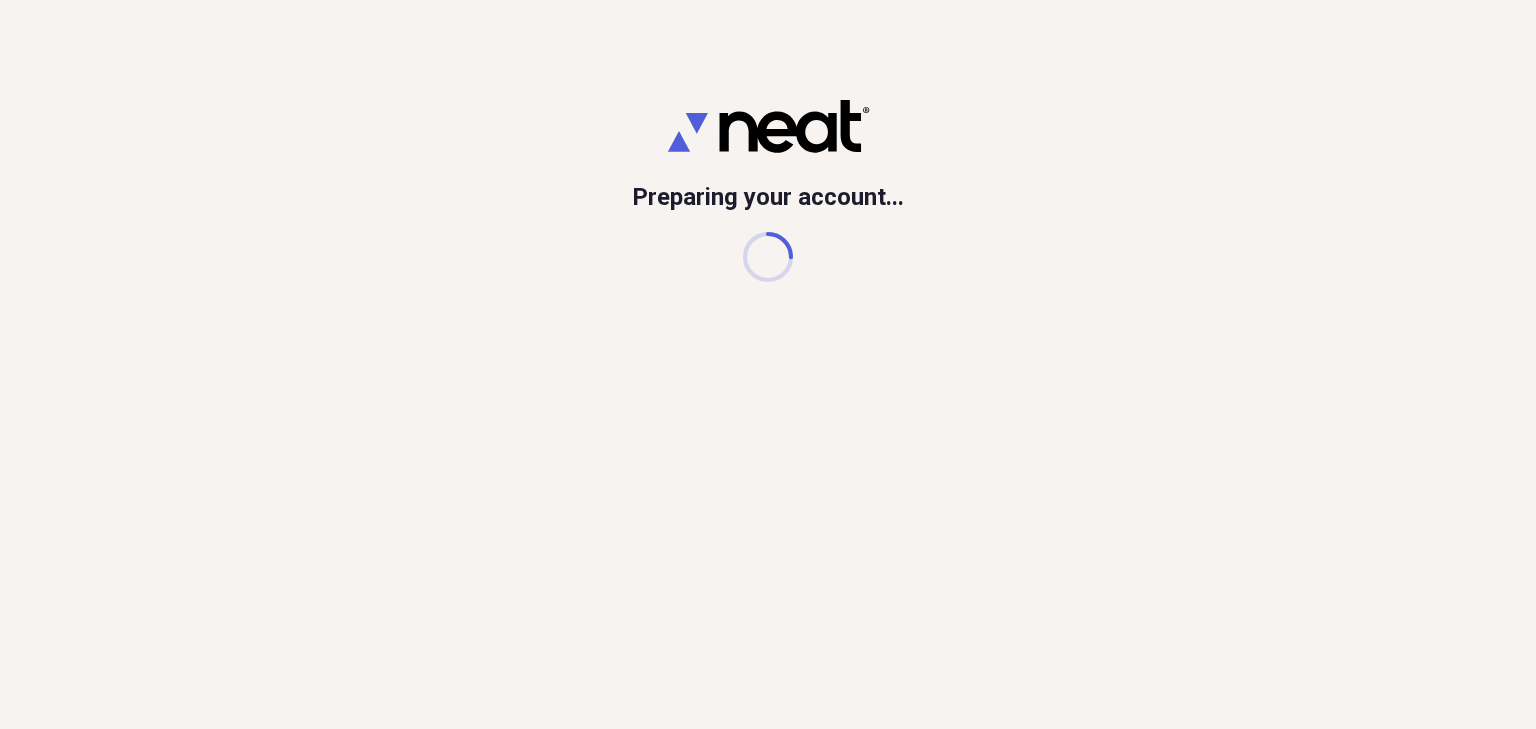 scroll, scrollTop: 0, scrollLeft: 0, axis: both 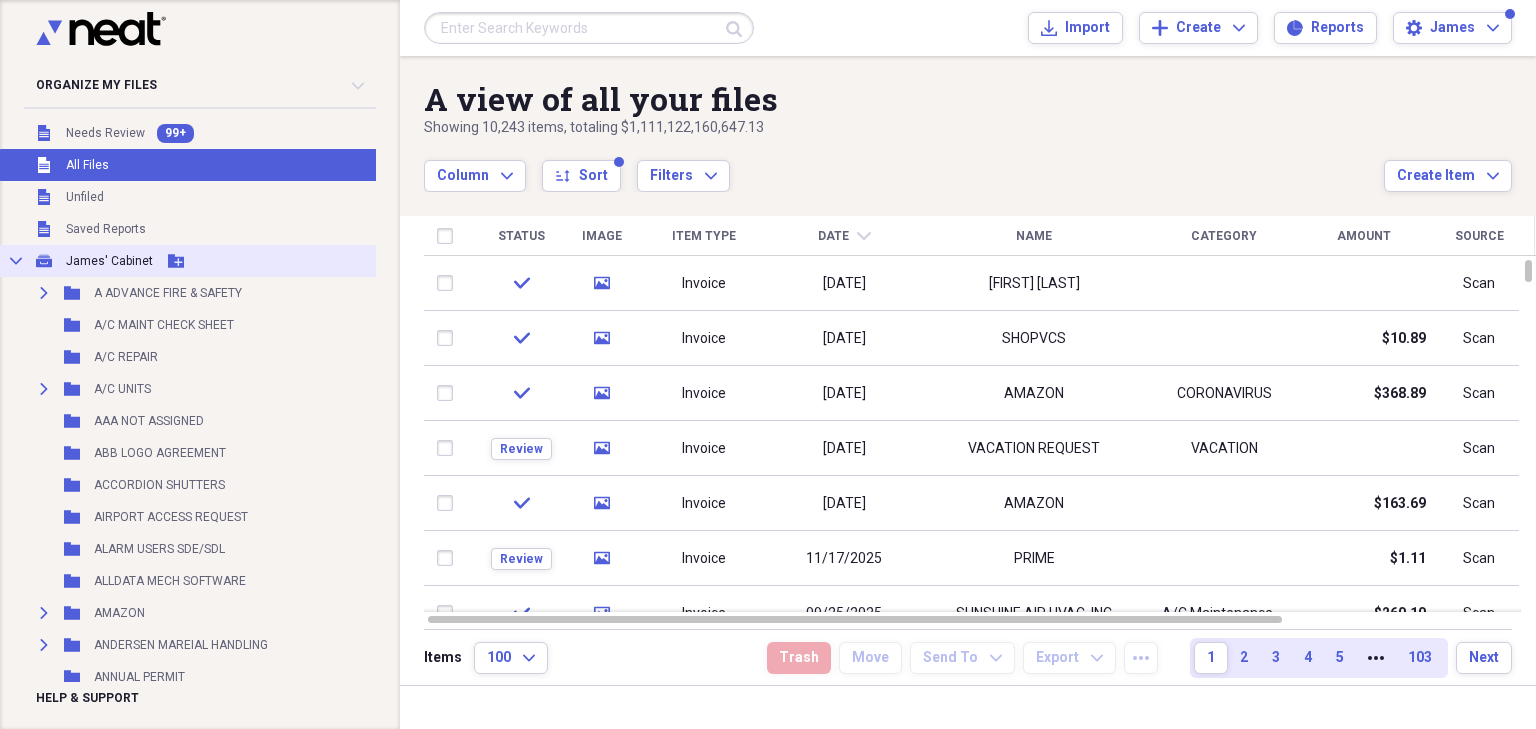 click 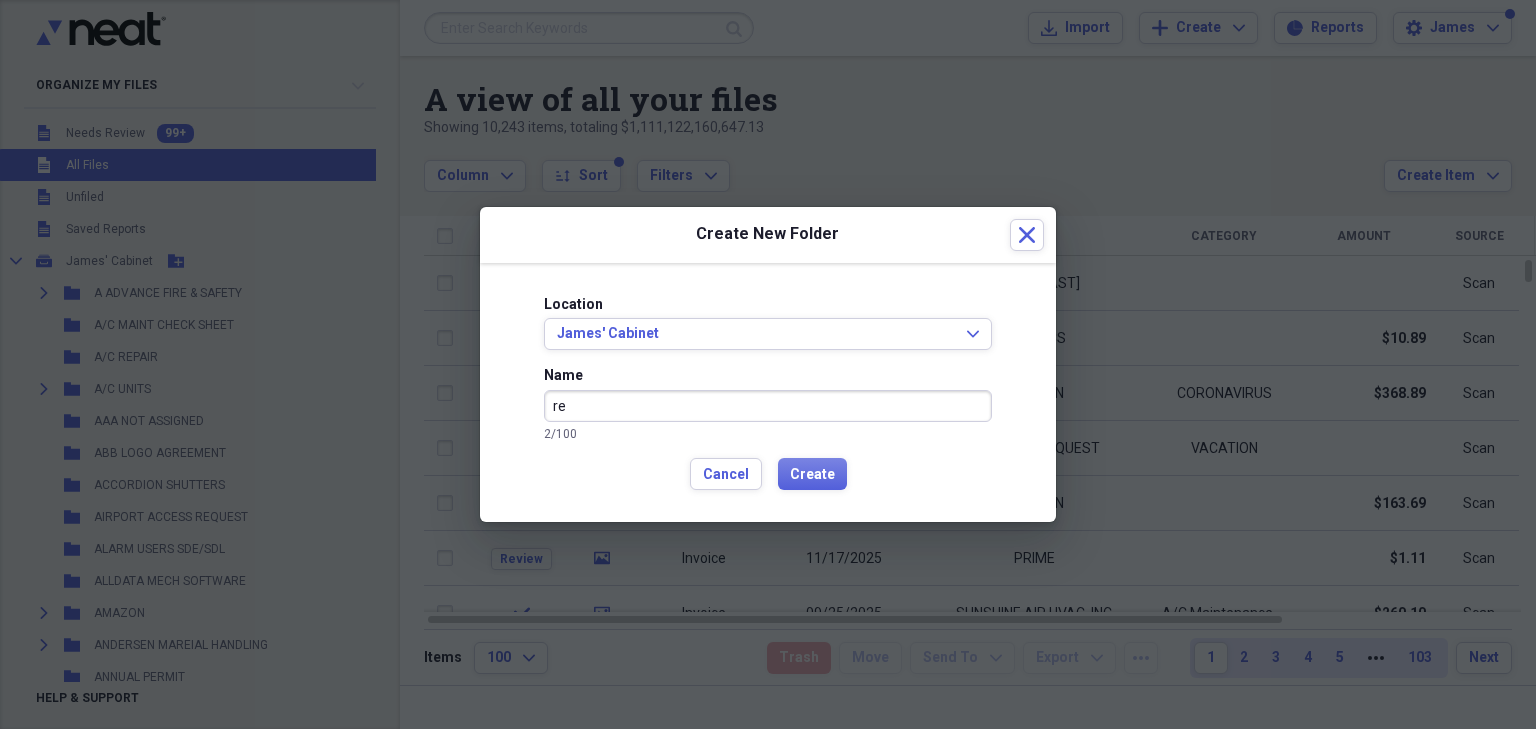 type on "r" 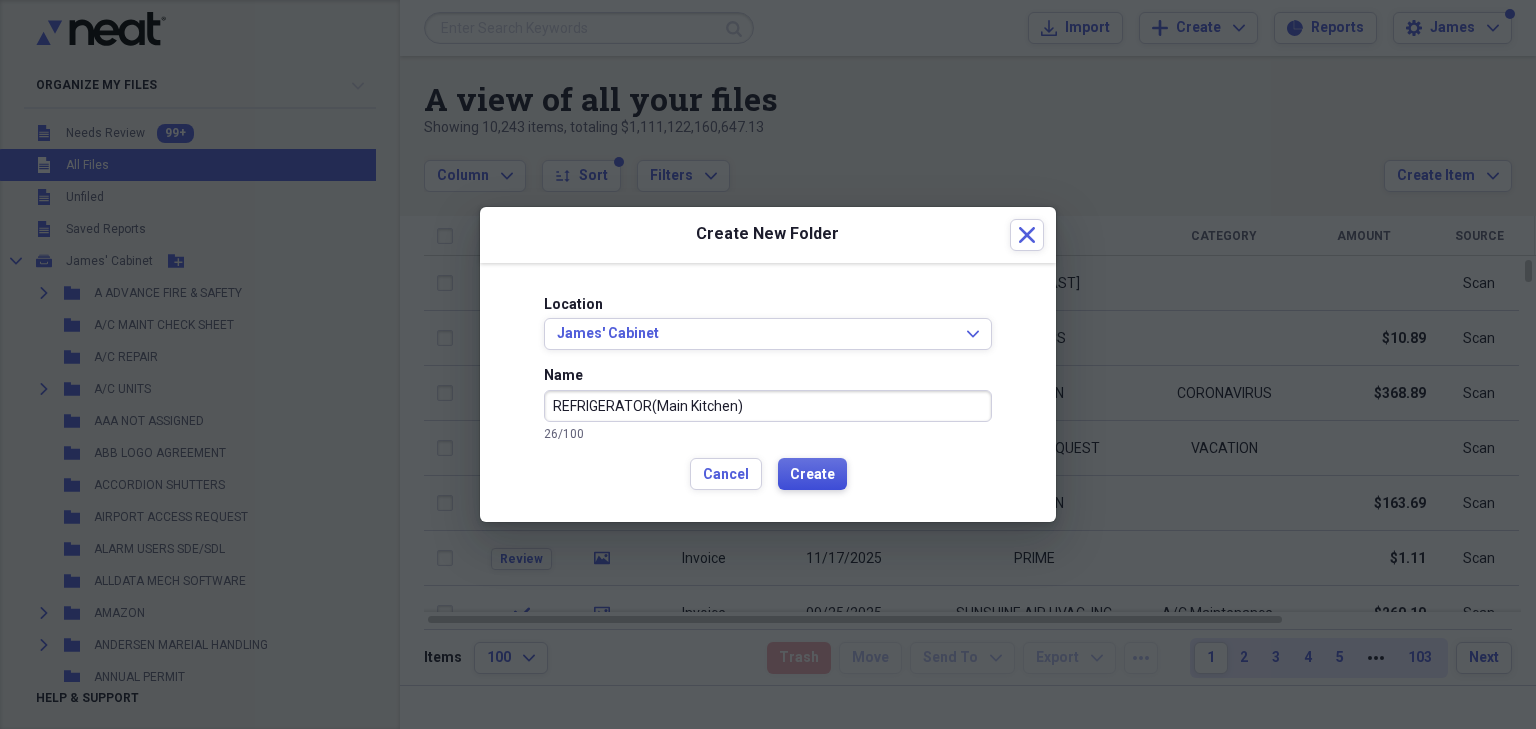 type on "REFRIGERATOR(Main Kitchen)" 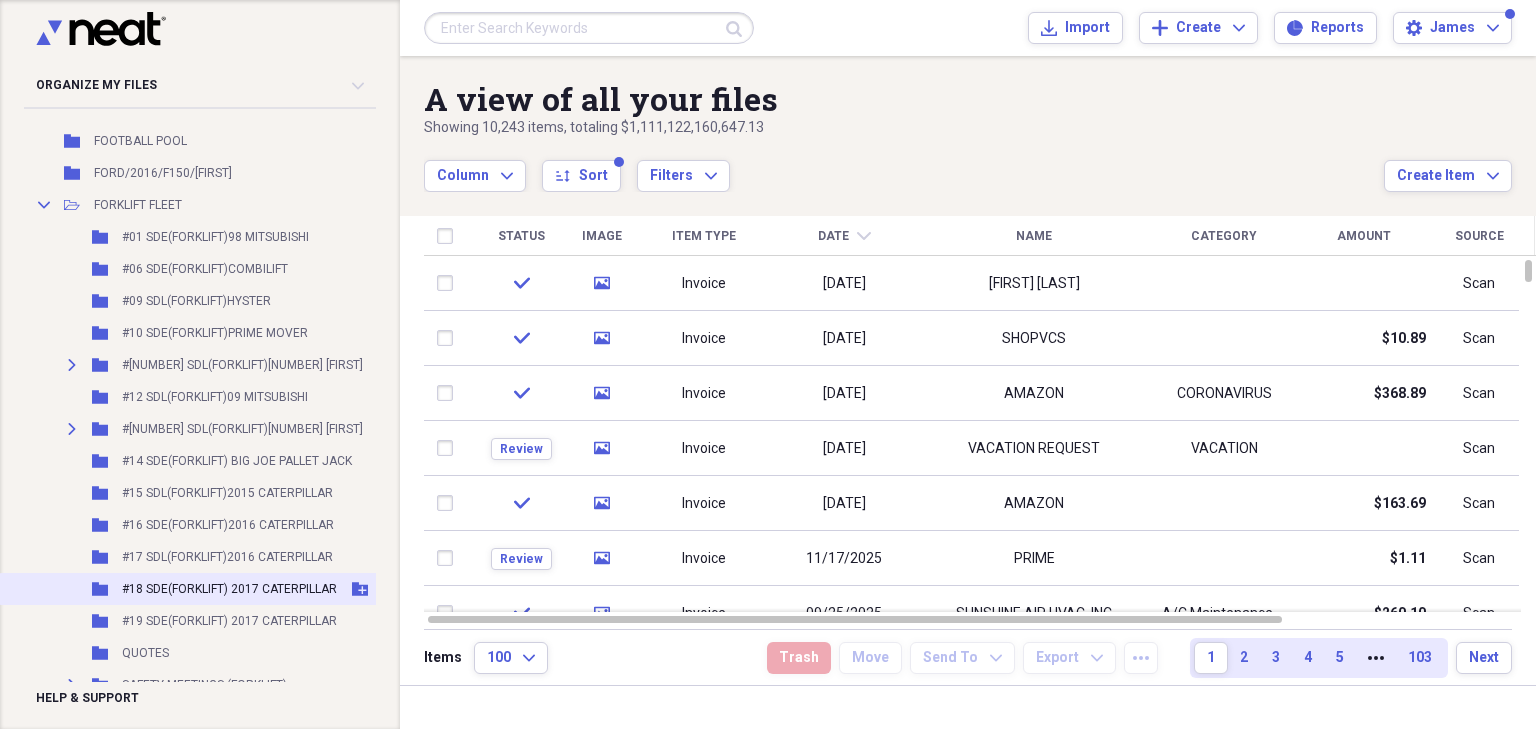 scroll, scrollTop: 5280, scrollLeft: 0, axis: vertical 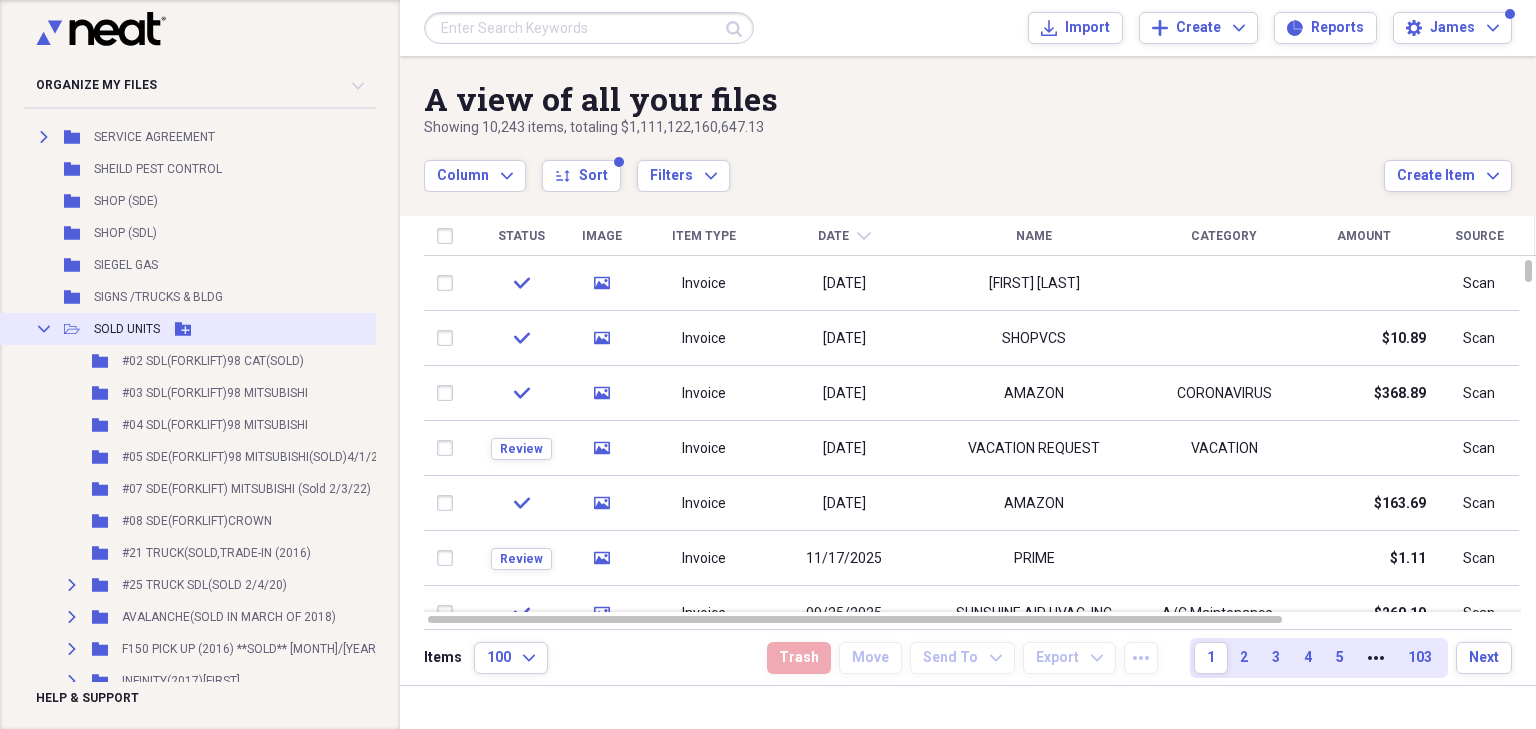 click on "Collapse" 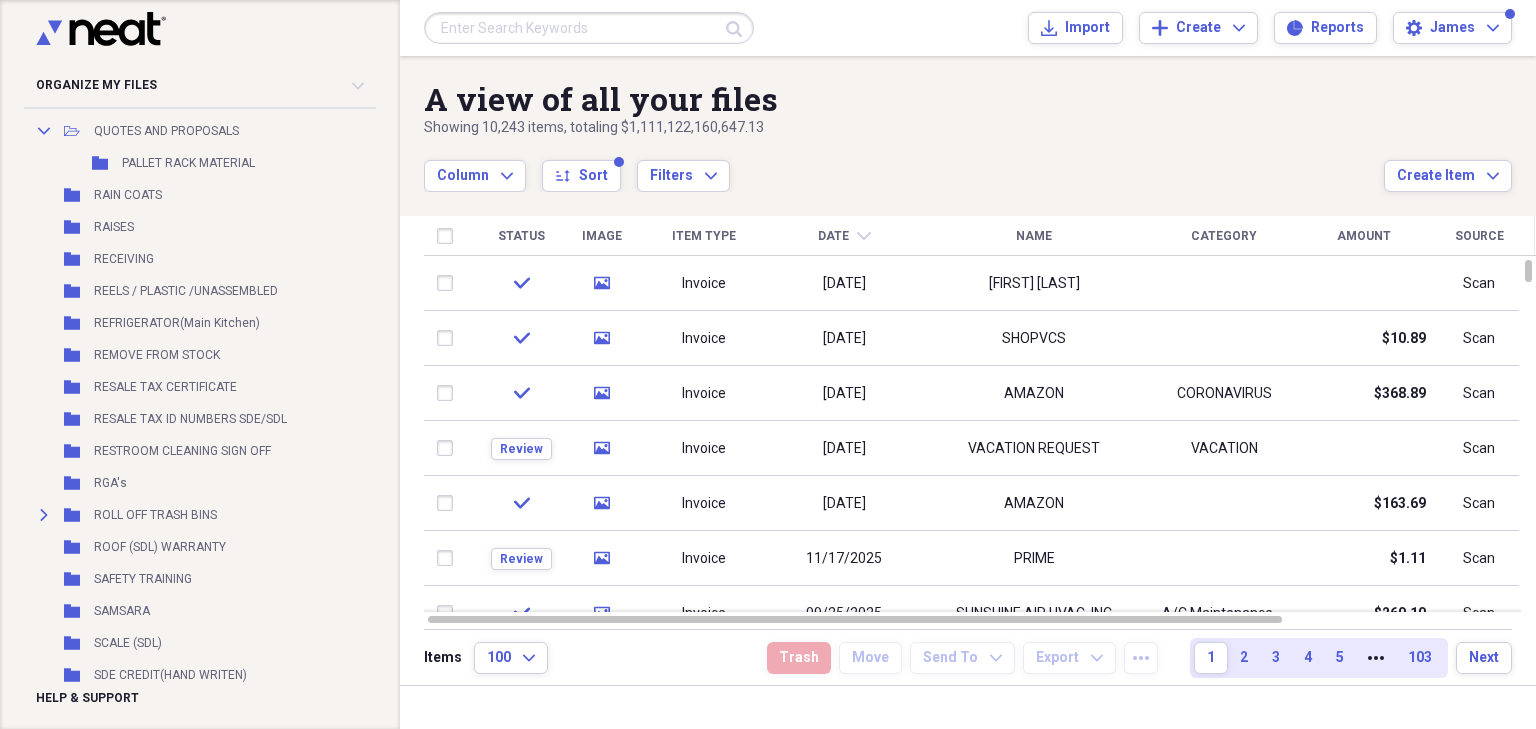 scroll, scrollTop: 8156, scrollLeft: 0, axis: vertical 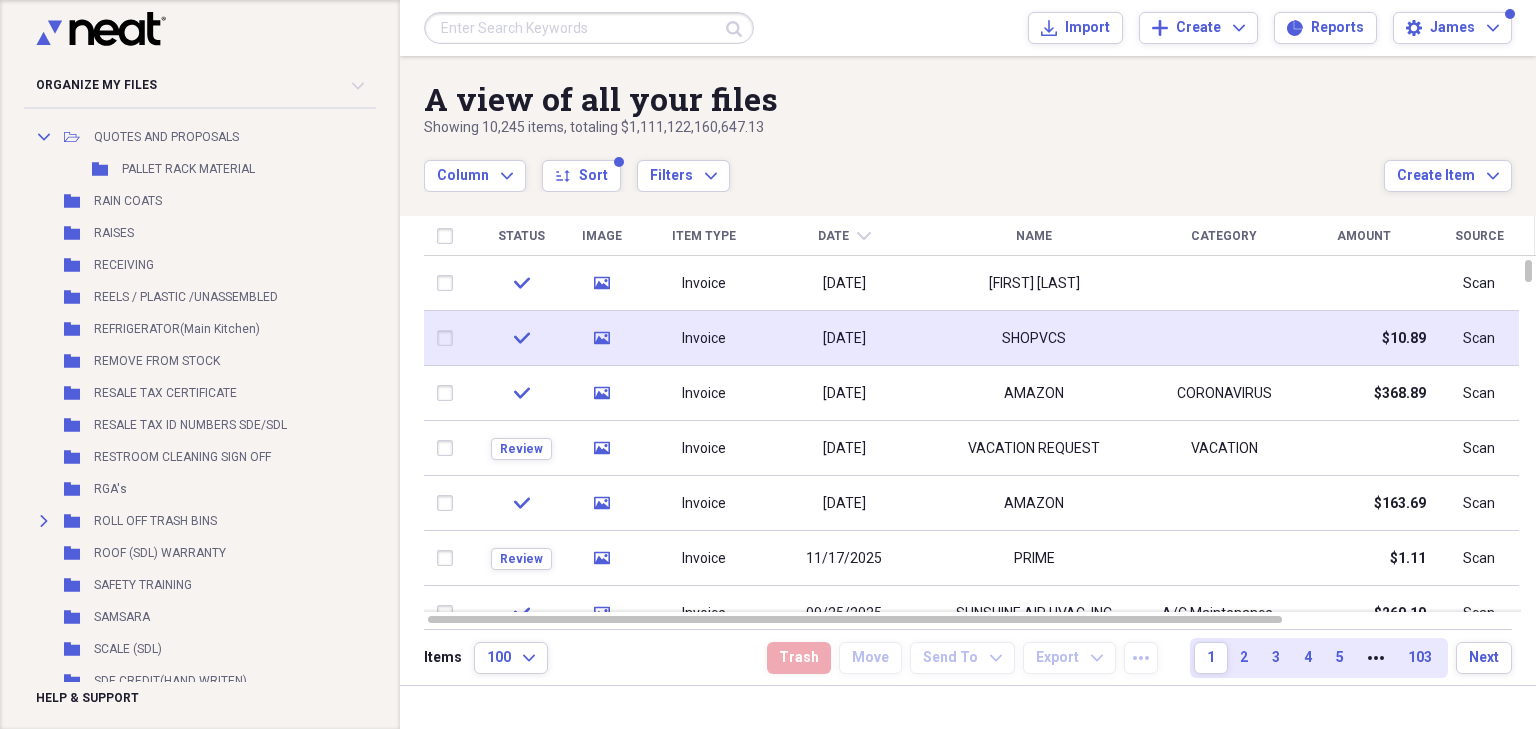 click on "Invoice" at bounding box center [704, 338] 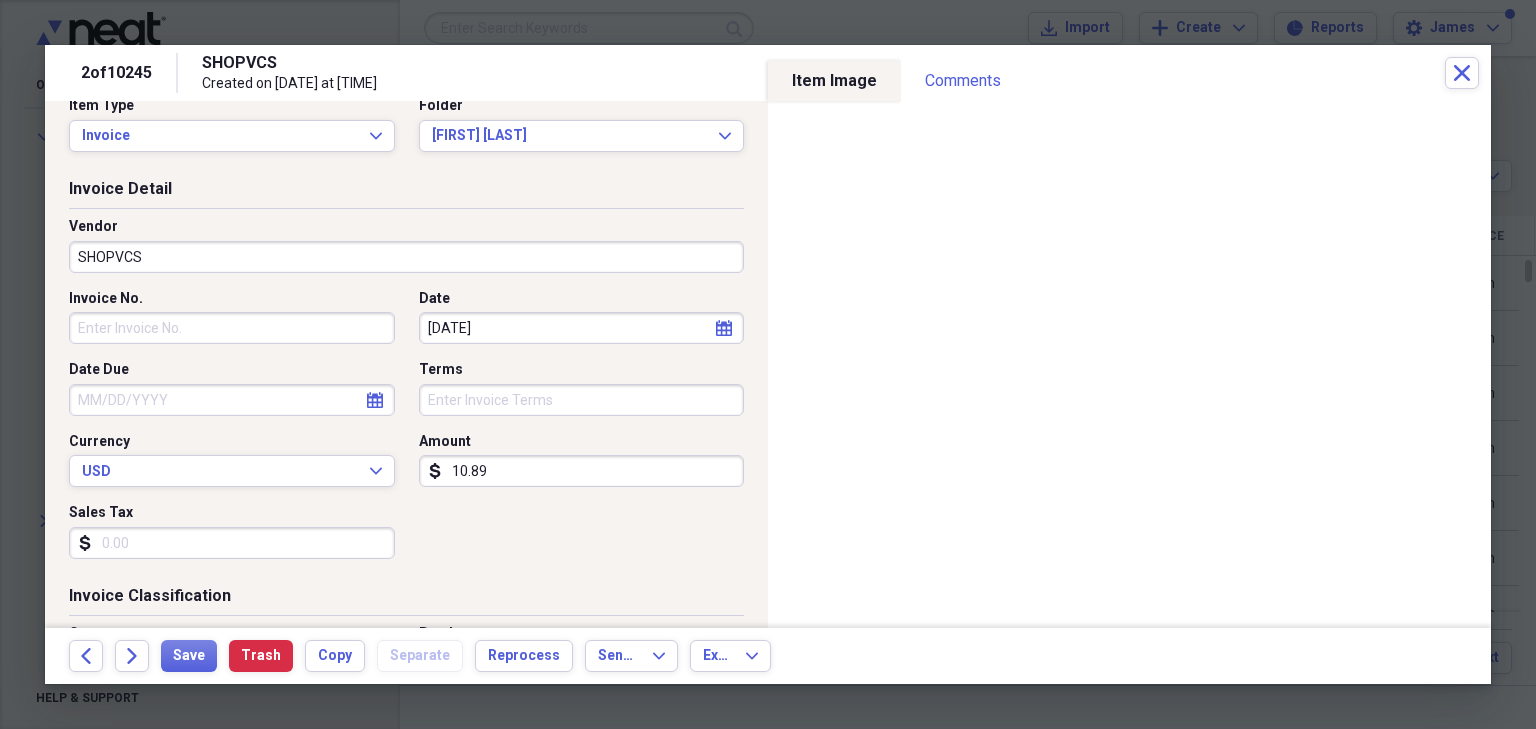 scroll, scrollTop: 0, scrollLeft: 0, axis: both 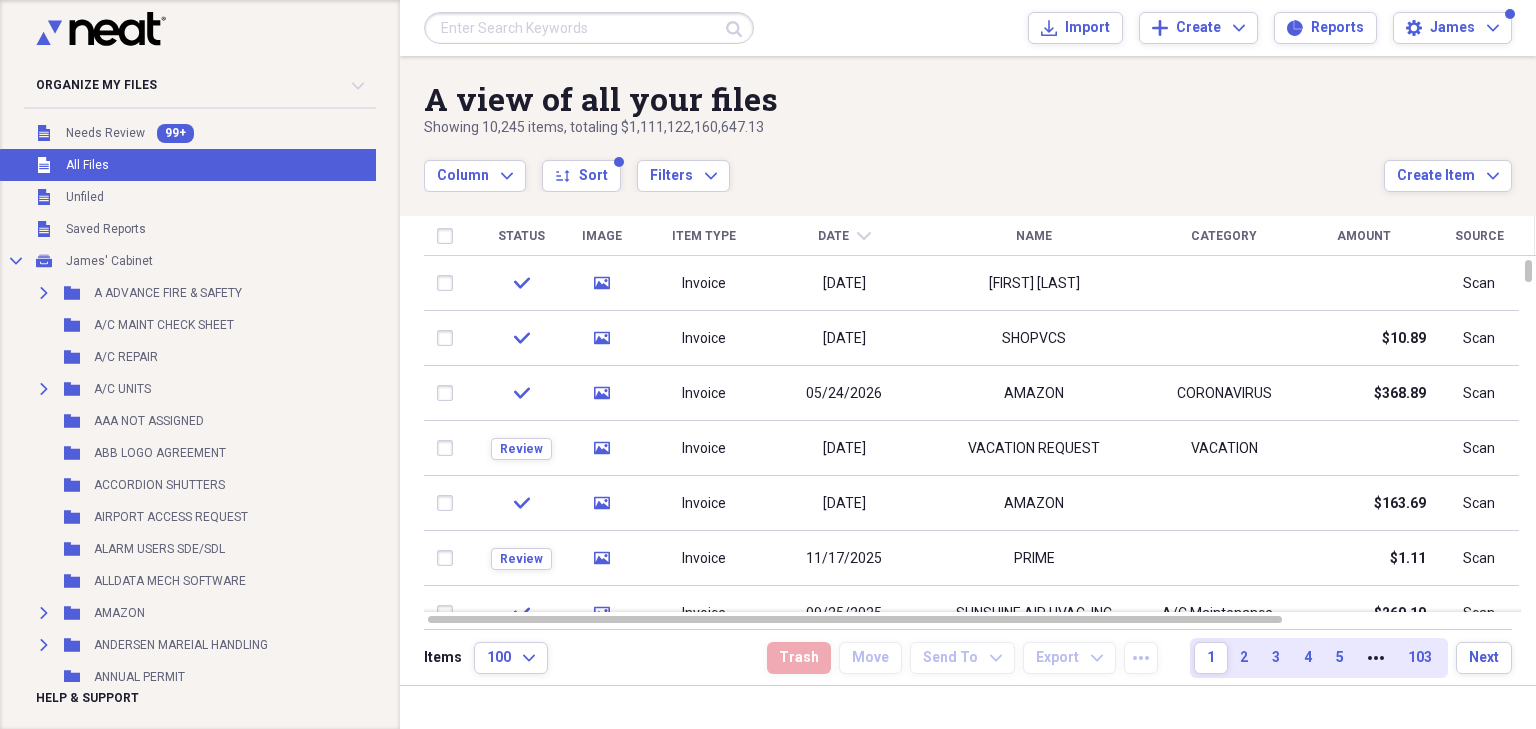 click at bounding box center (589, 28) 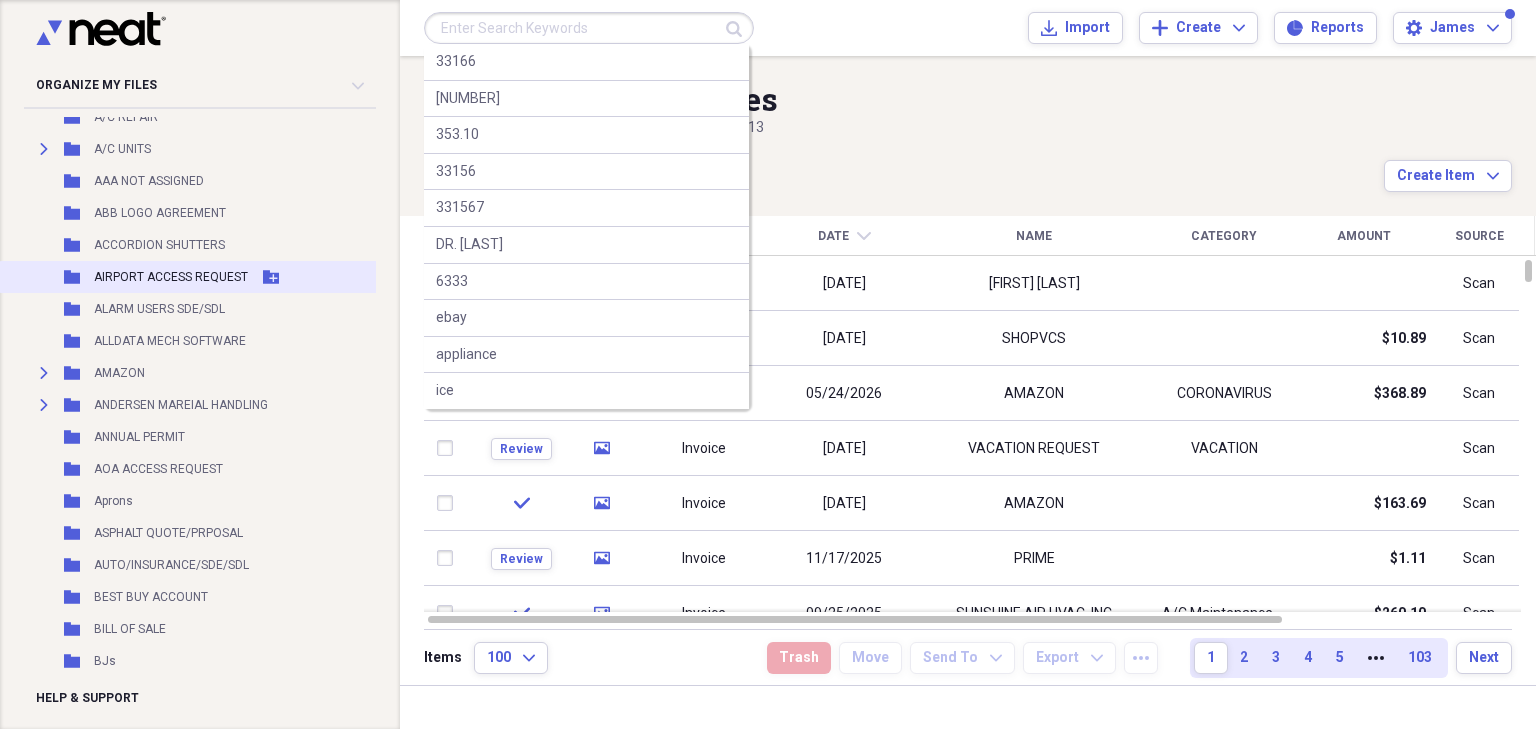 scroll, scrollTop: 0, scrollLeft: 0, axis: both 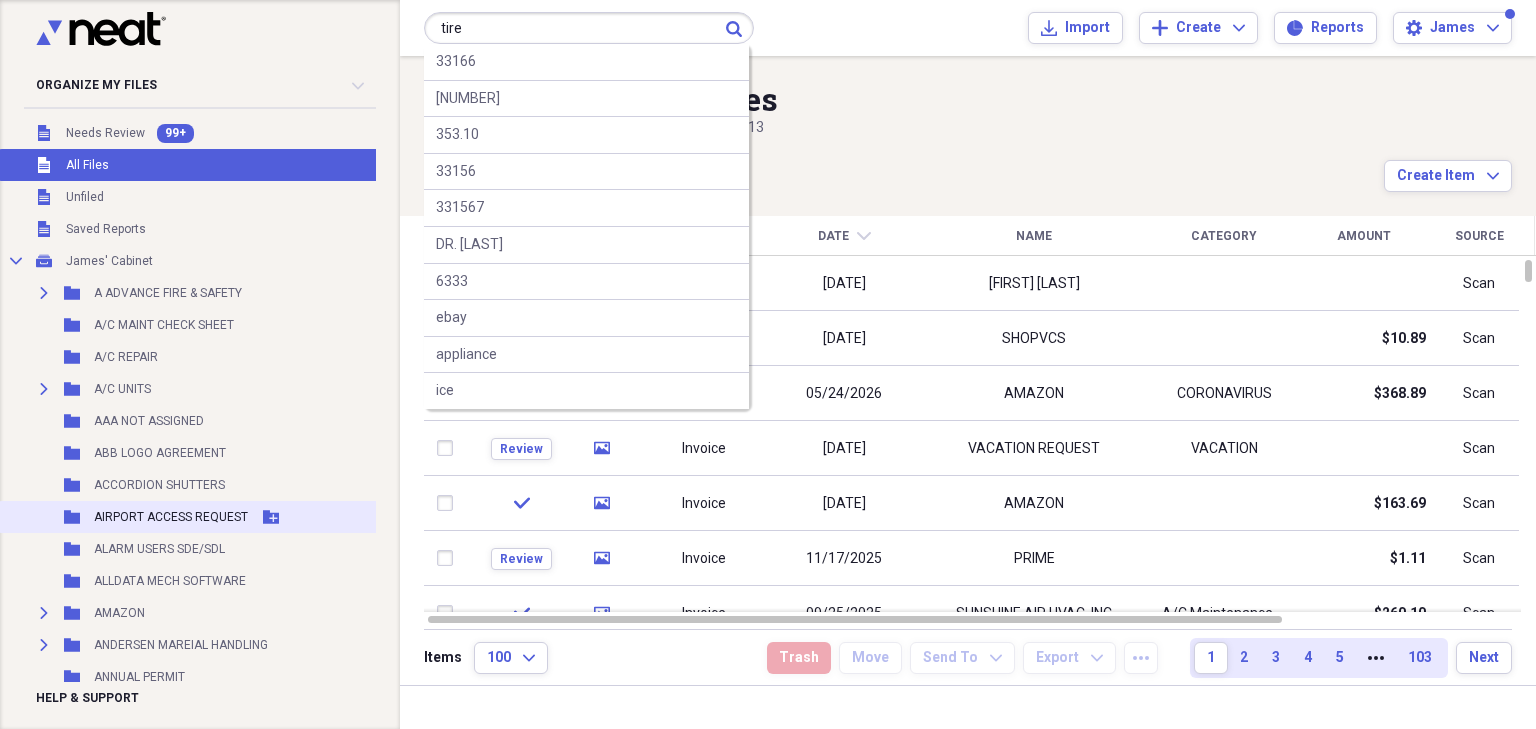 type on "tire" 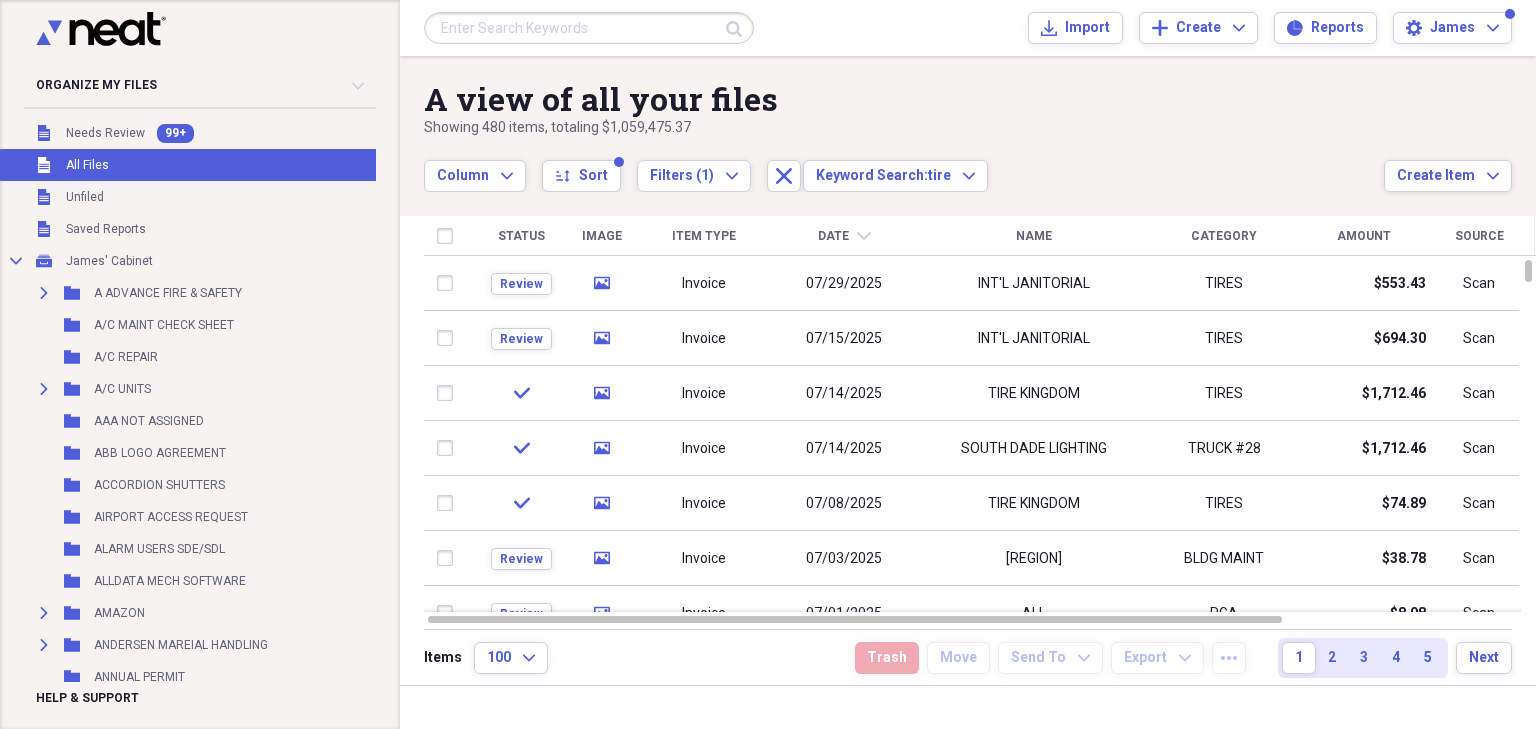 click at bounding box center (589, 28) 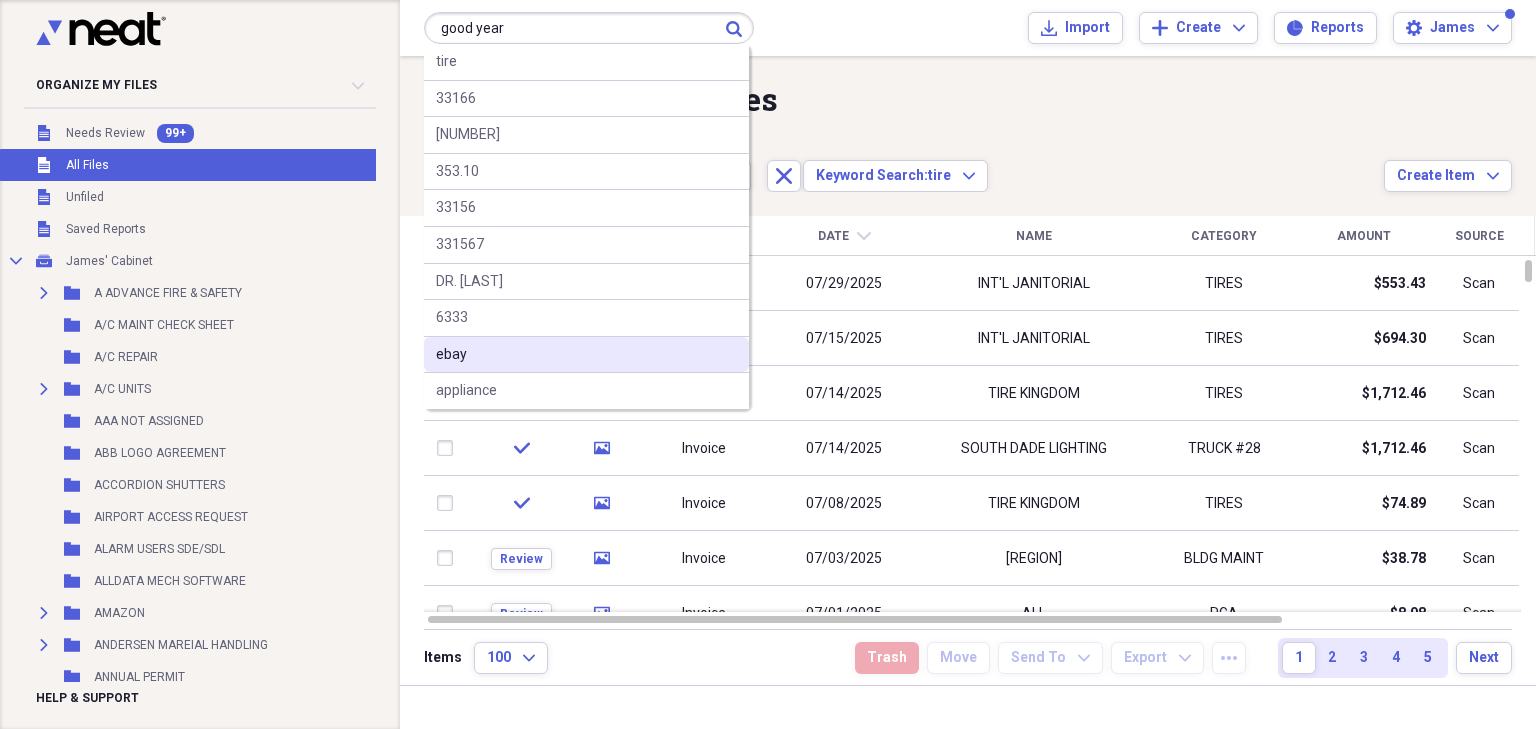 type on "good year" 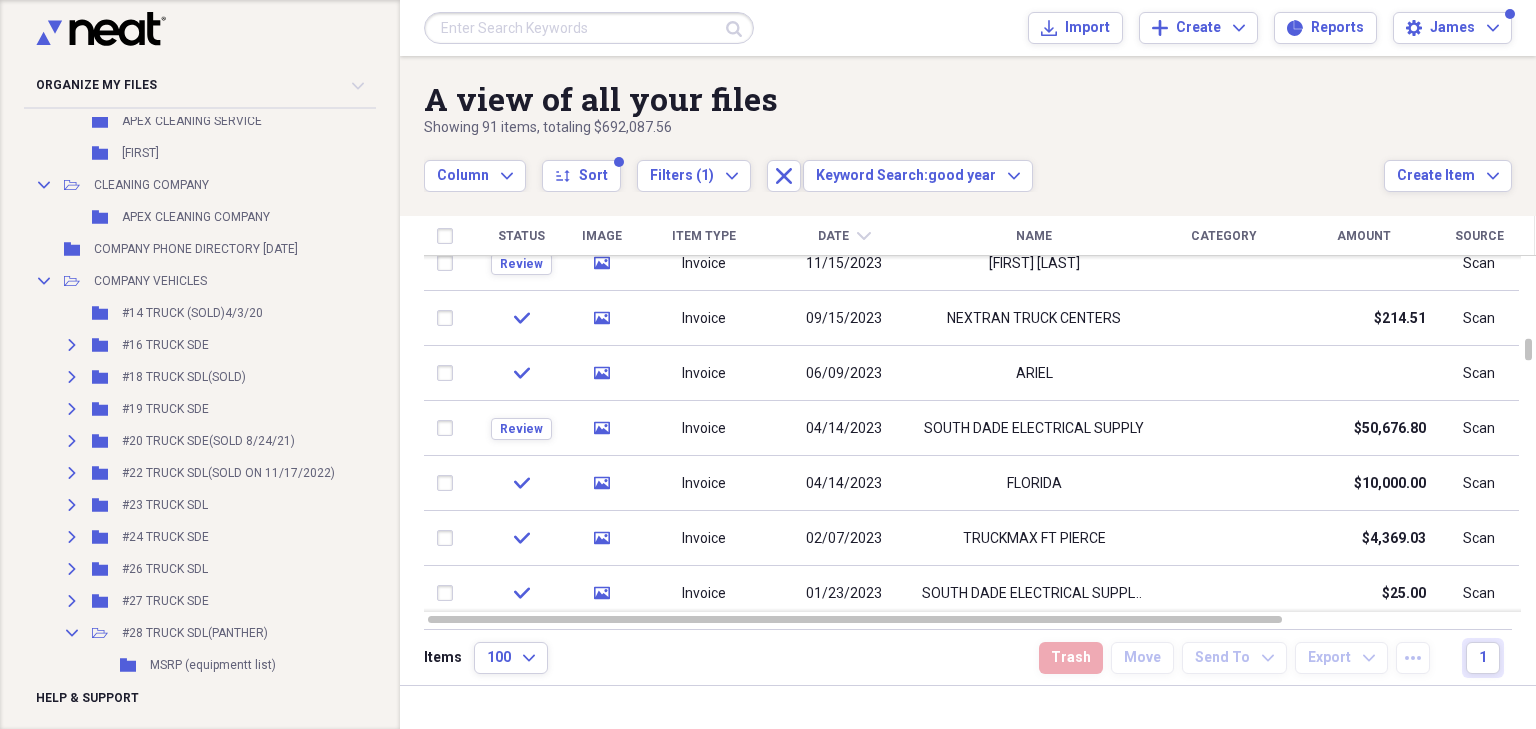 scroll, scrollTop: 1040, scrollLeft: 0, axis: vertical 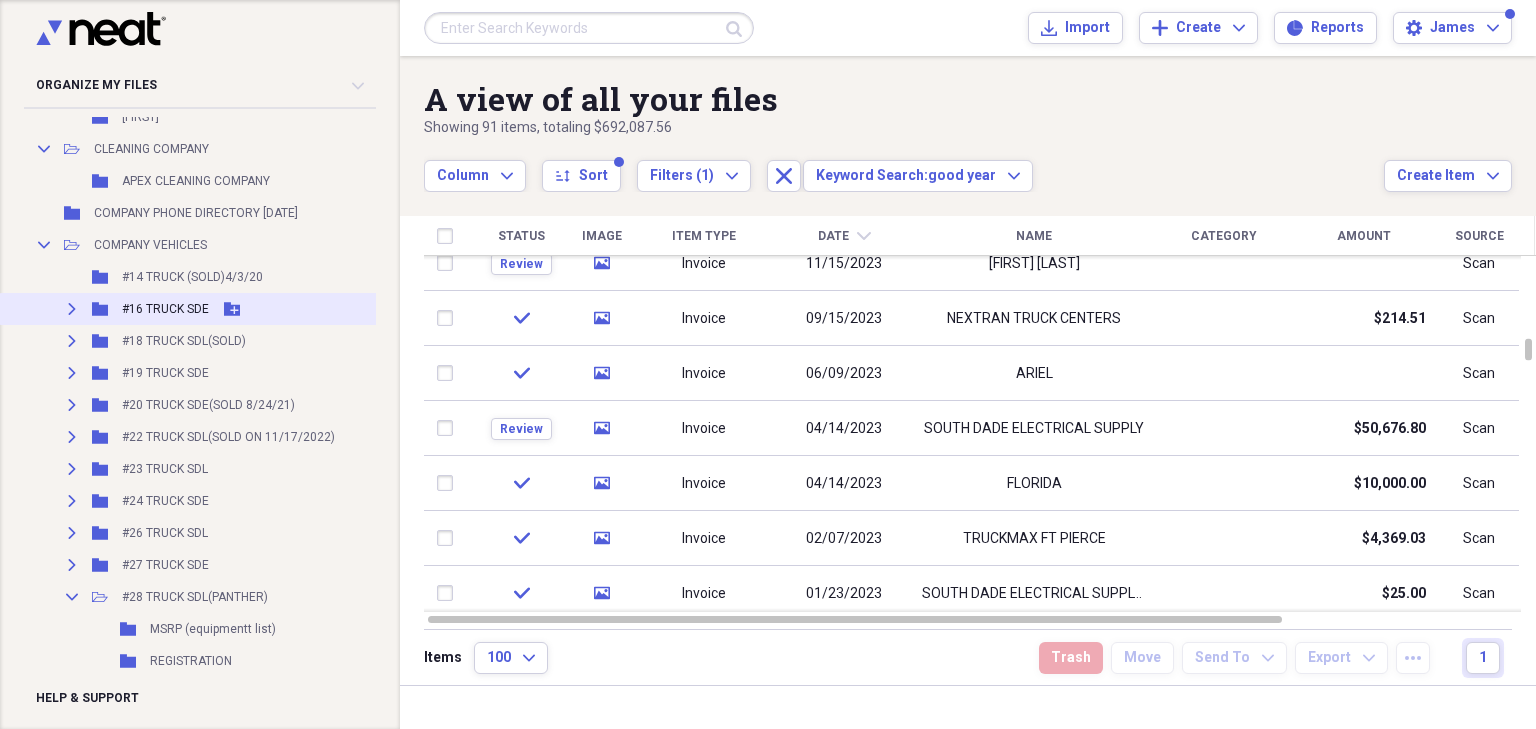 click on "#16 TRUCK SDE" at bounding box center (165, 309) 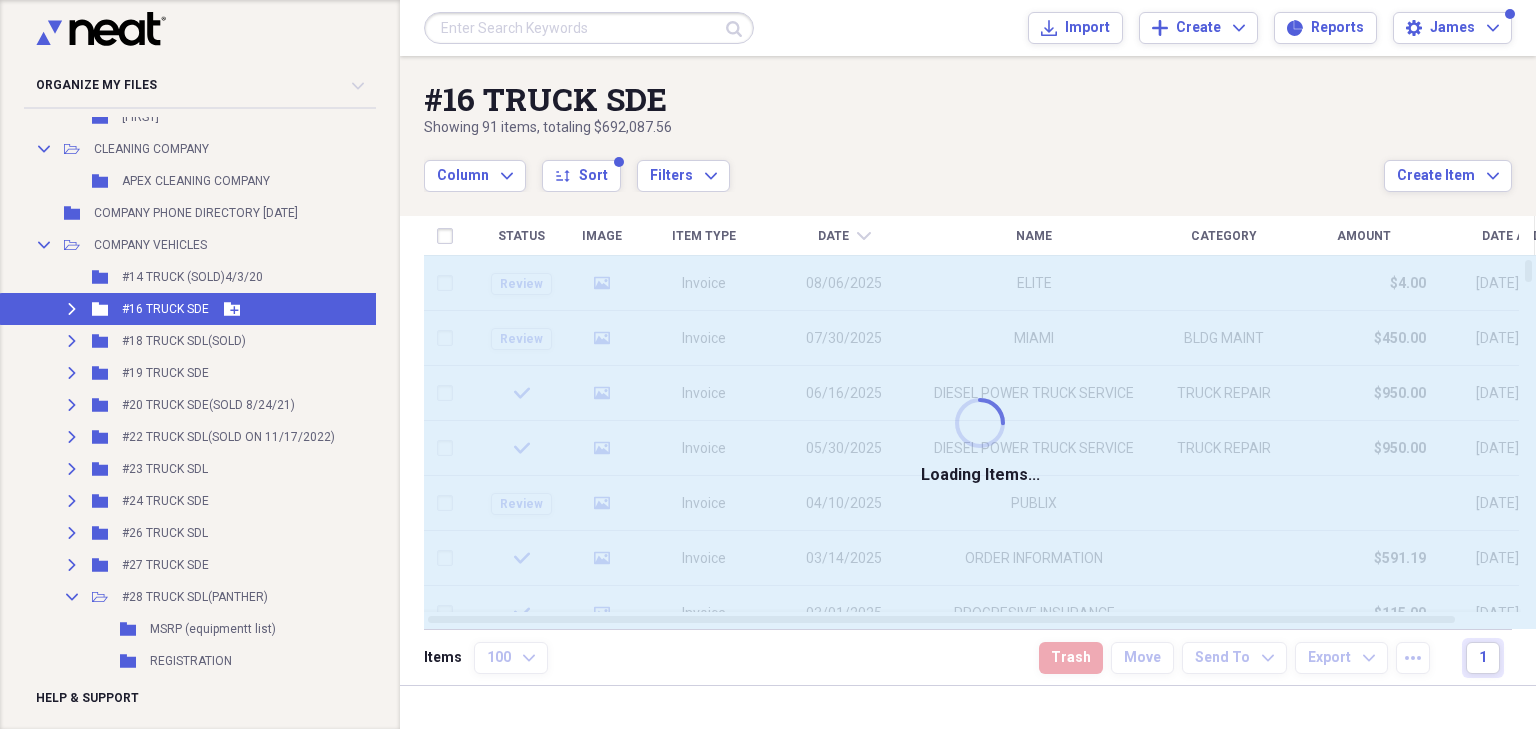click on "#16 TRUCK SDE" at bounding box center (165, 309) 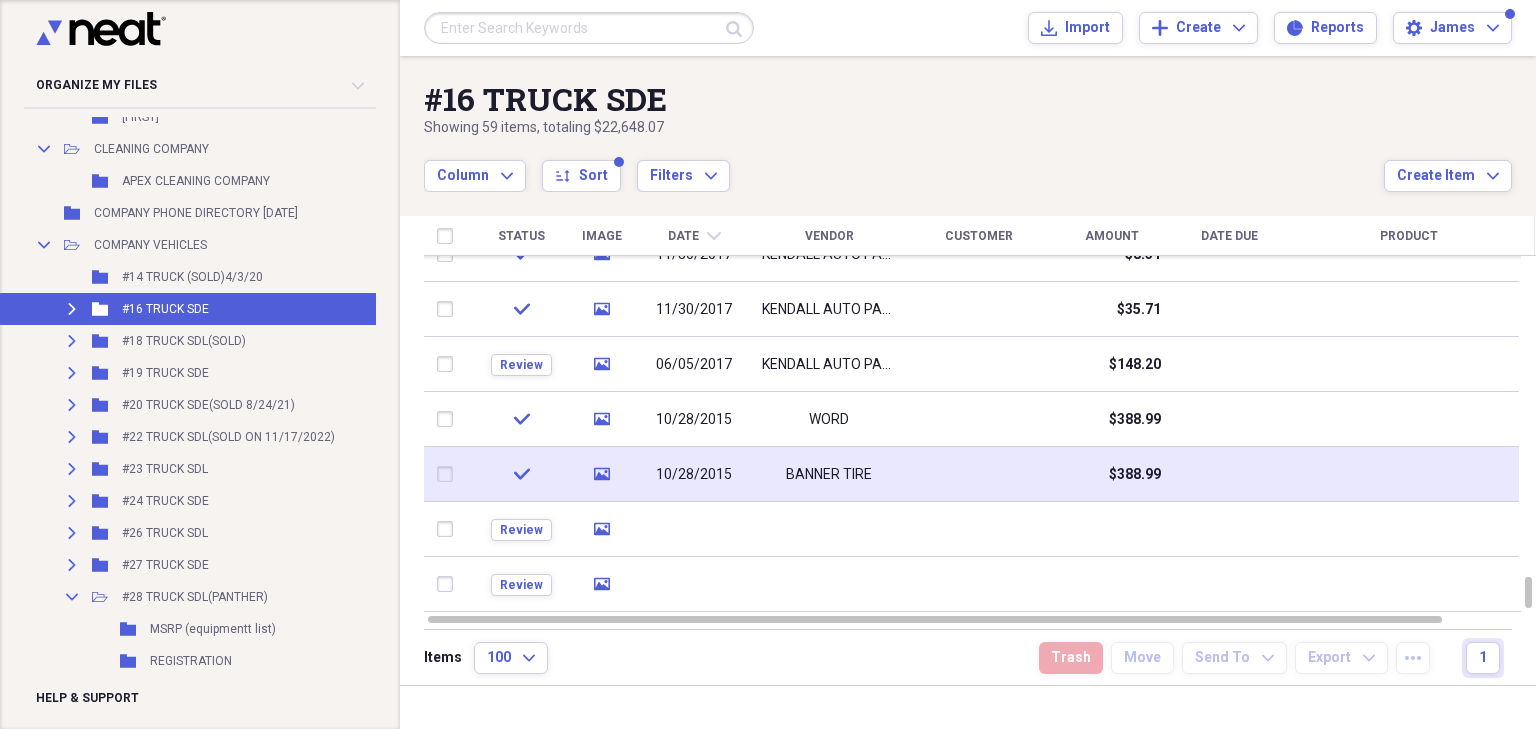 click on "BANNER TIRE" at bounding box center (829, 474) 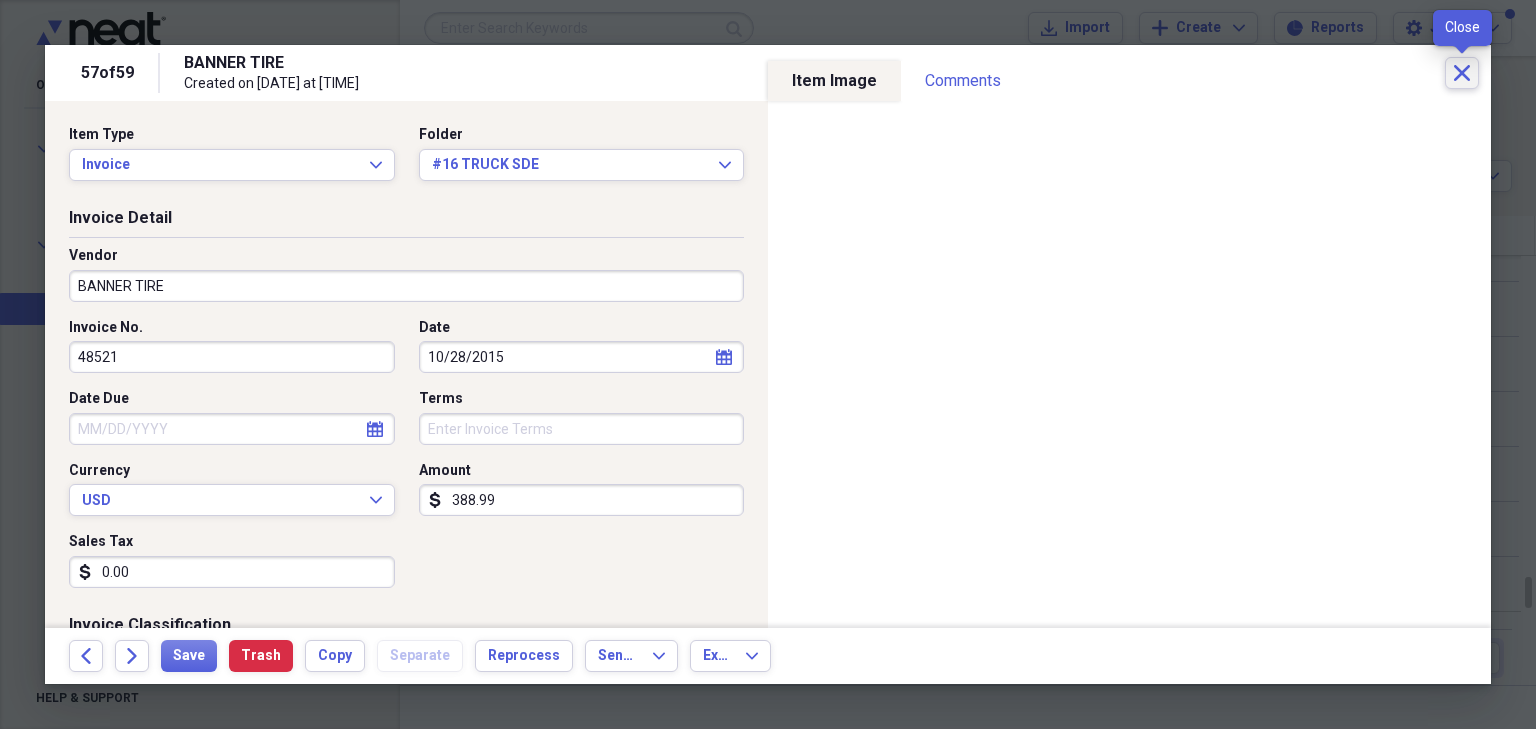click 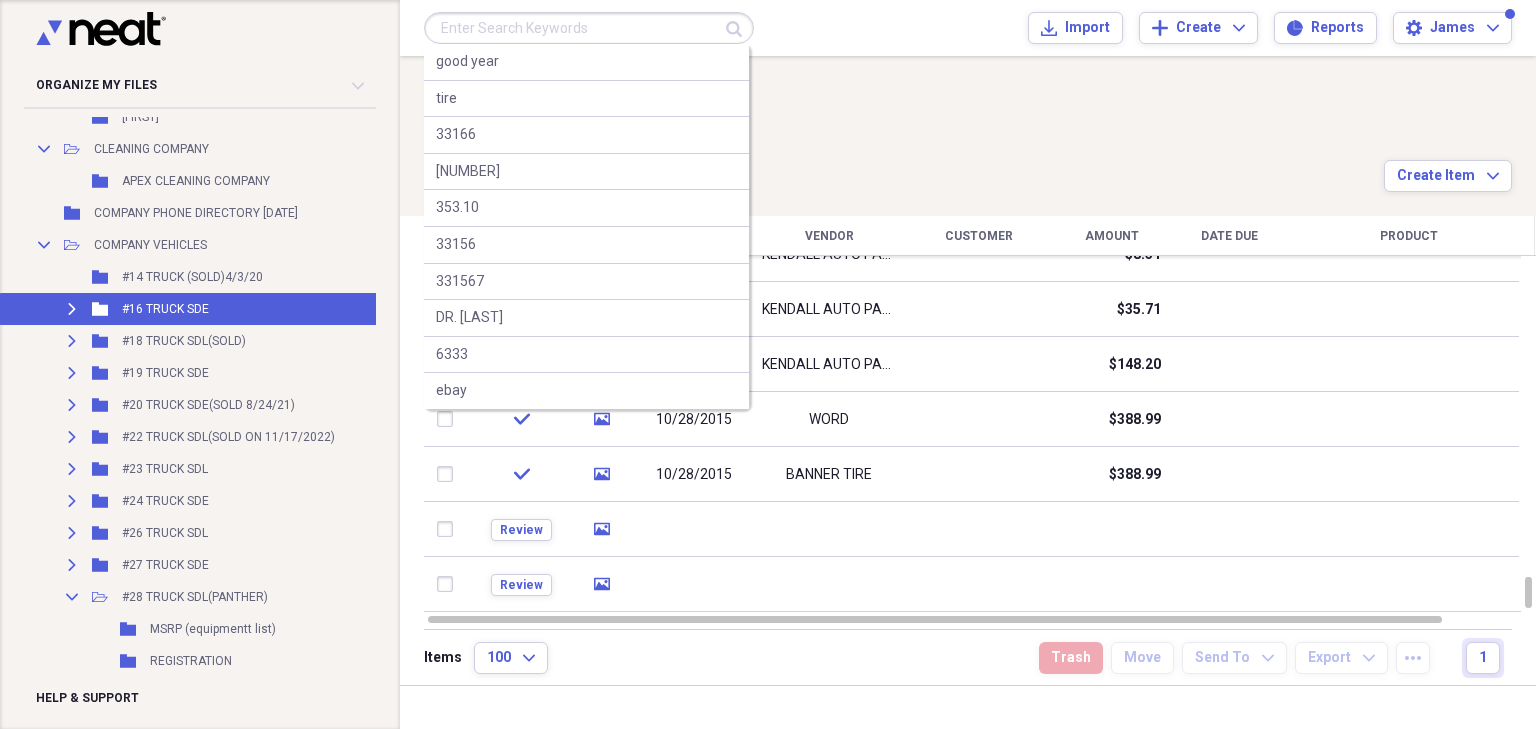 click at bounding box center [589, 28] 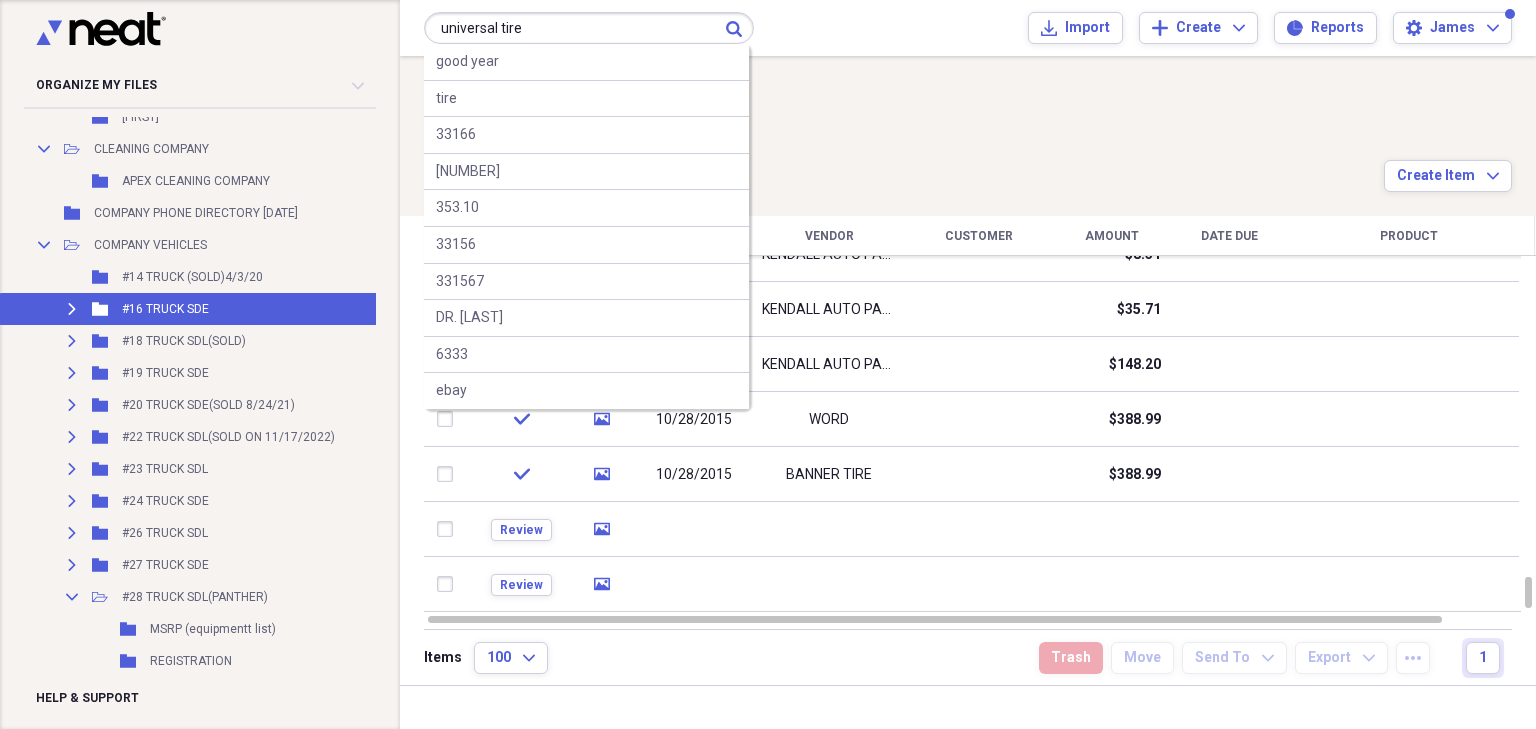 type on "universal tire" 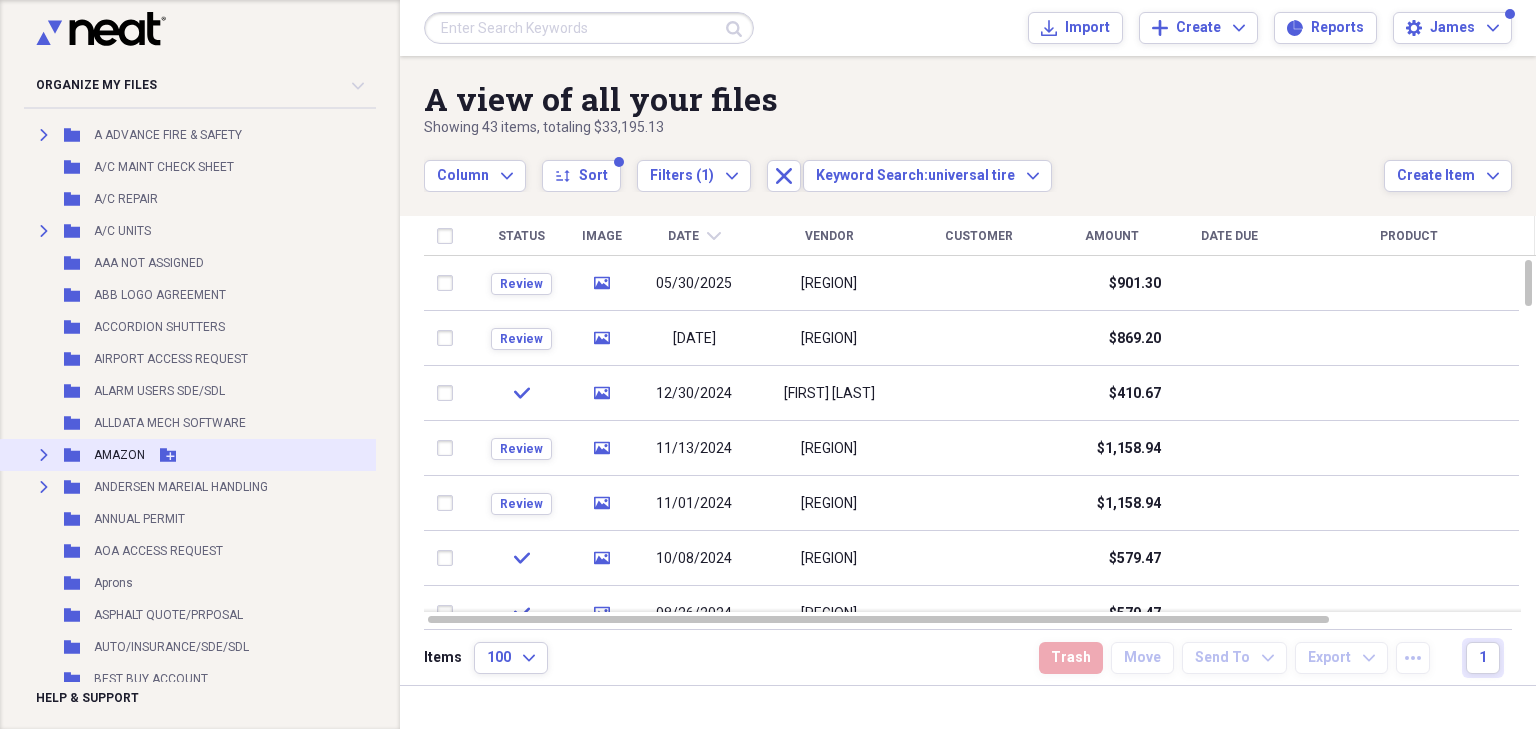 scroll, scrollTop: 160, scrollLeft: 0, axis: vertical 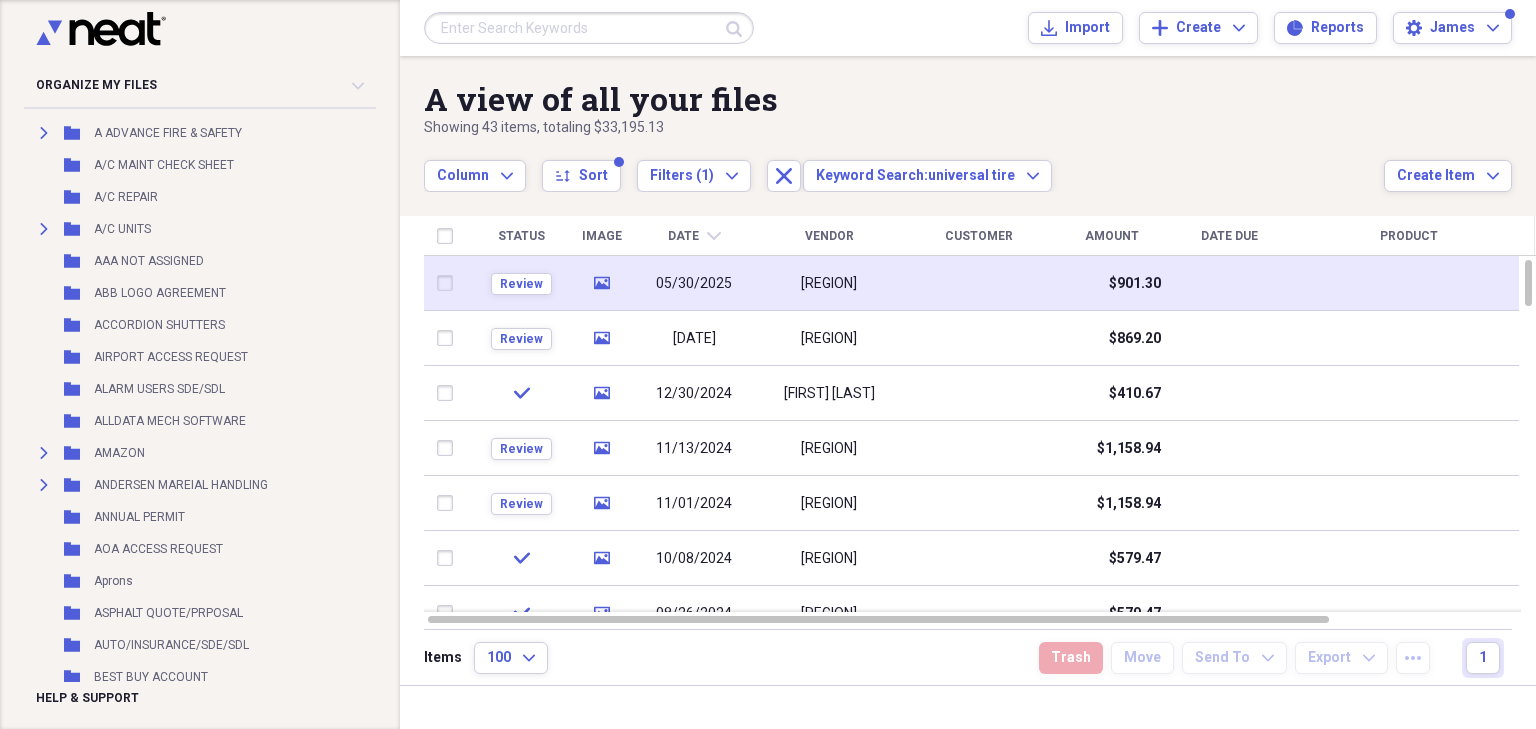 click on "05/30/2025" at bounding box center [694, 283] 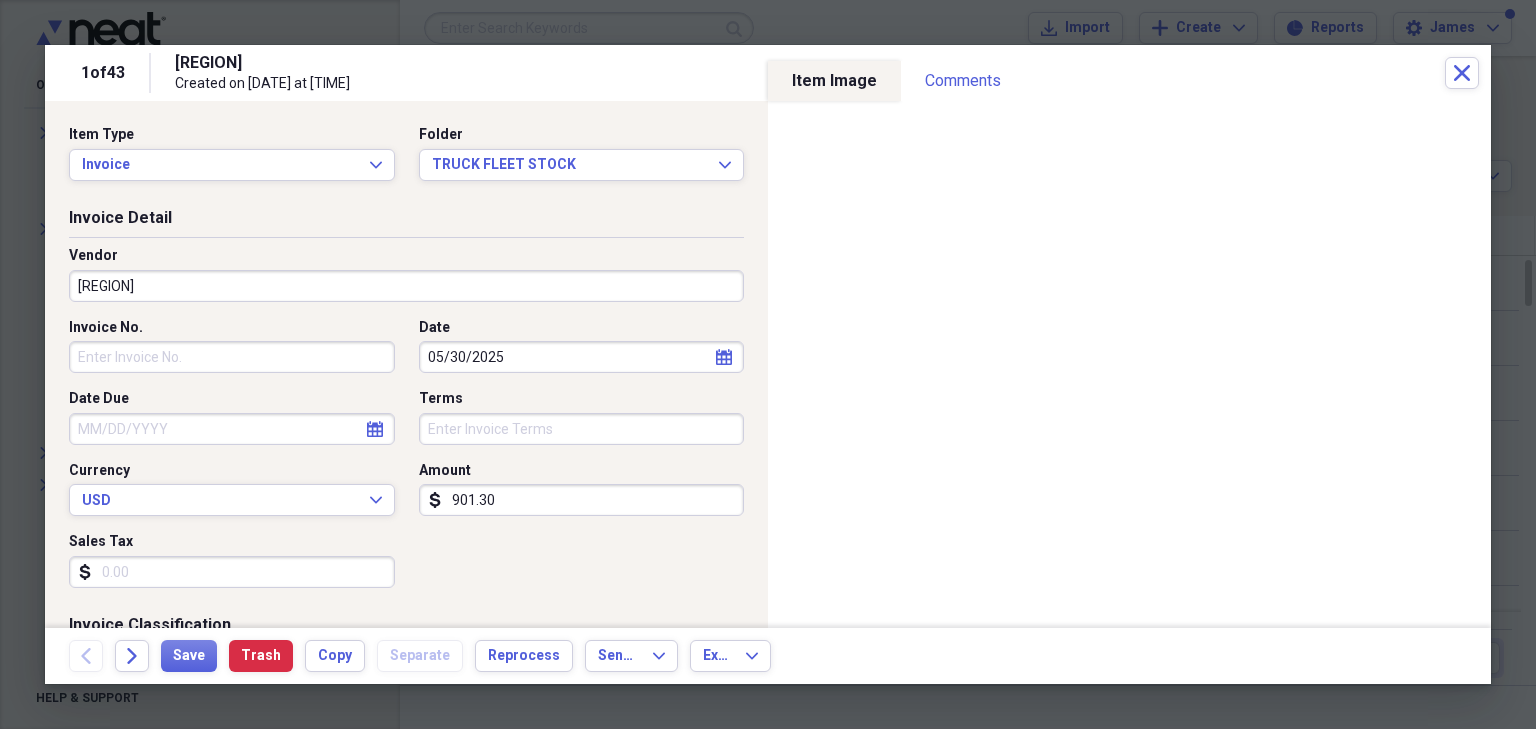 click on "[REGION]" at bounding box center (406, 286) 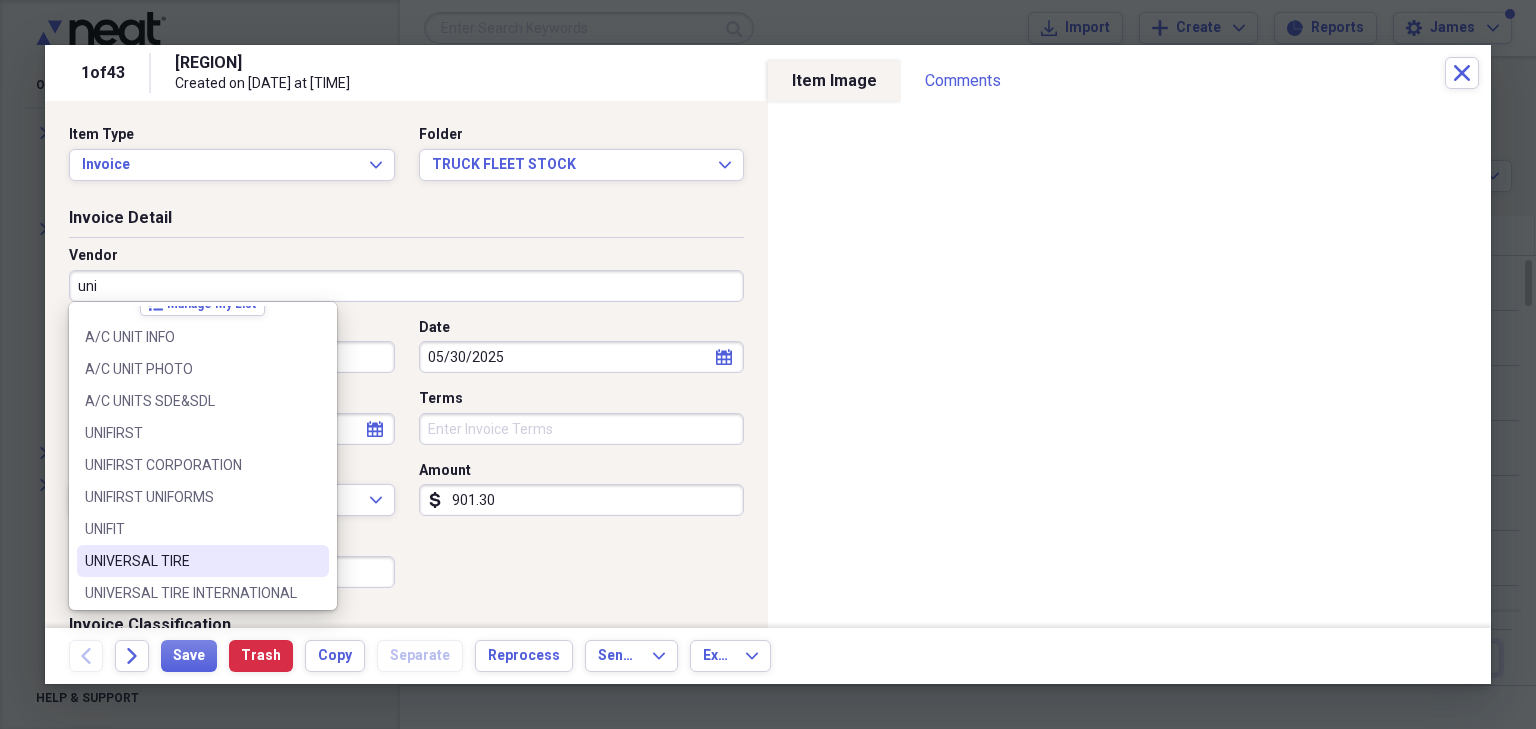 scroll, scrollTop: 28, scrollLeft: 0, axis: vertical 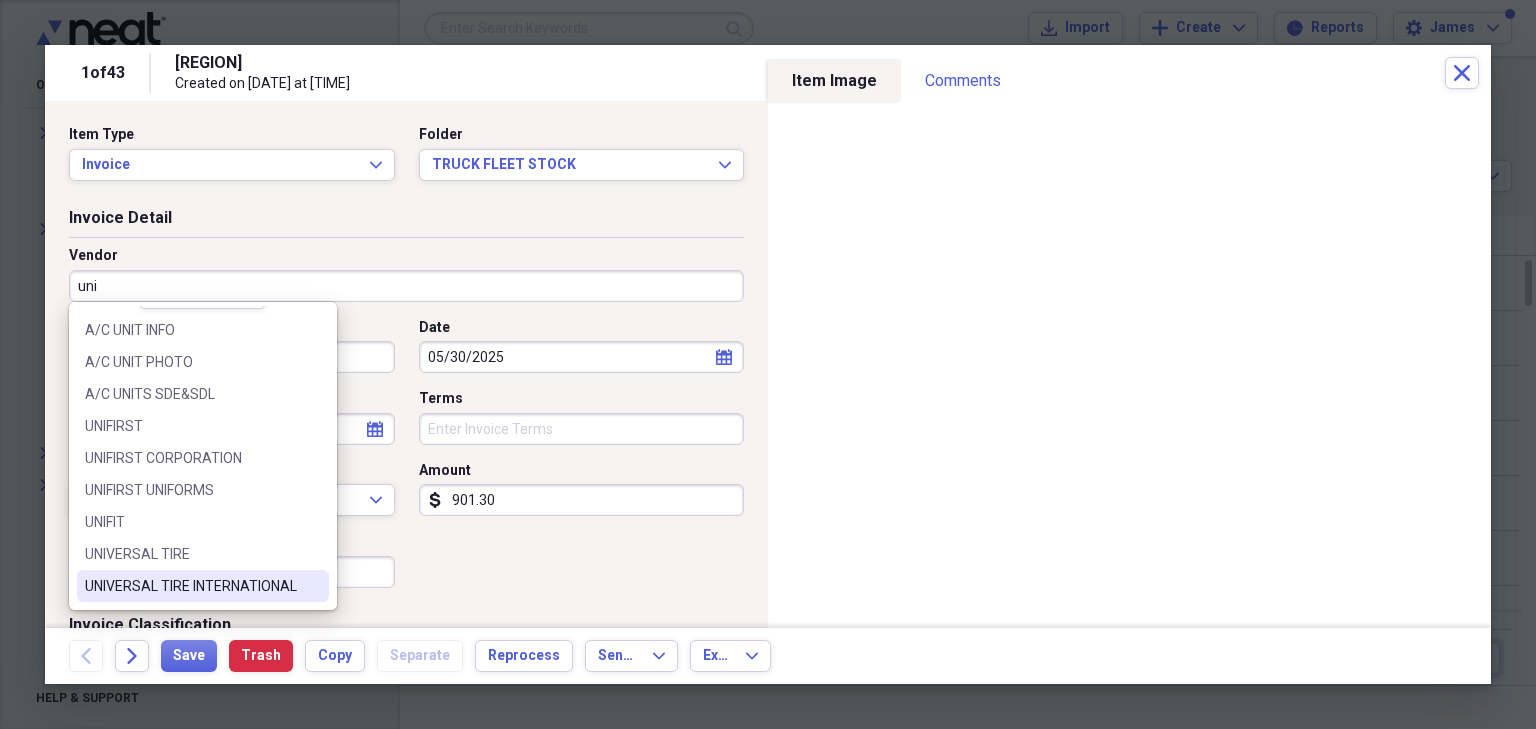 click on "UNIVERSAL TIRE INTERNATIONAL" at bounding box center (191, 586) 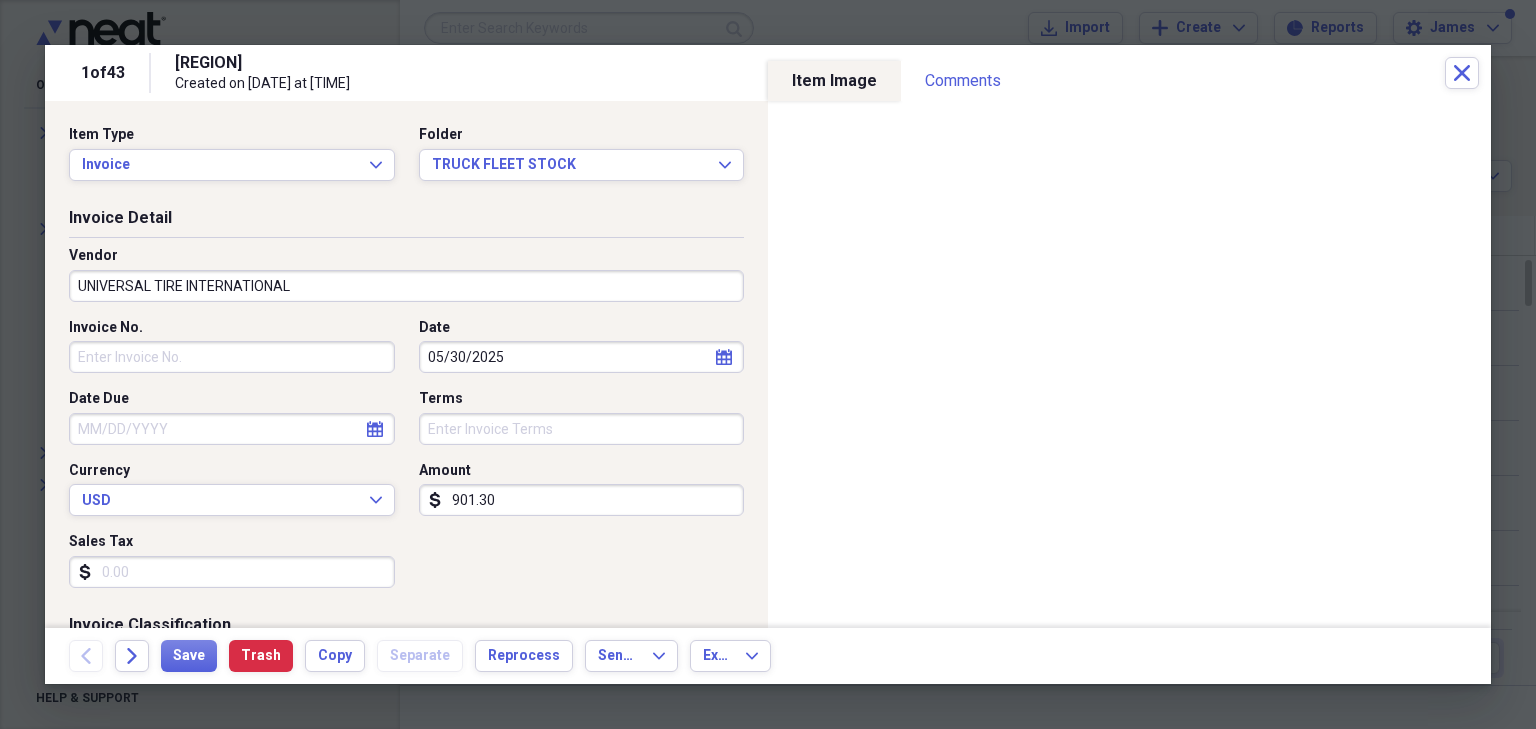 type on "TIRES" 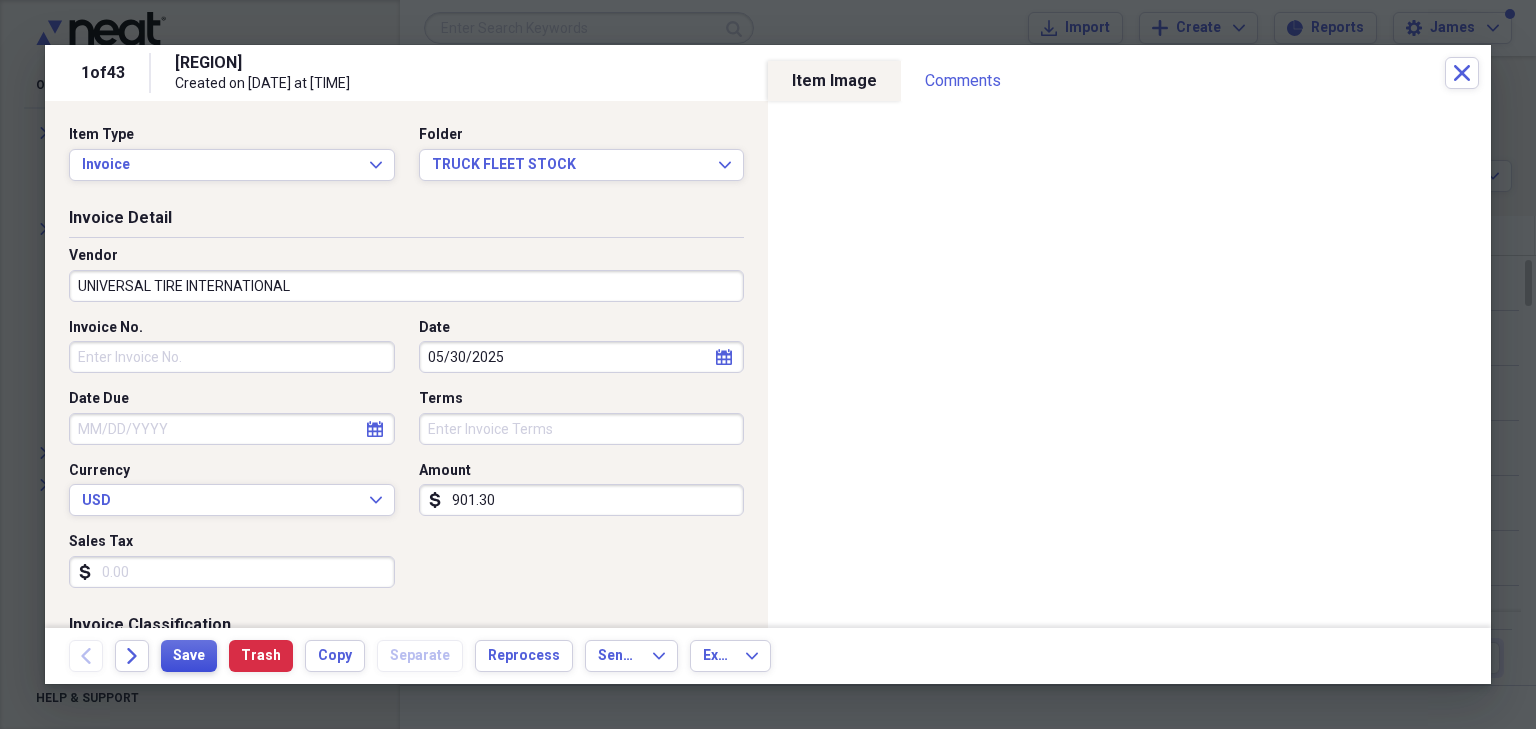 click on "Save" at bounding box center [189, 656] 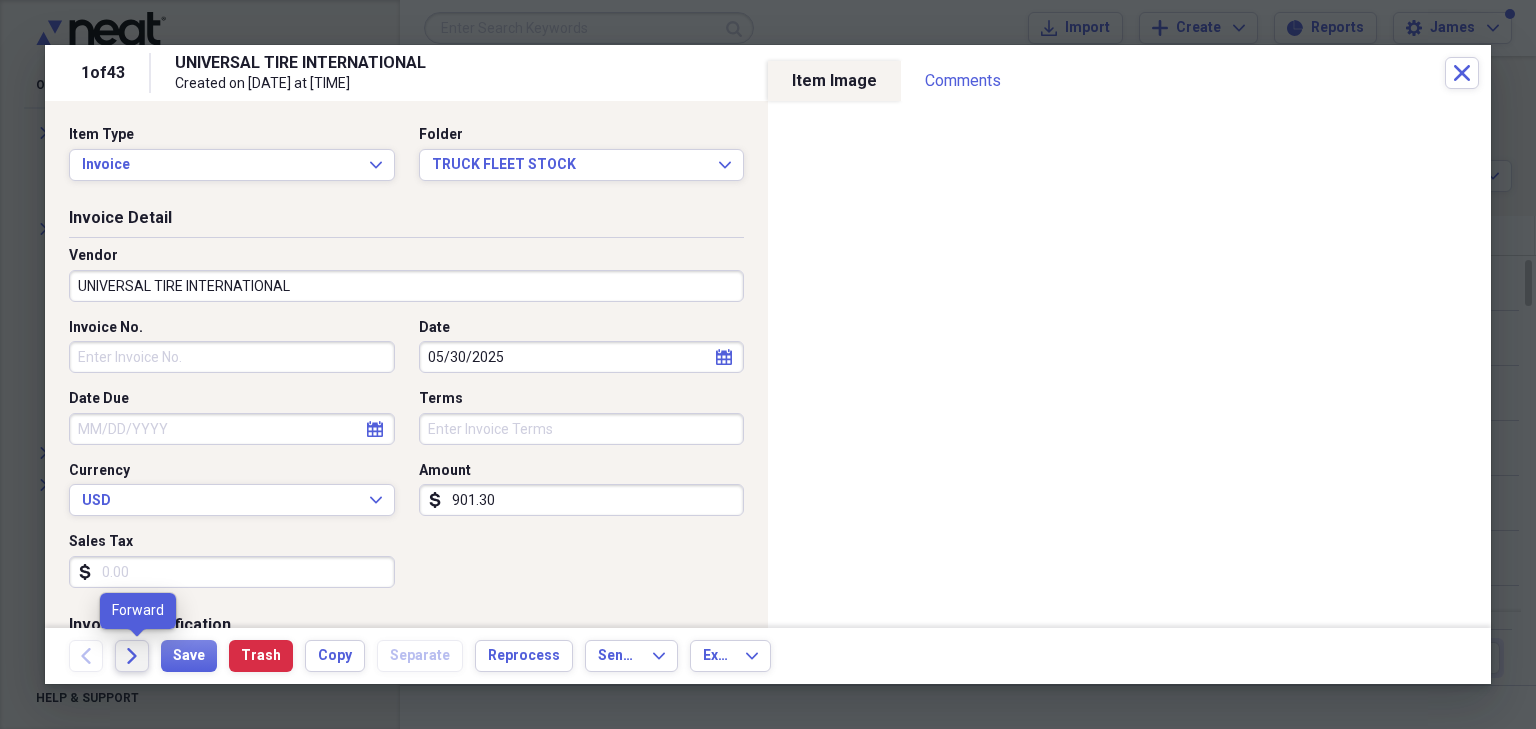 click on "Forward" 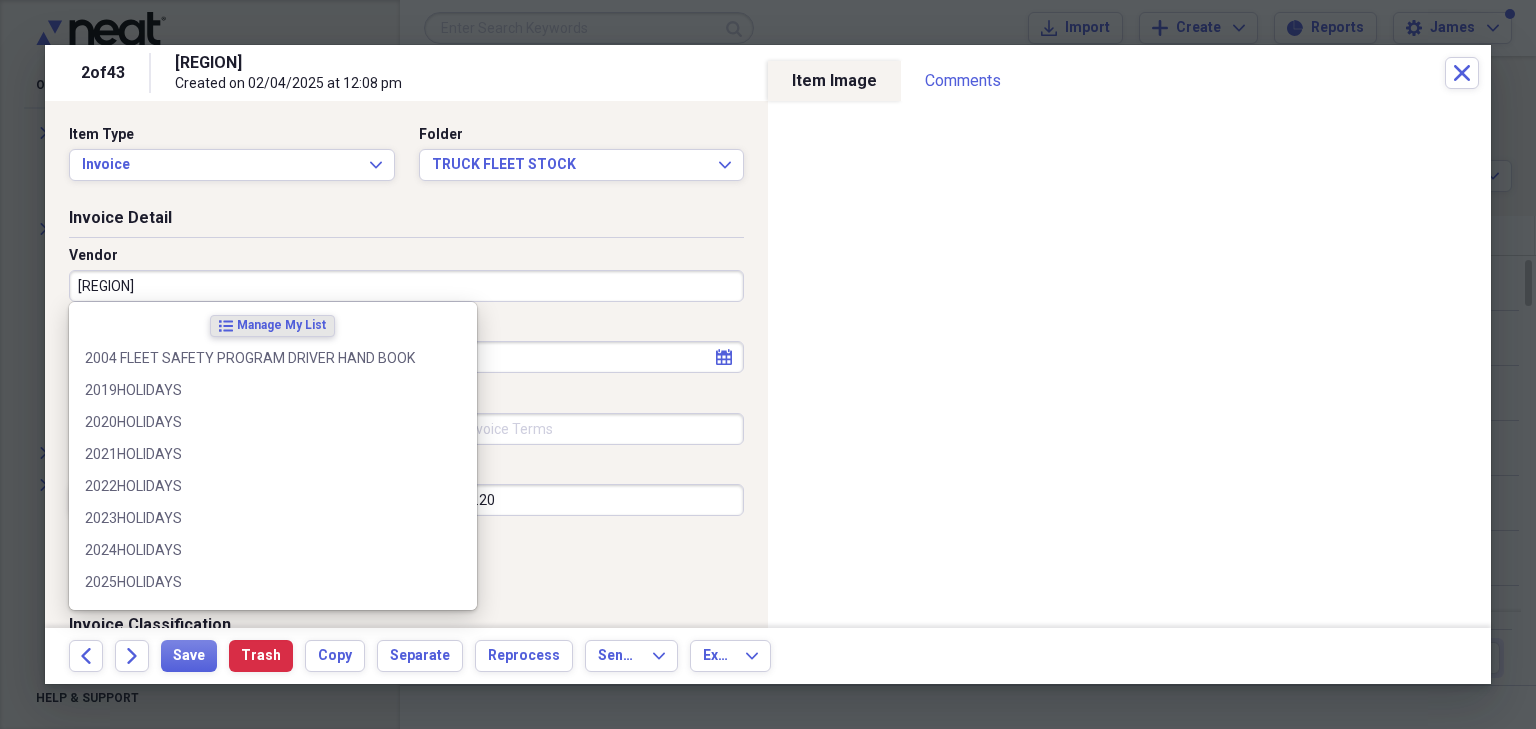 click on "[REGION]" at bounding box center [406, 286] 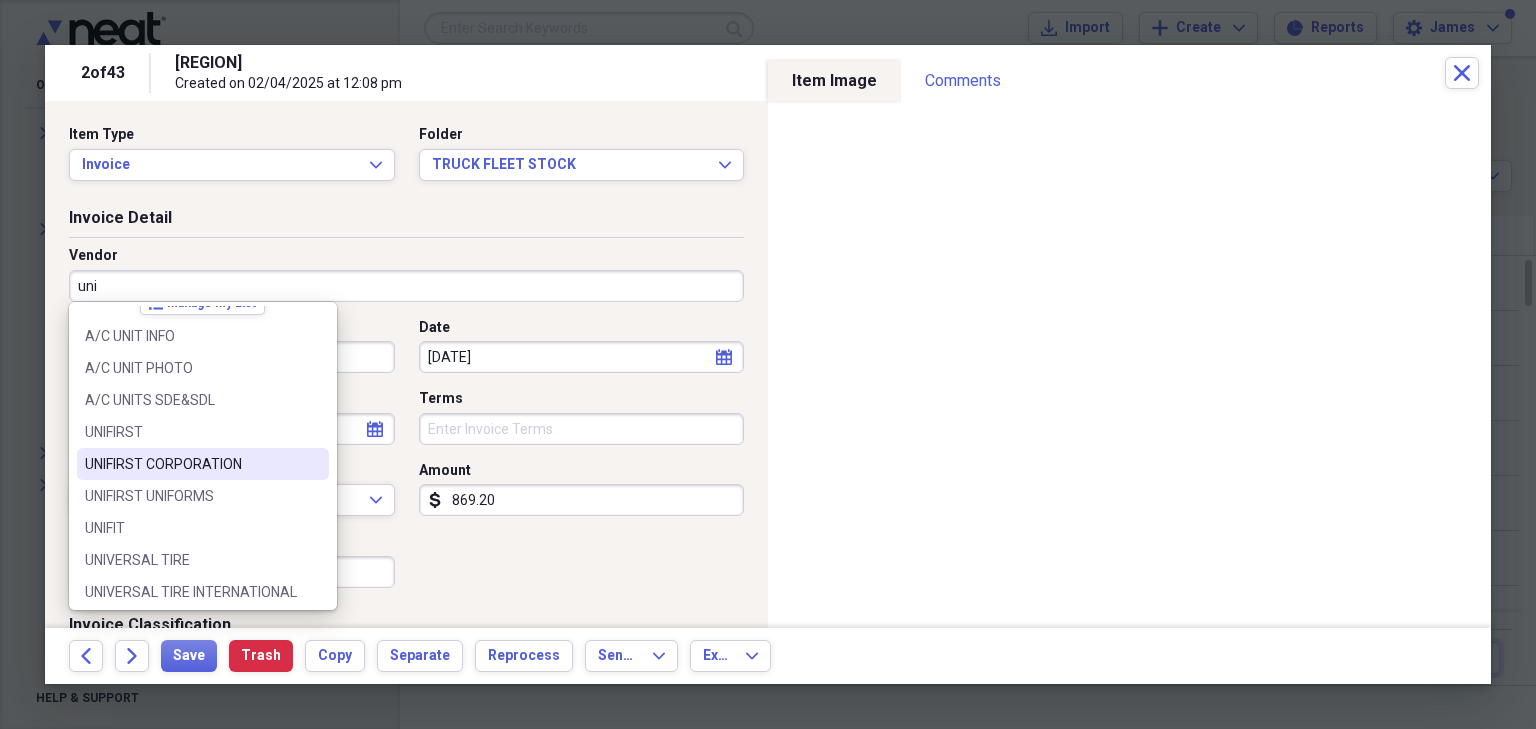 scroll, scrollTop: 28, scrollLeft: 0, axis: vertical 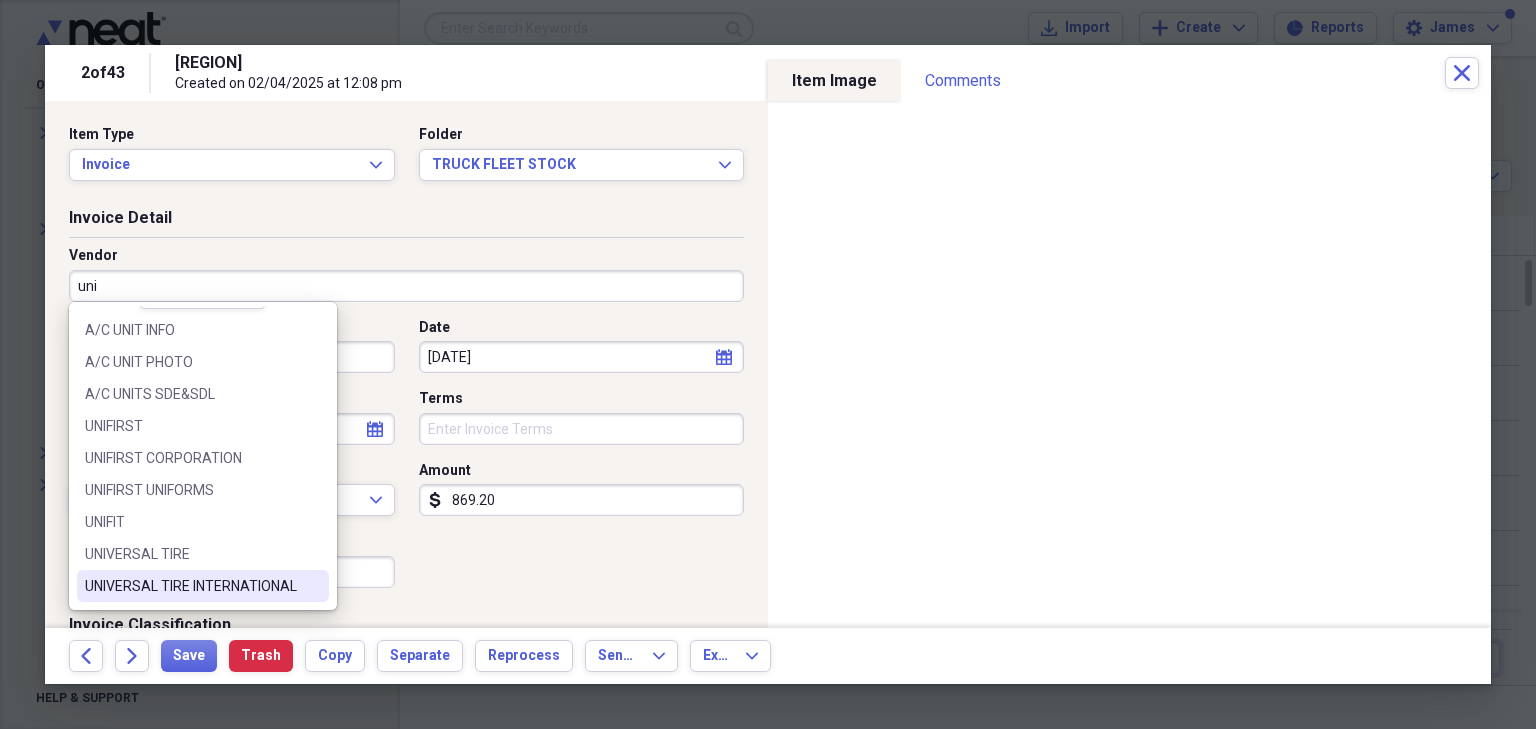 click on "UNIVERSAL TIRE INTERNATIONAL" at bounding box center (191, 586) 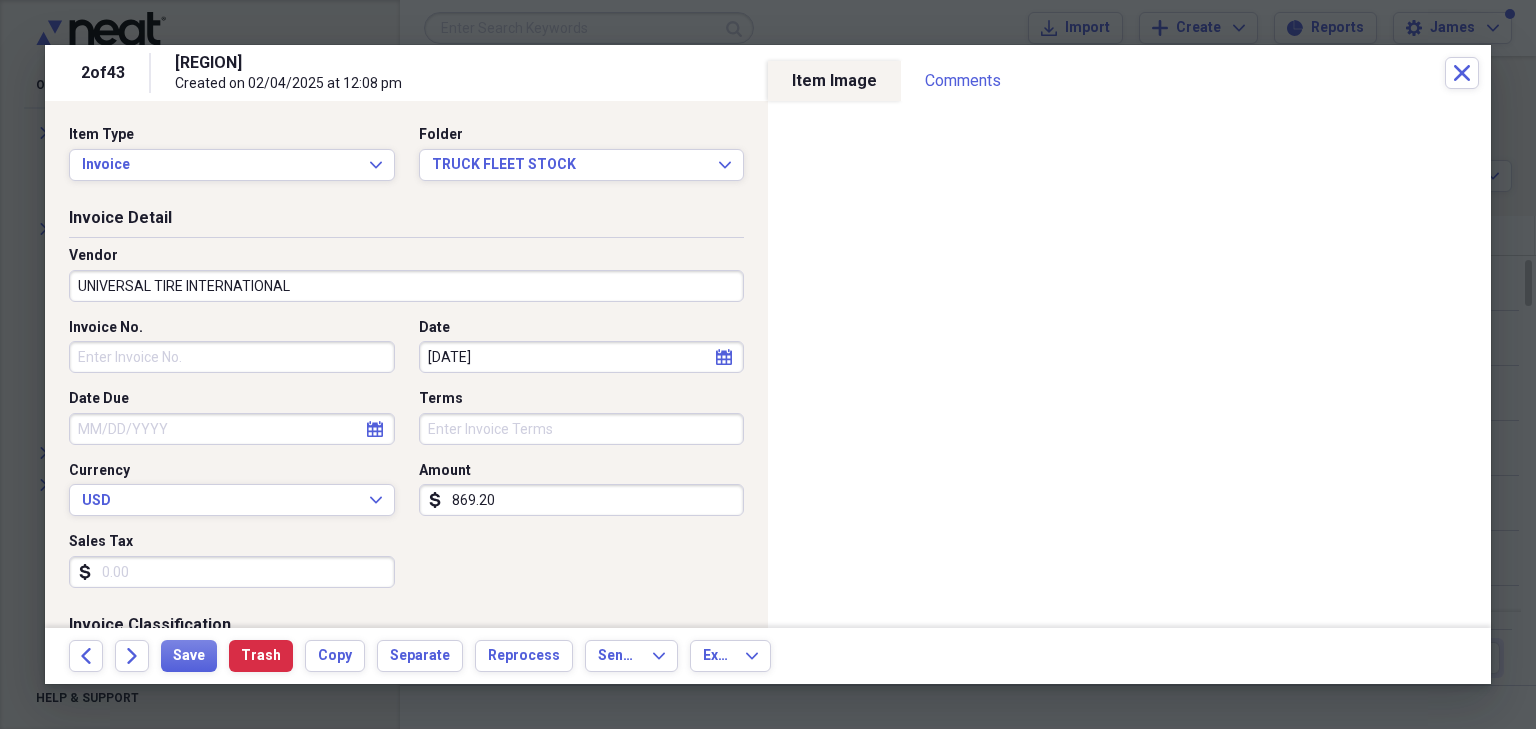 type on "TIRES" 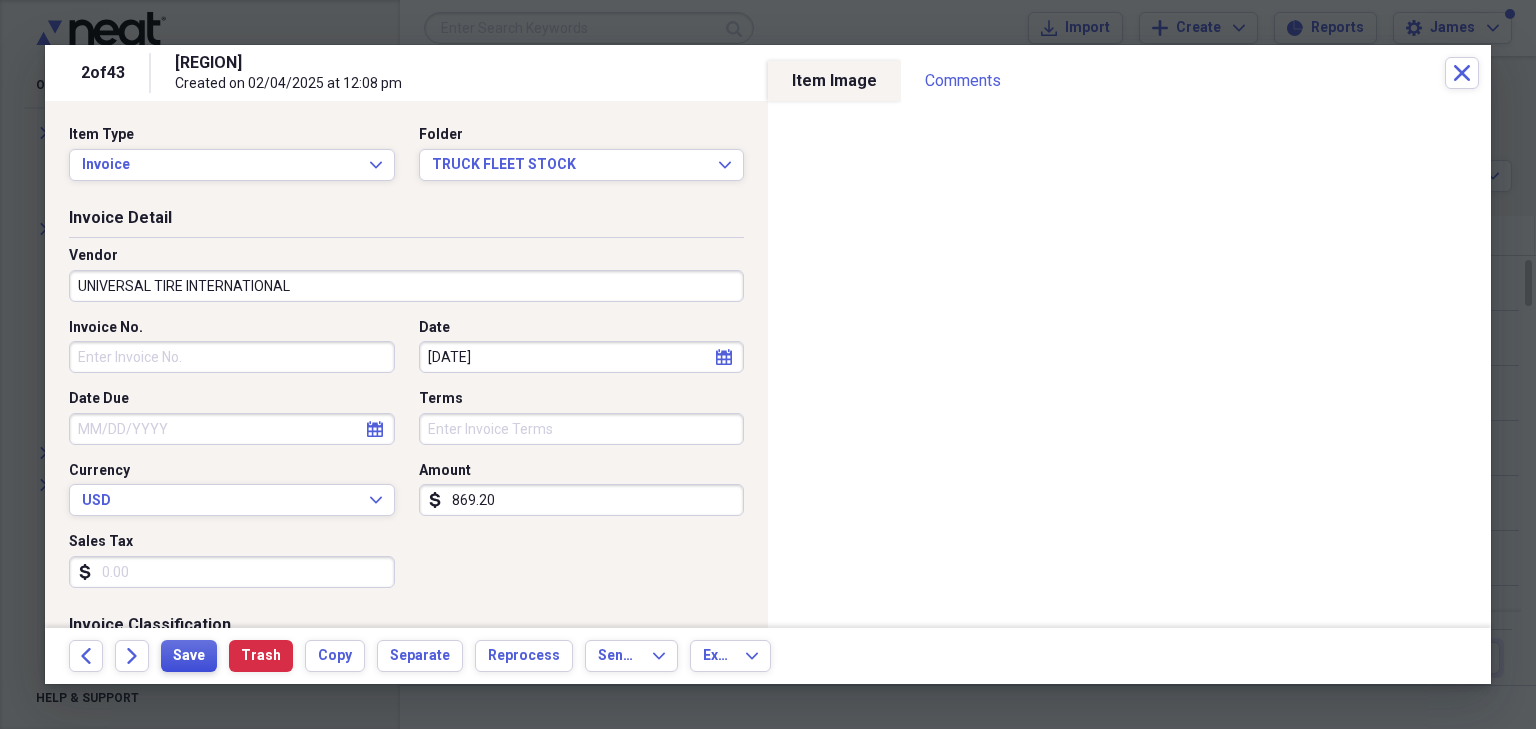 click on "Save" at bounding box center [189, 656] 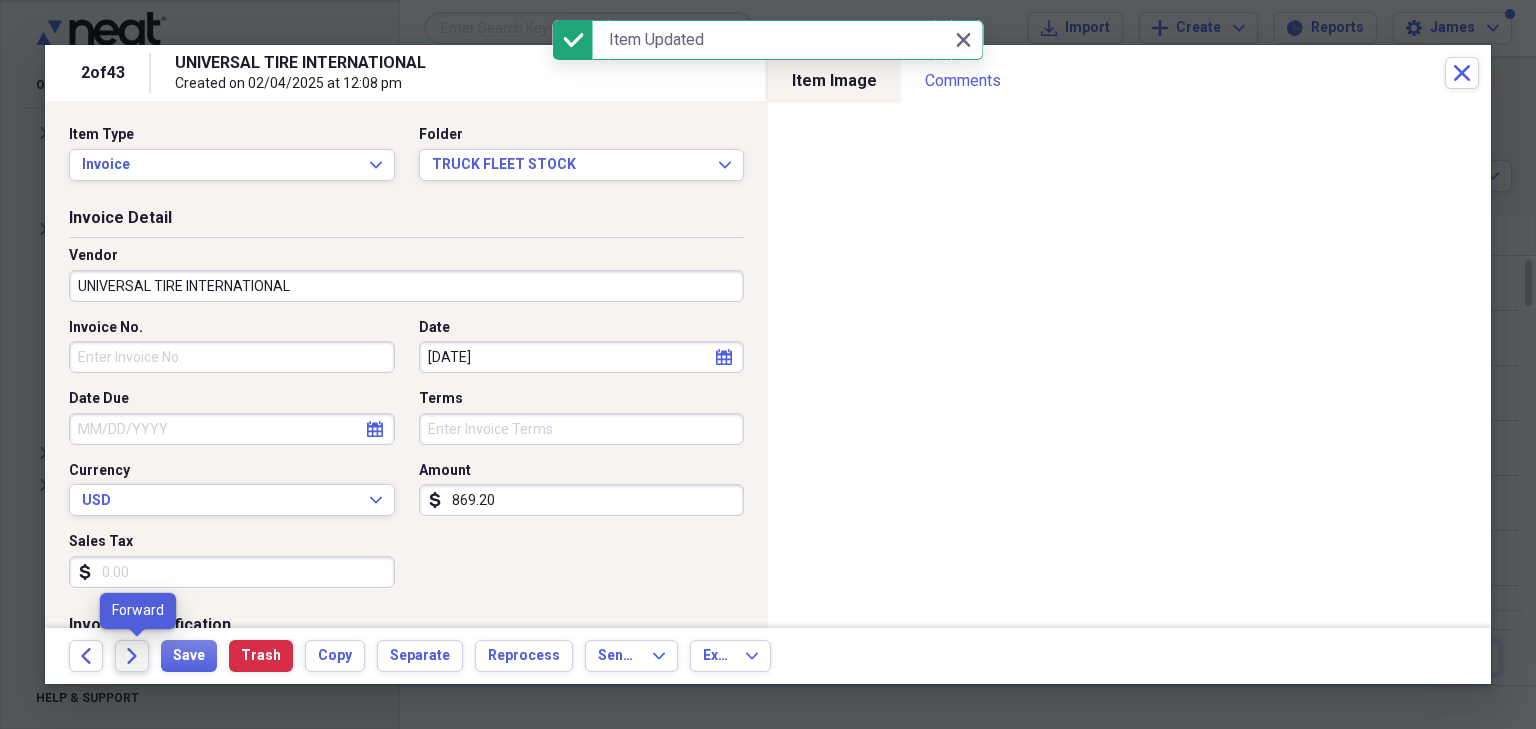 click 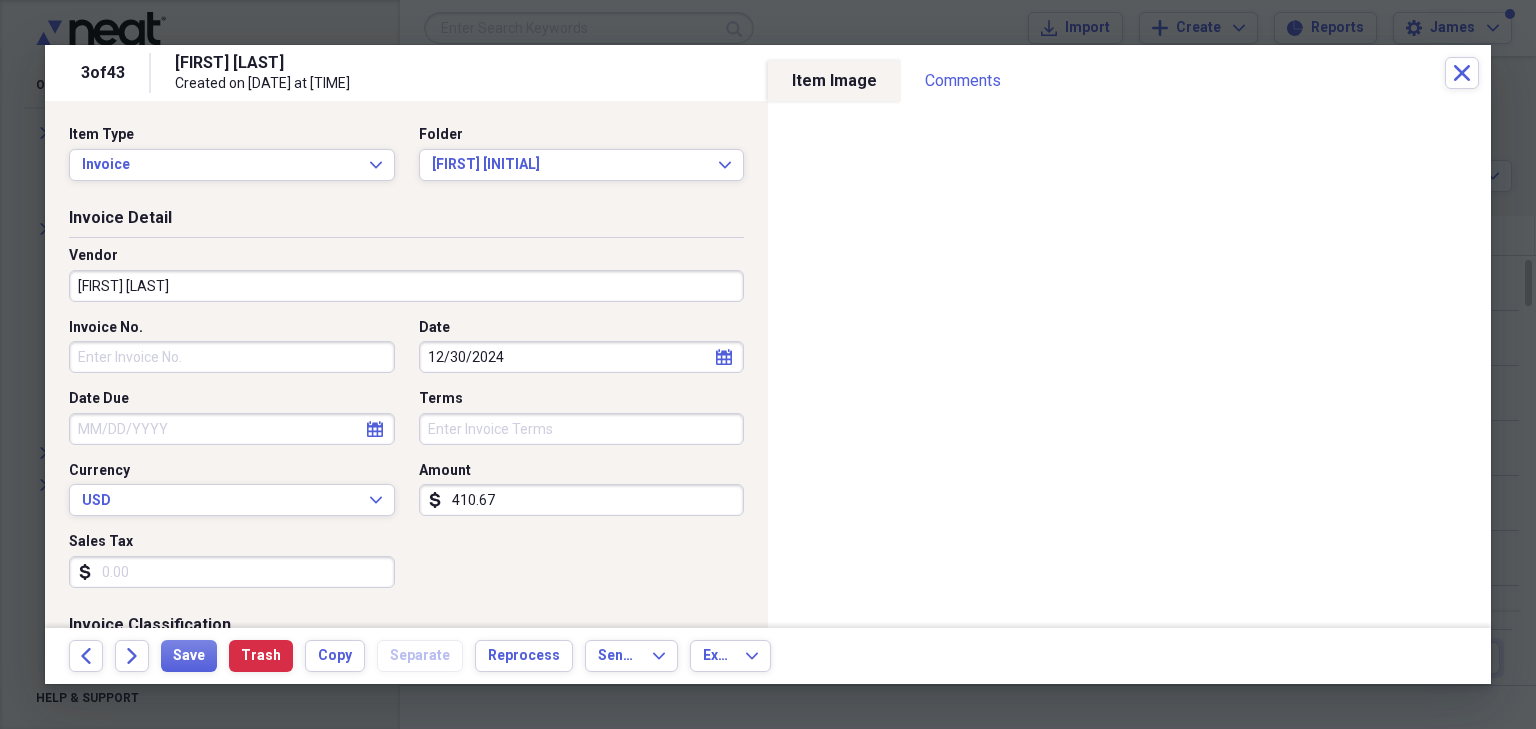 click on "[FIRST] [LAST]" at bounding box center [406, 286] 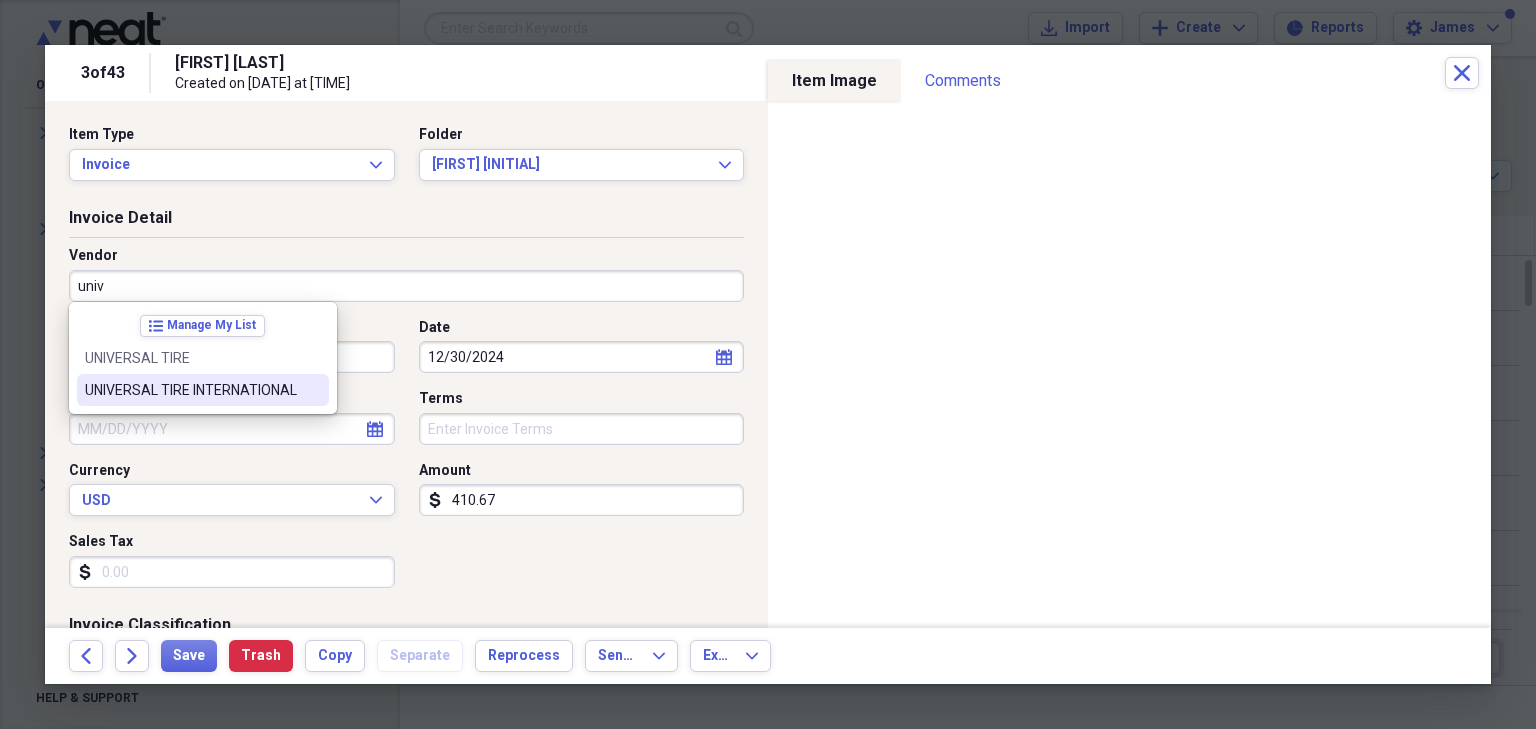 click on "UNIVERSAL TIRE INTERNATIONAL" at bounding box center (191, 390) 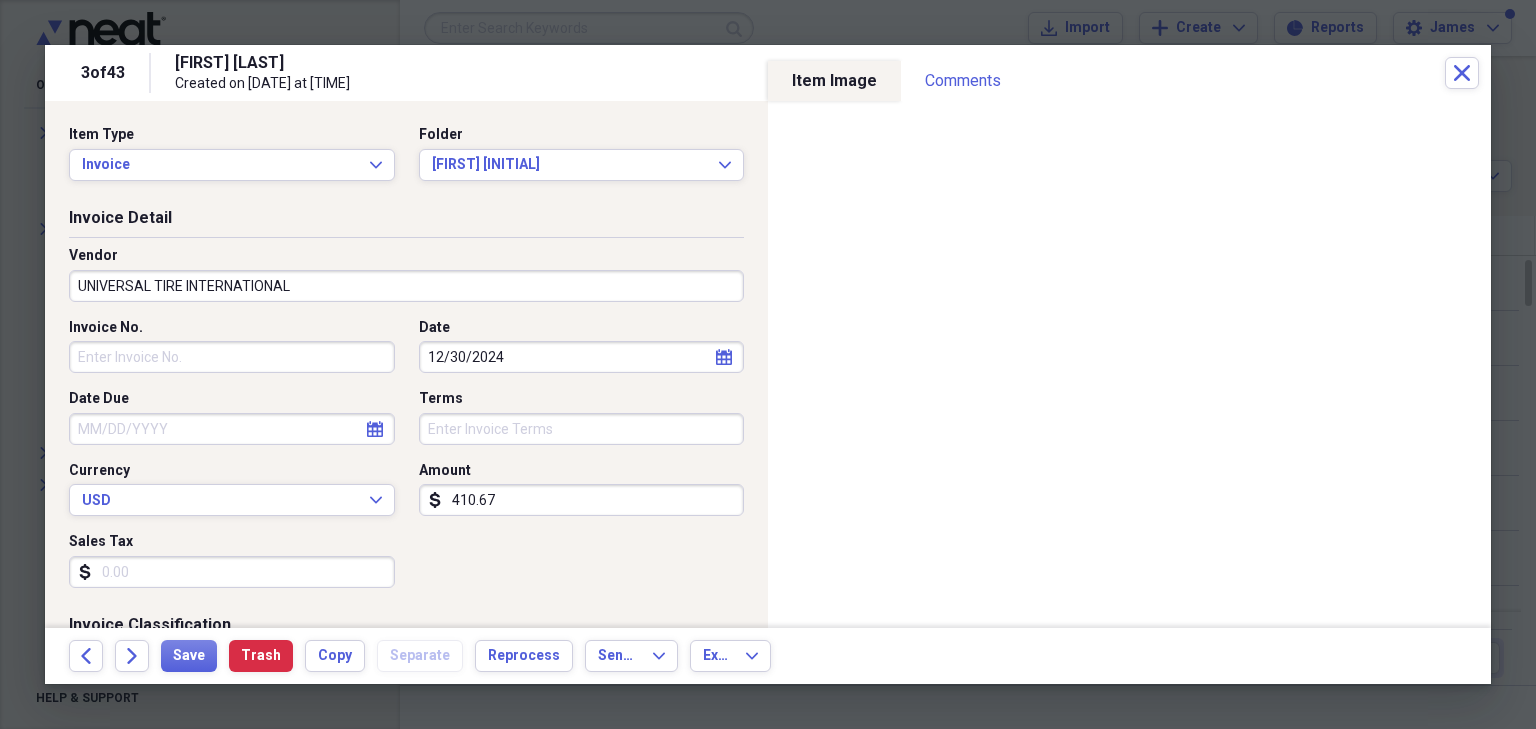 type on "TIRES" 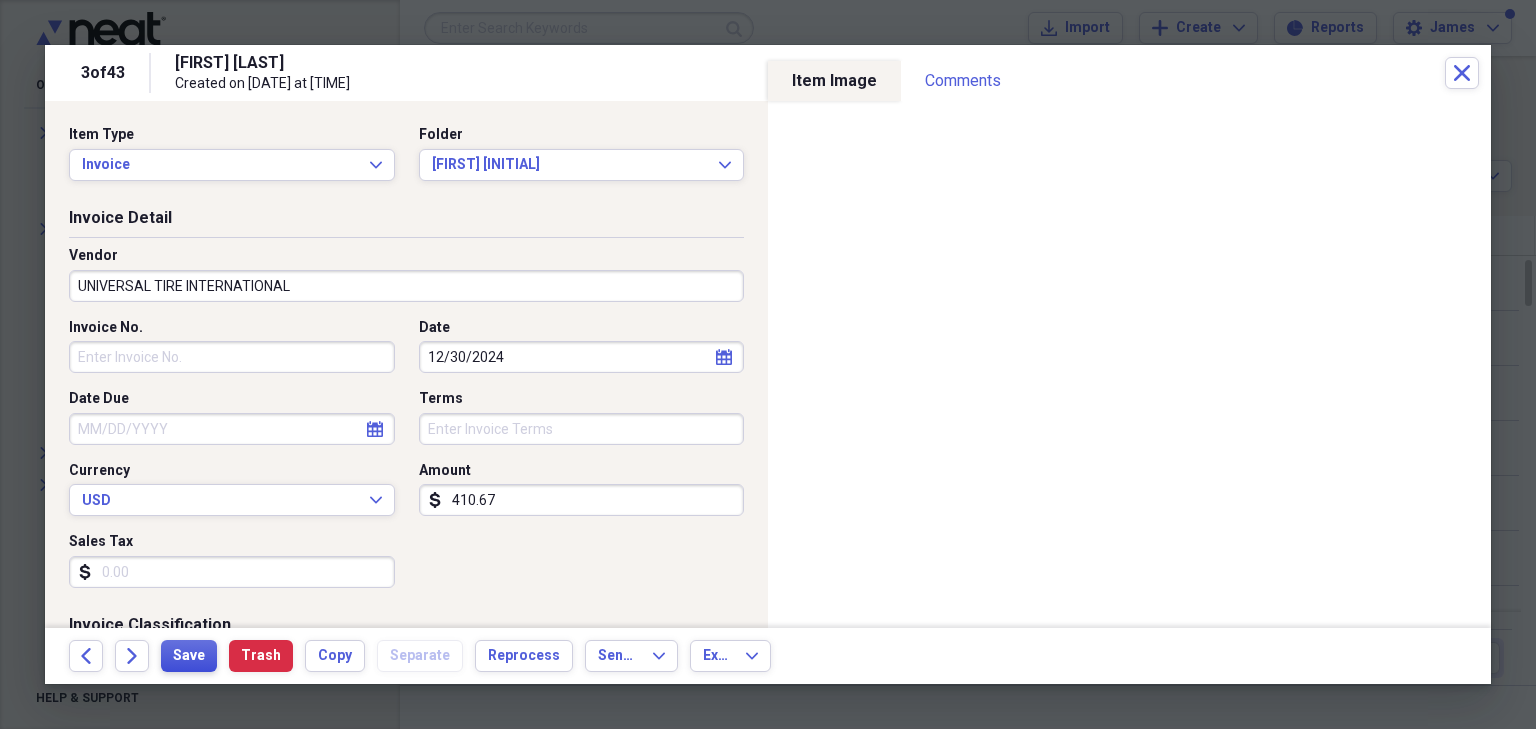 click on "Save" at bounding box center [189, 656] 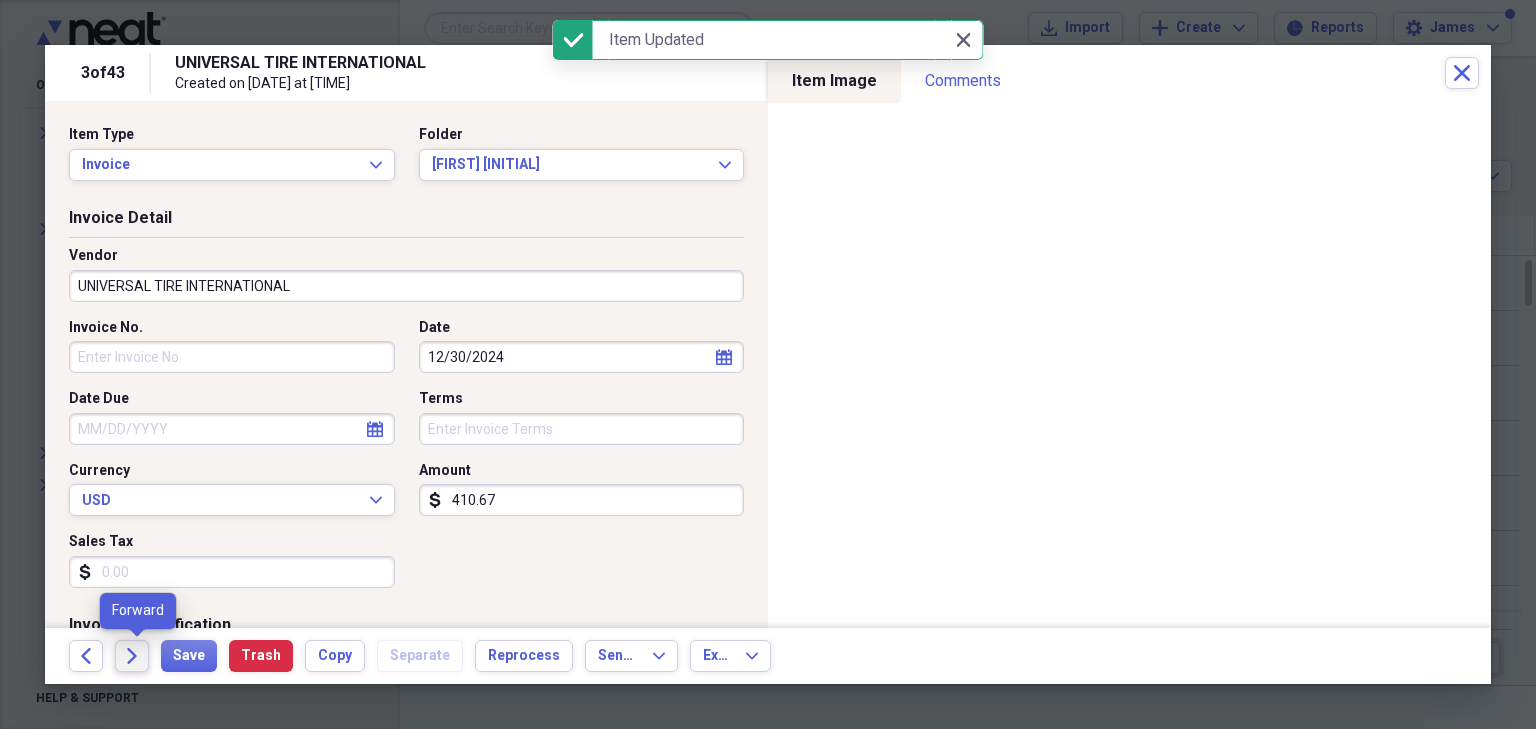 click on "Forward" 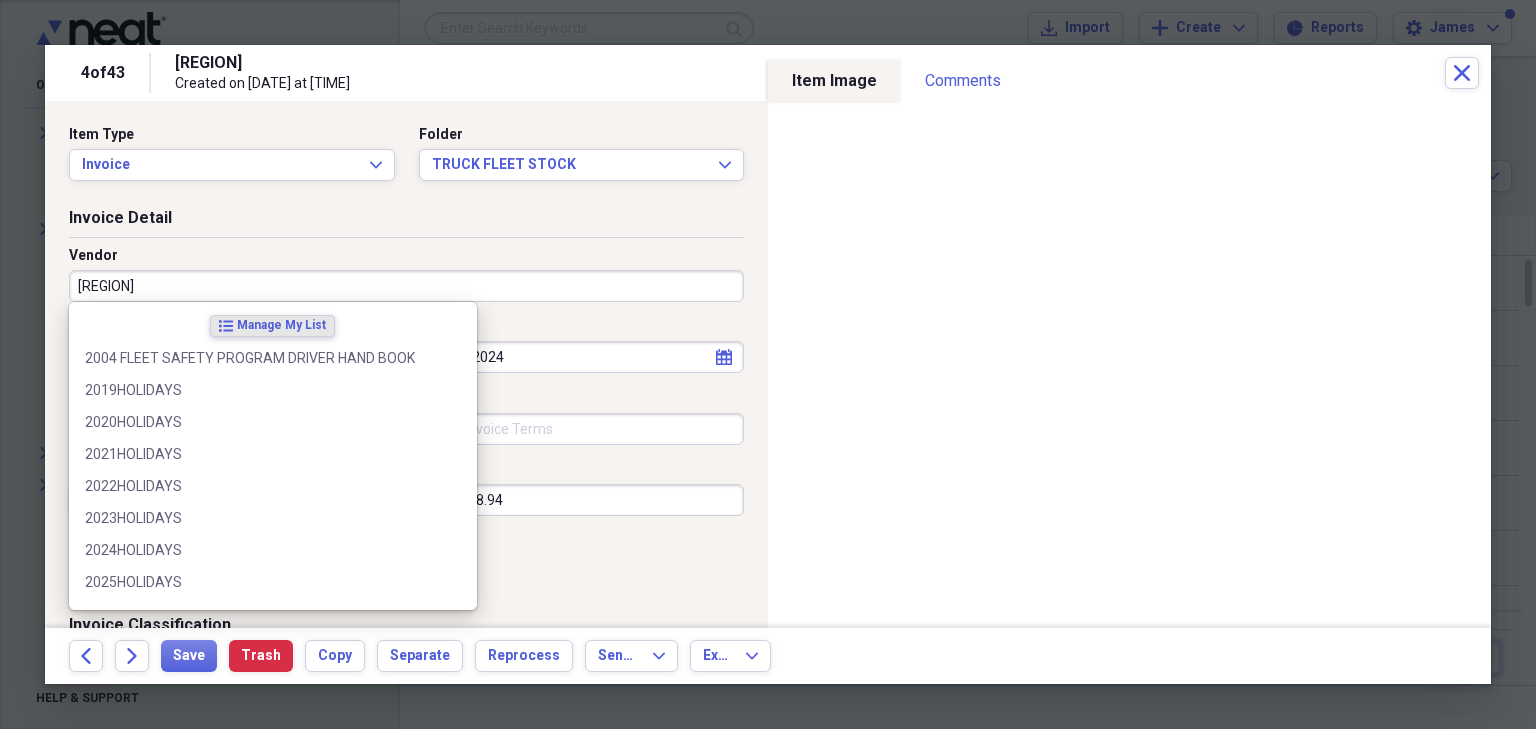 click on "[REGION]" at bounding box center [406, 286] 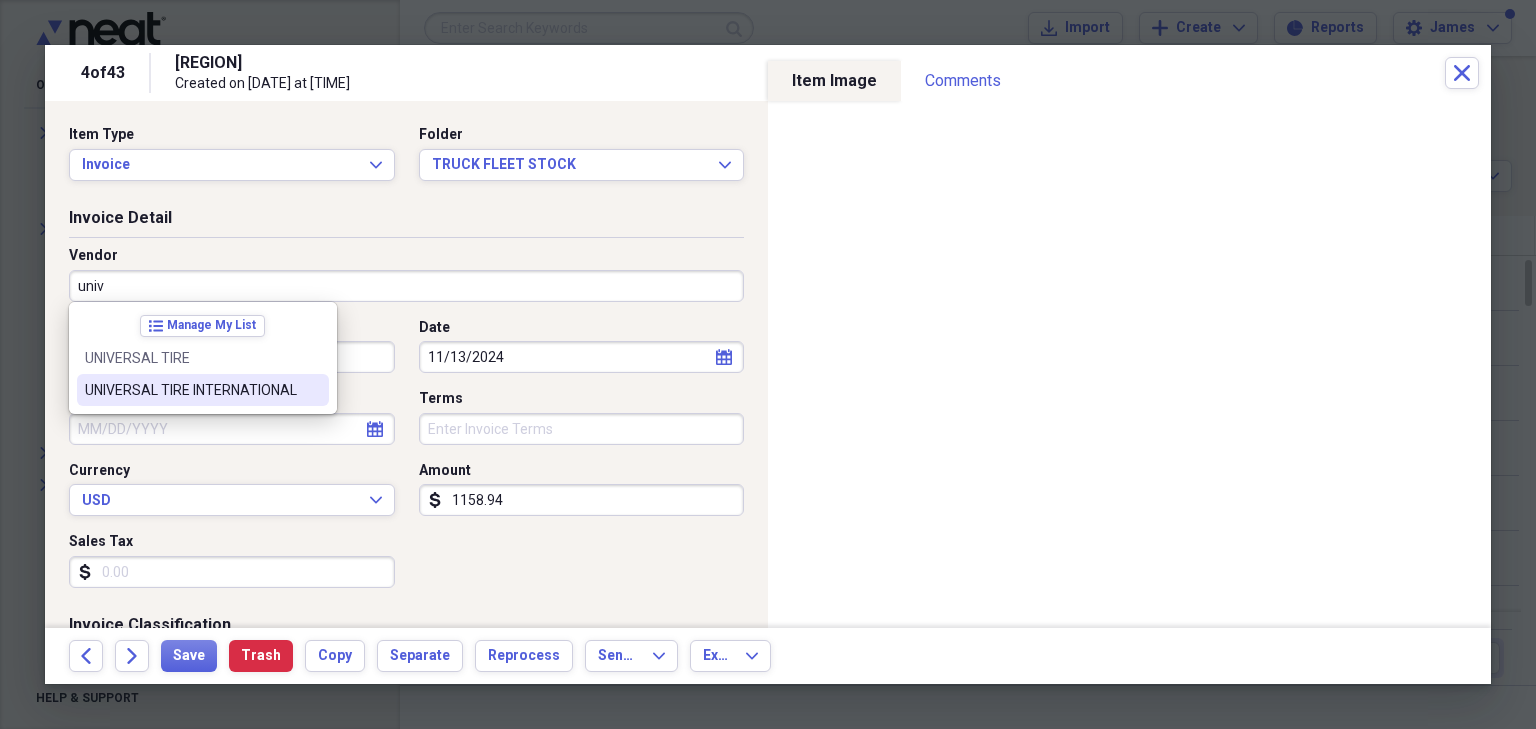 click on "UNIVERSAL TIRE INTERNATIONAL" at bounding box center [191, 390] 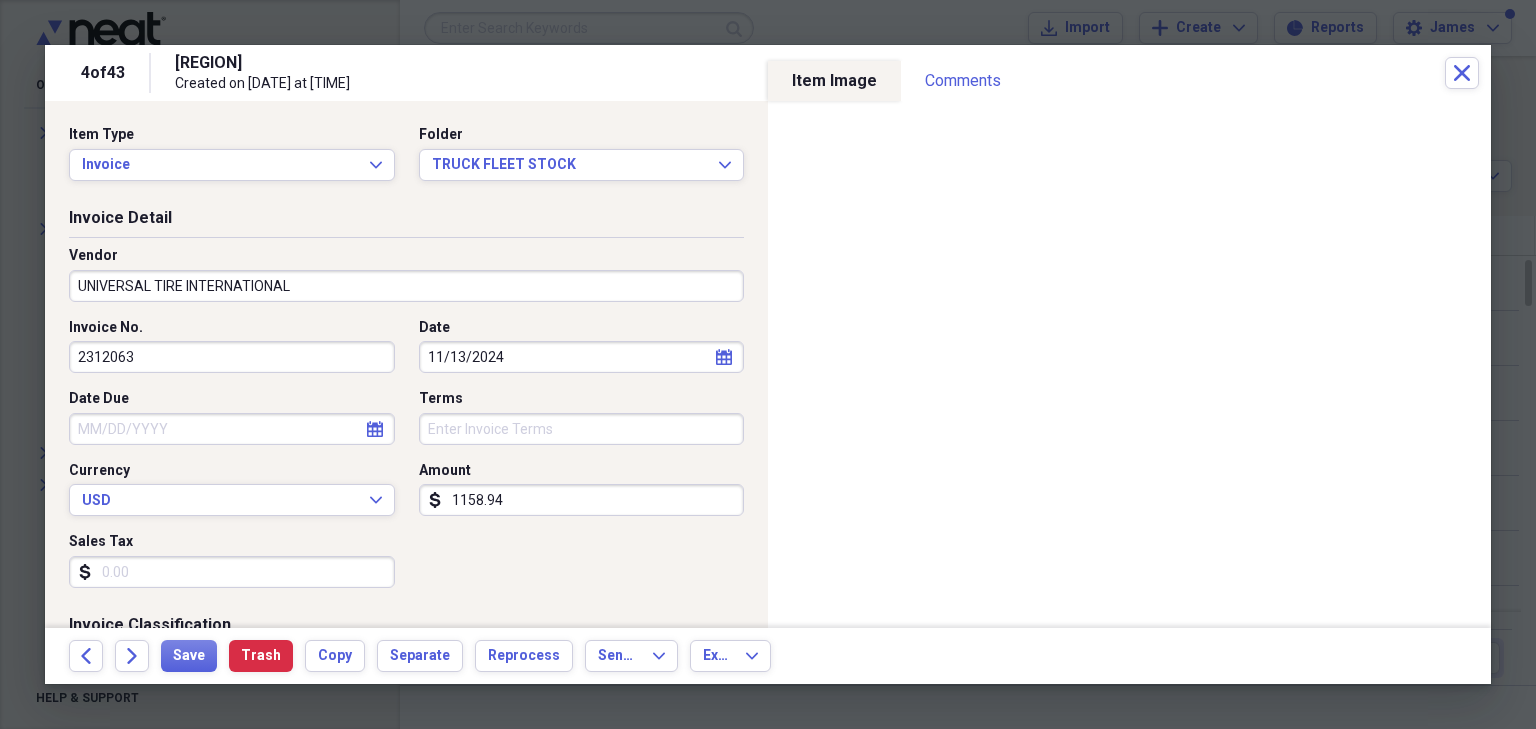 type on "TIRES" 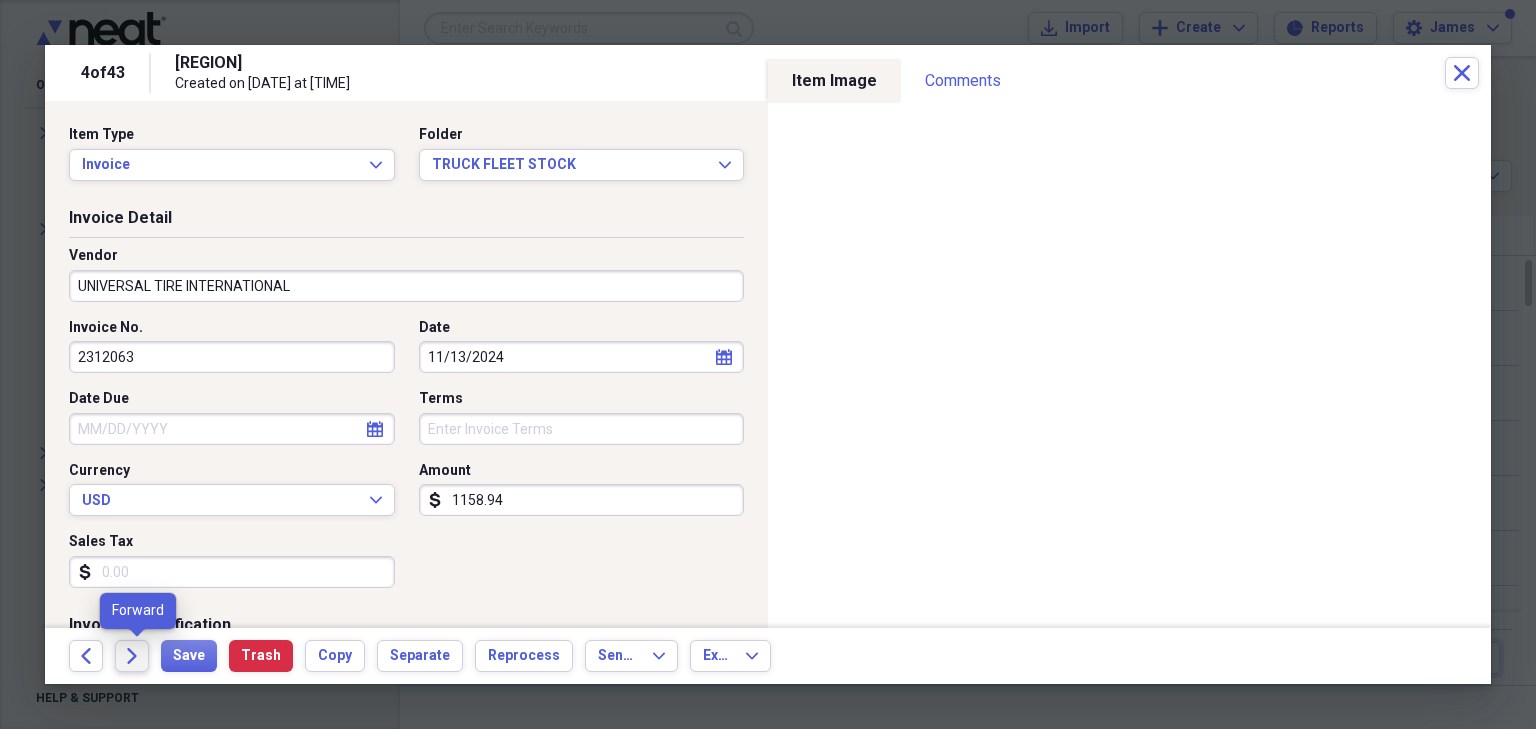 click on "Forward" 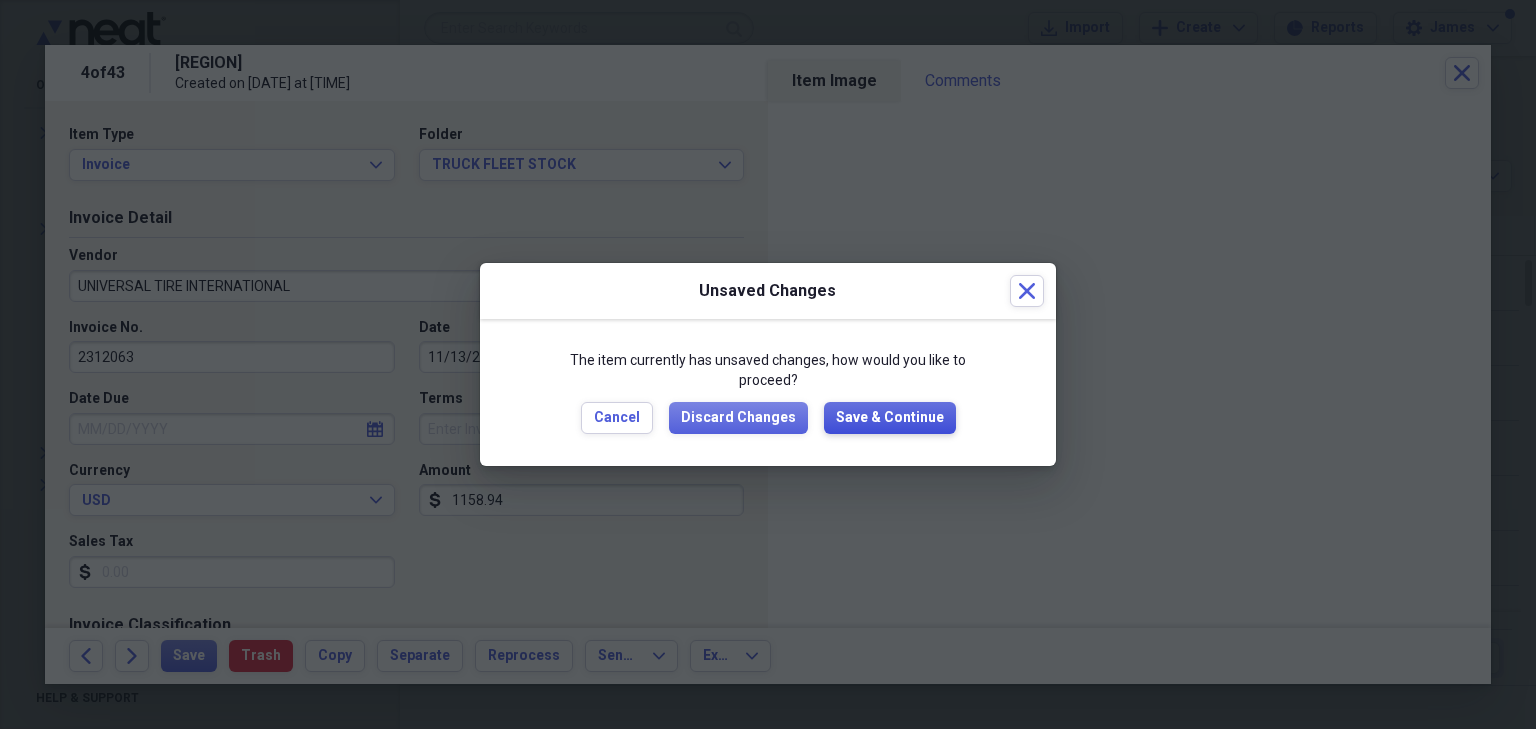 click on "Save & Continue" at bounding box center (890, 418) 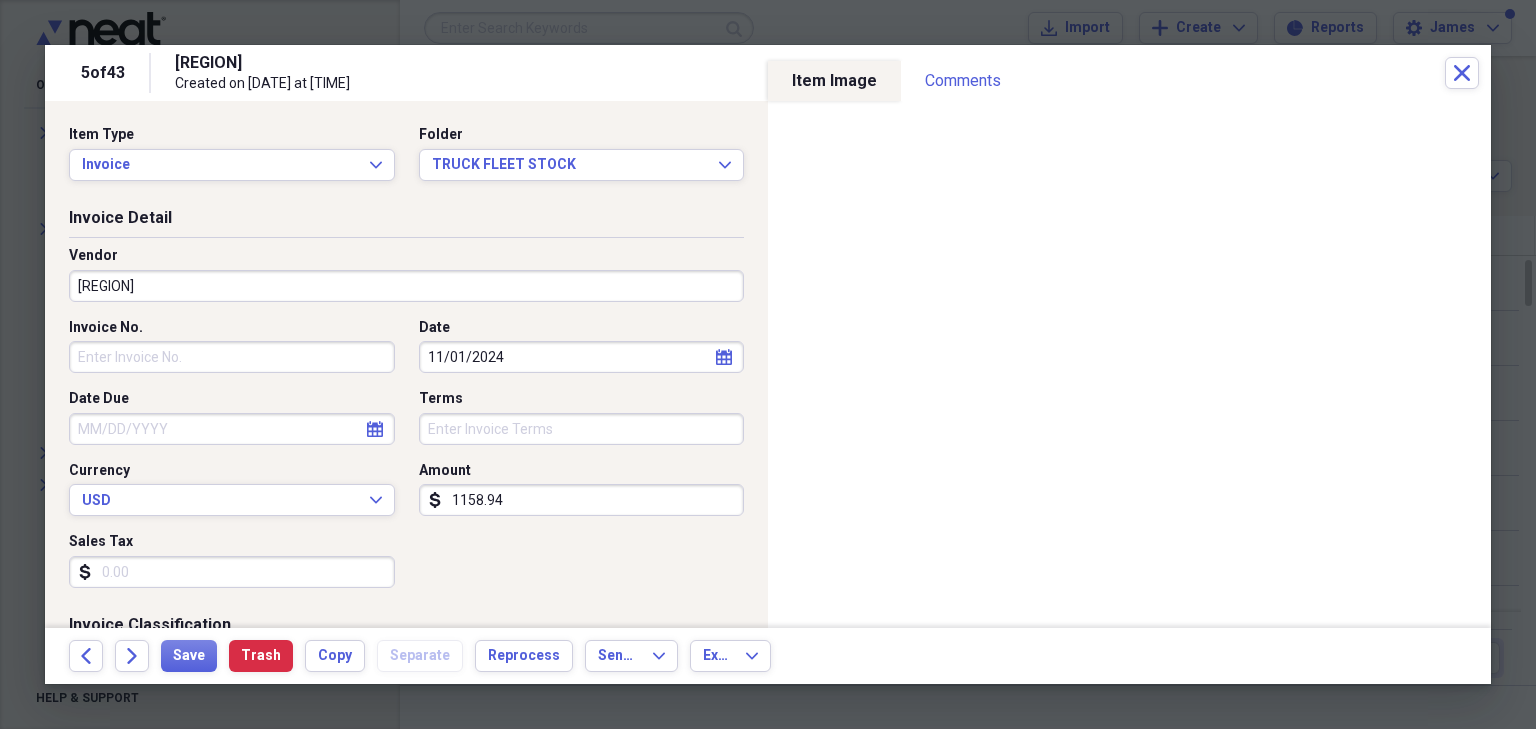 click on "[REGION]" at bounding box center (406, 286) 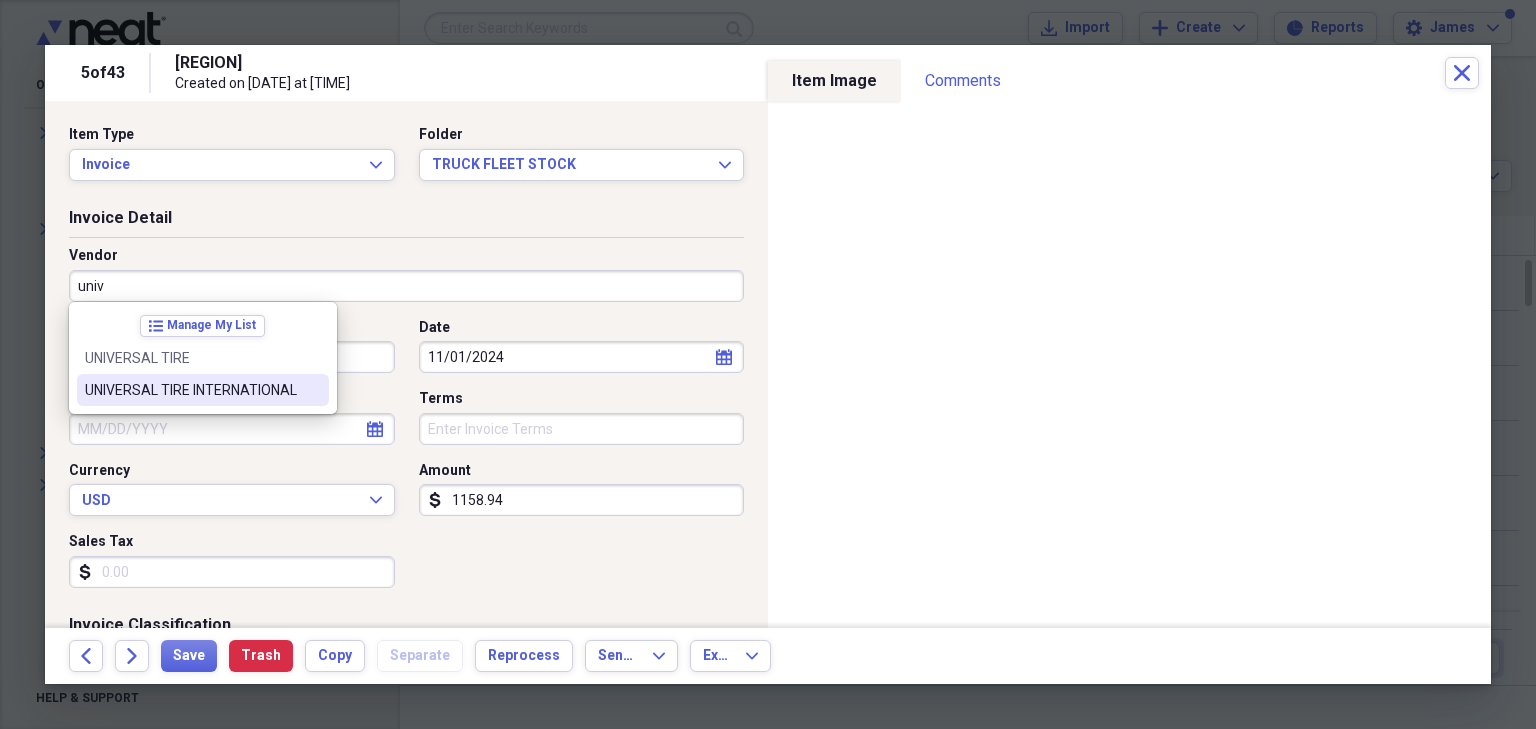click on "UNIVERSAL TIRE INTERNATIONAL" at bounding box center [191, 390] 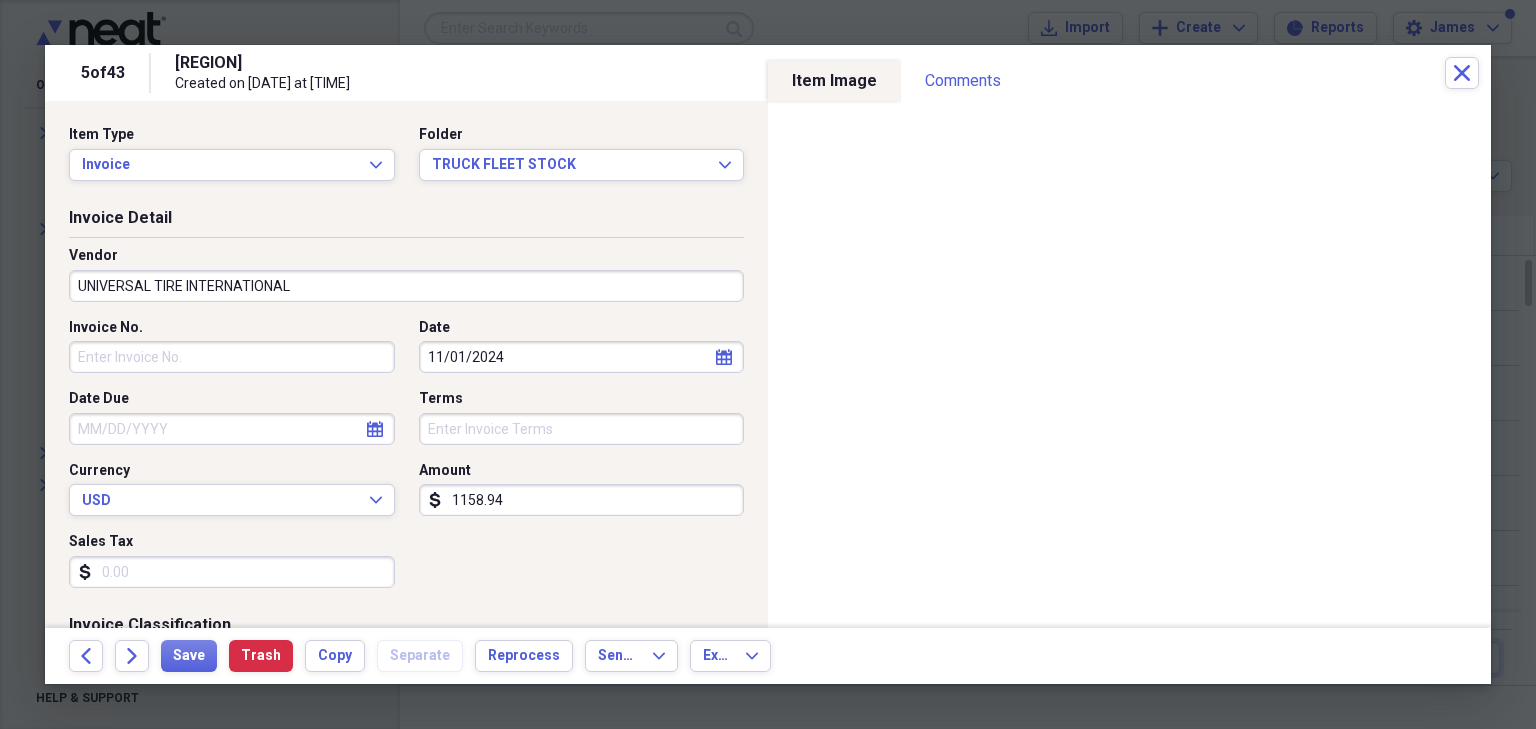type on "TIRES" 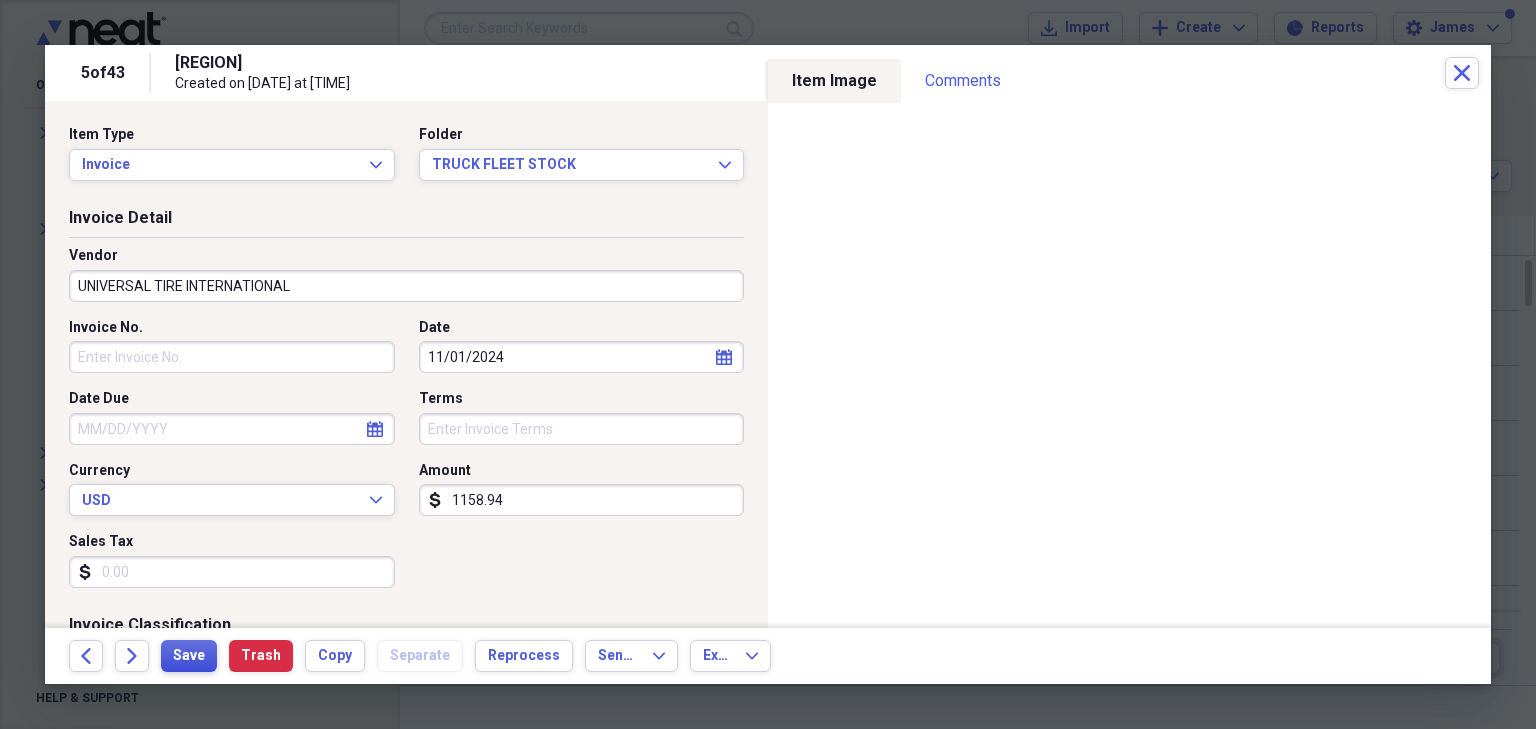click on "Save" at bounding box center (189, 656) 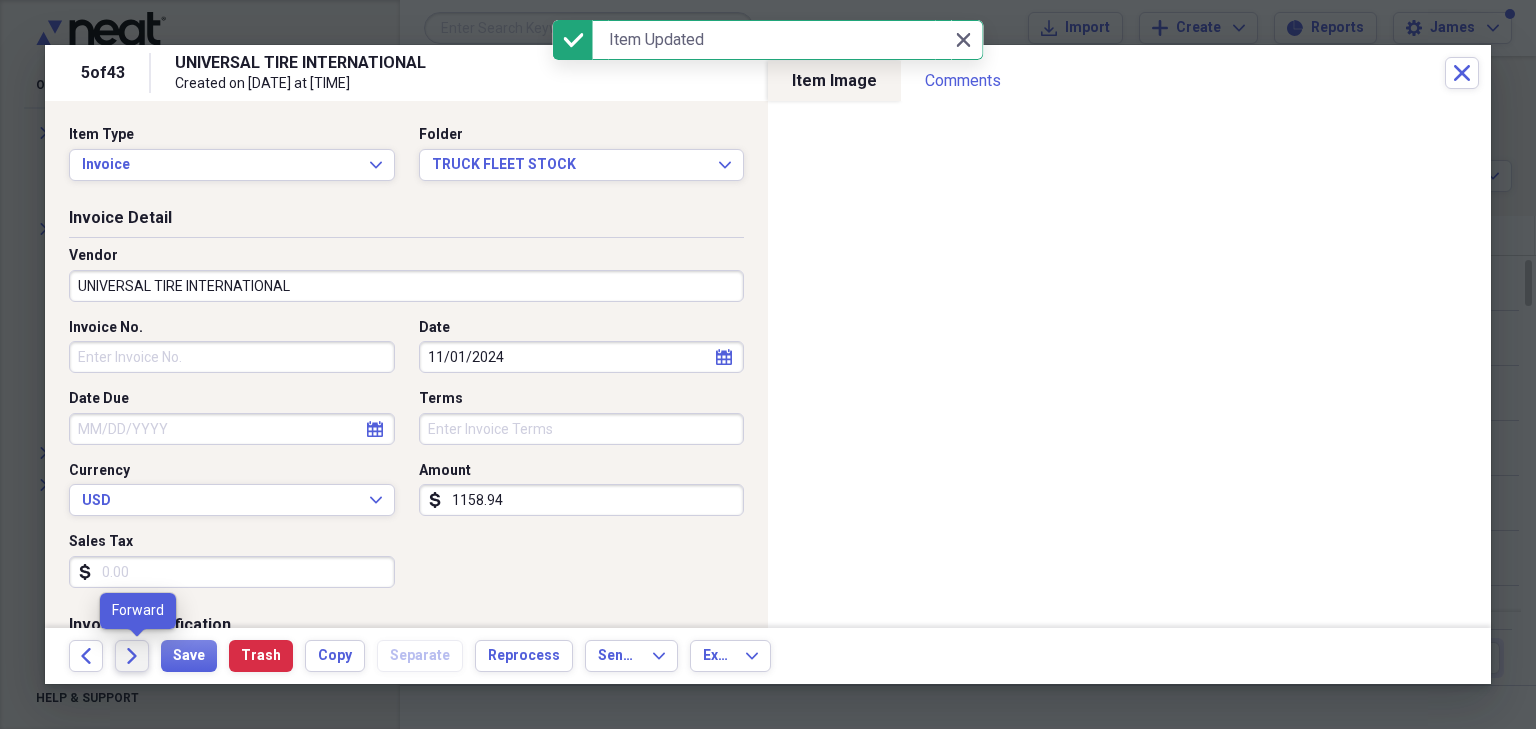 click 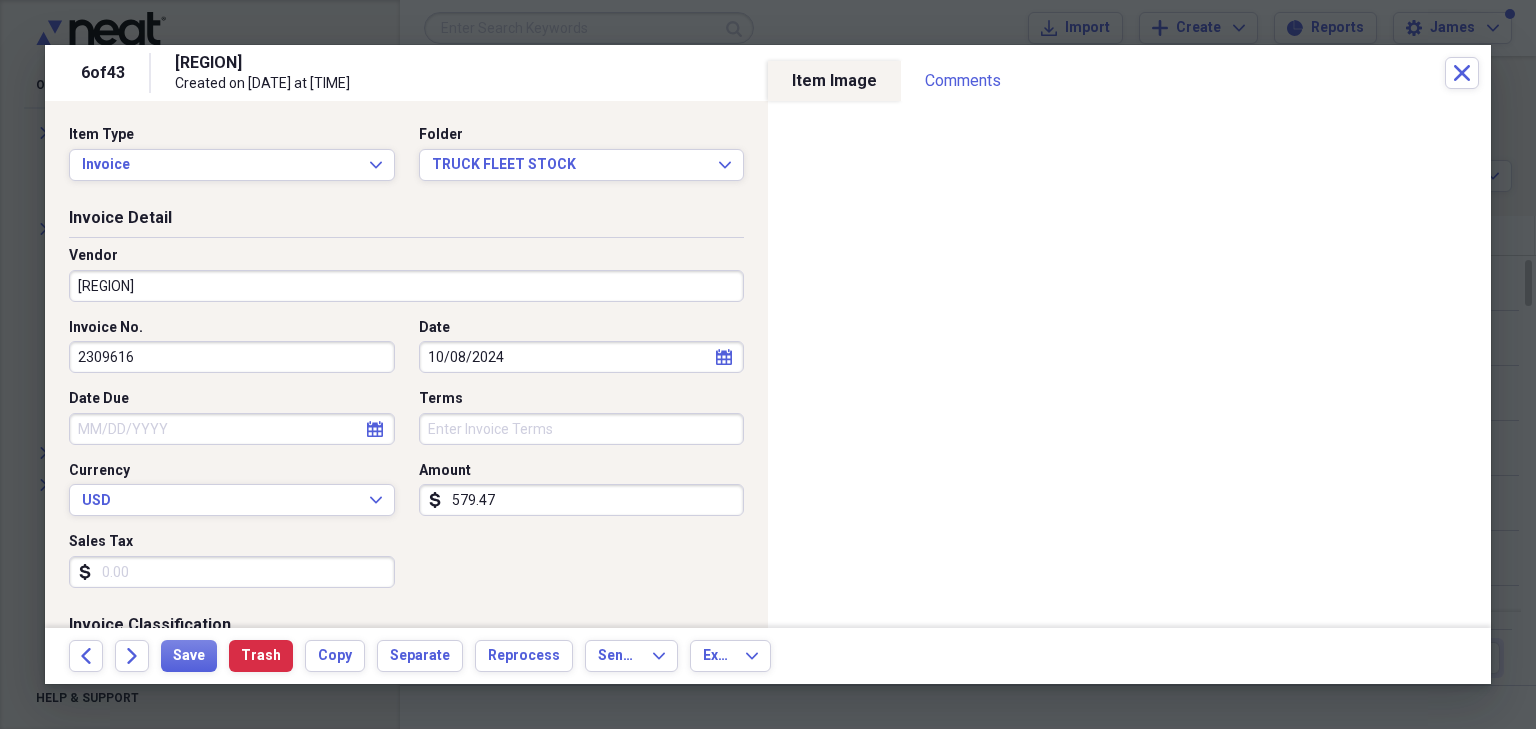click on "[REGION]" at bounding box center (406, 286) 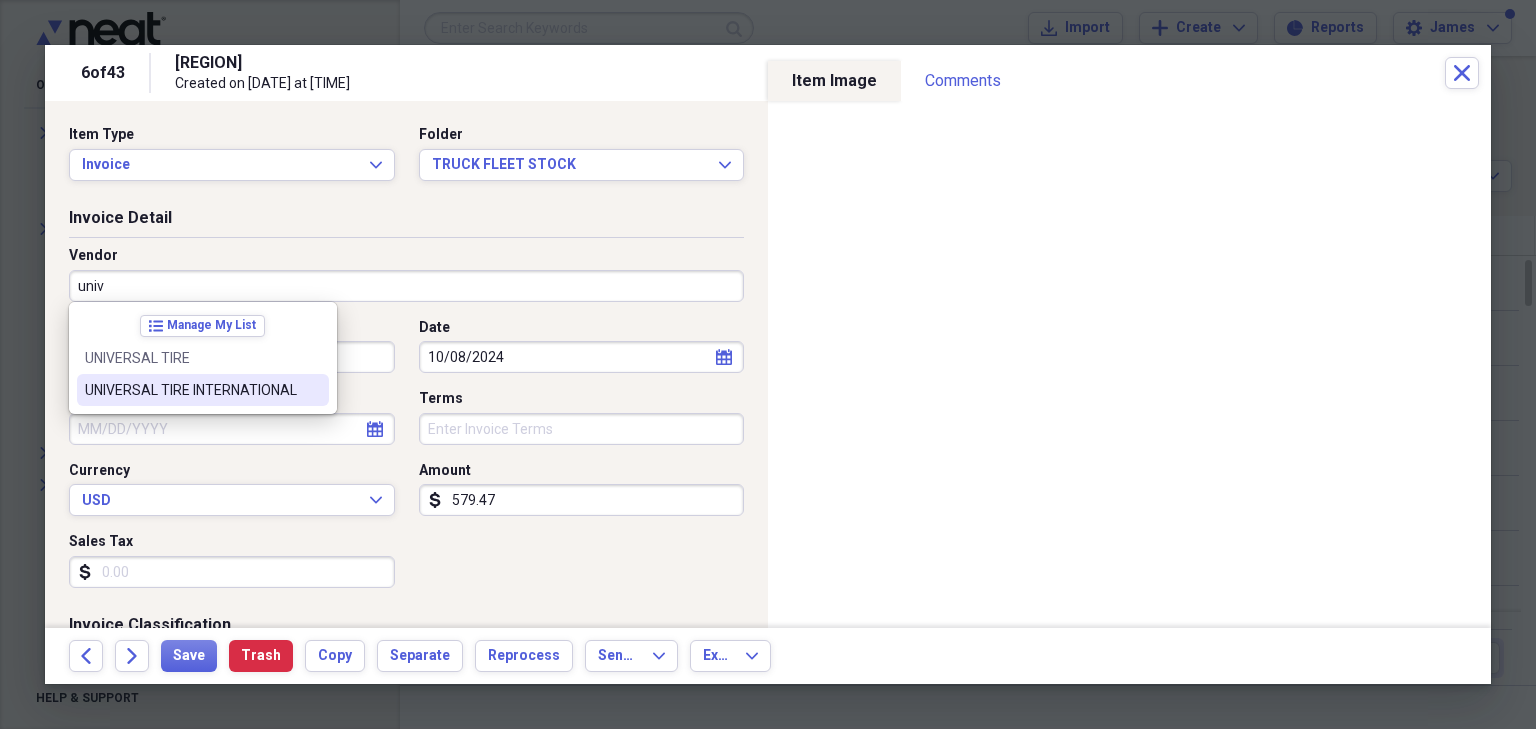 click on "UNIVERSAL TIRE INTERNATIONAL" at bounding box center [191, 390] 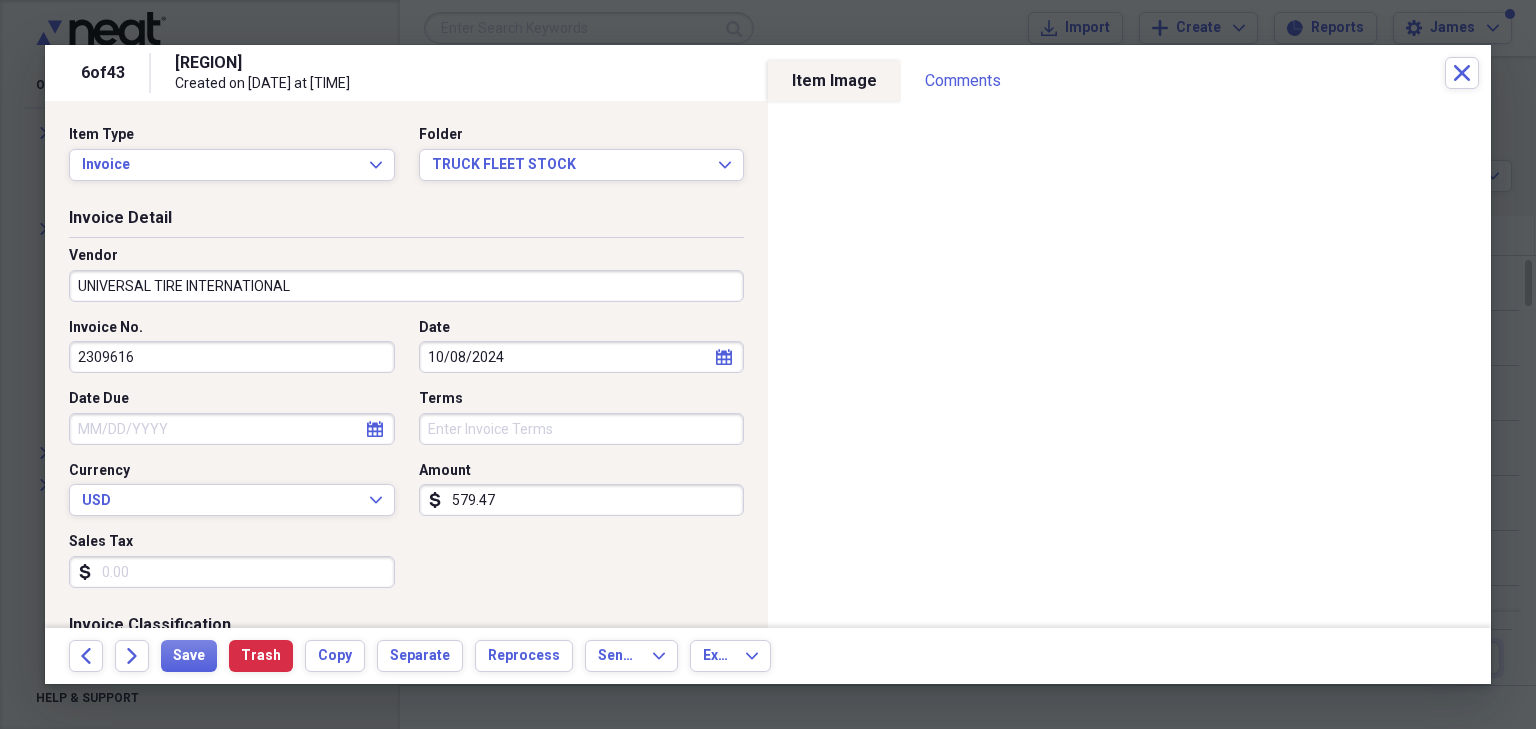 type on "TIRES" 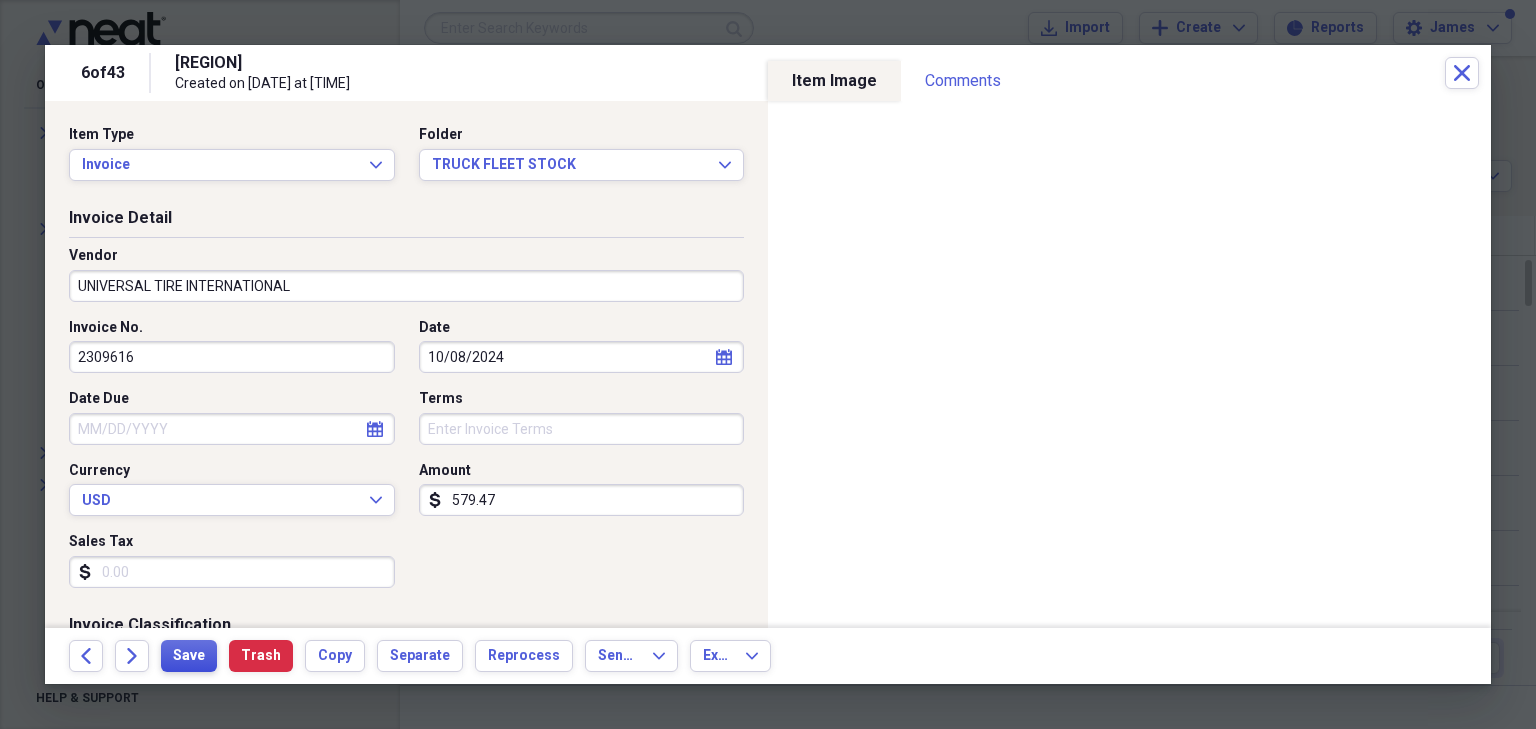 click on "Save" at bounding box center (189, 656) 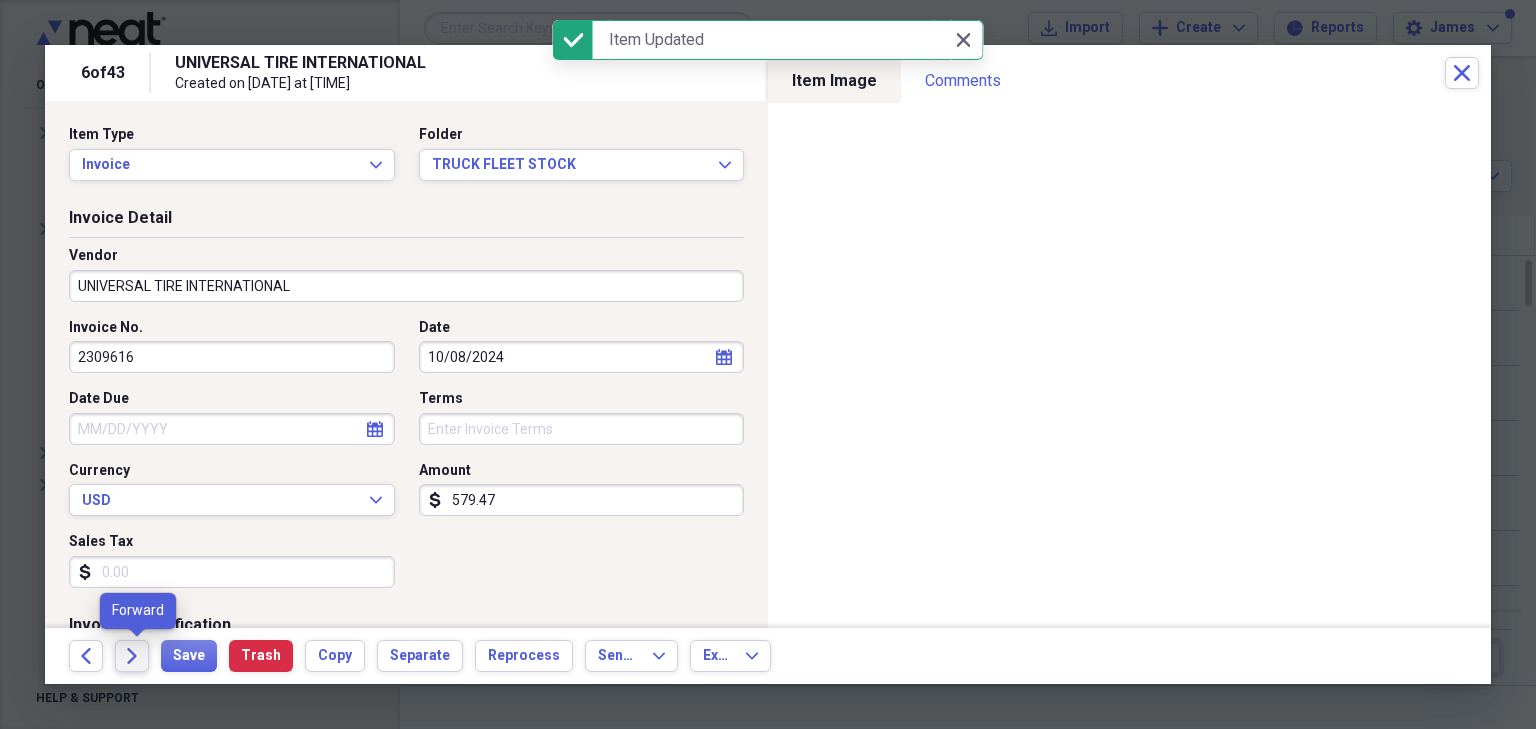 click on "Forward" 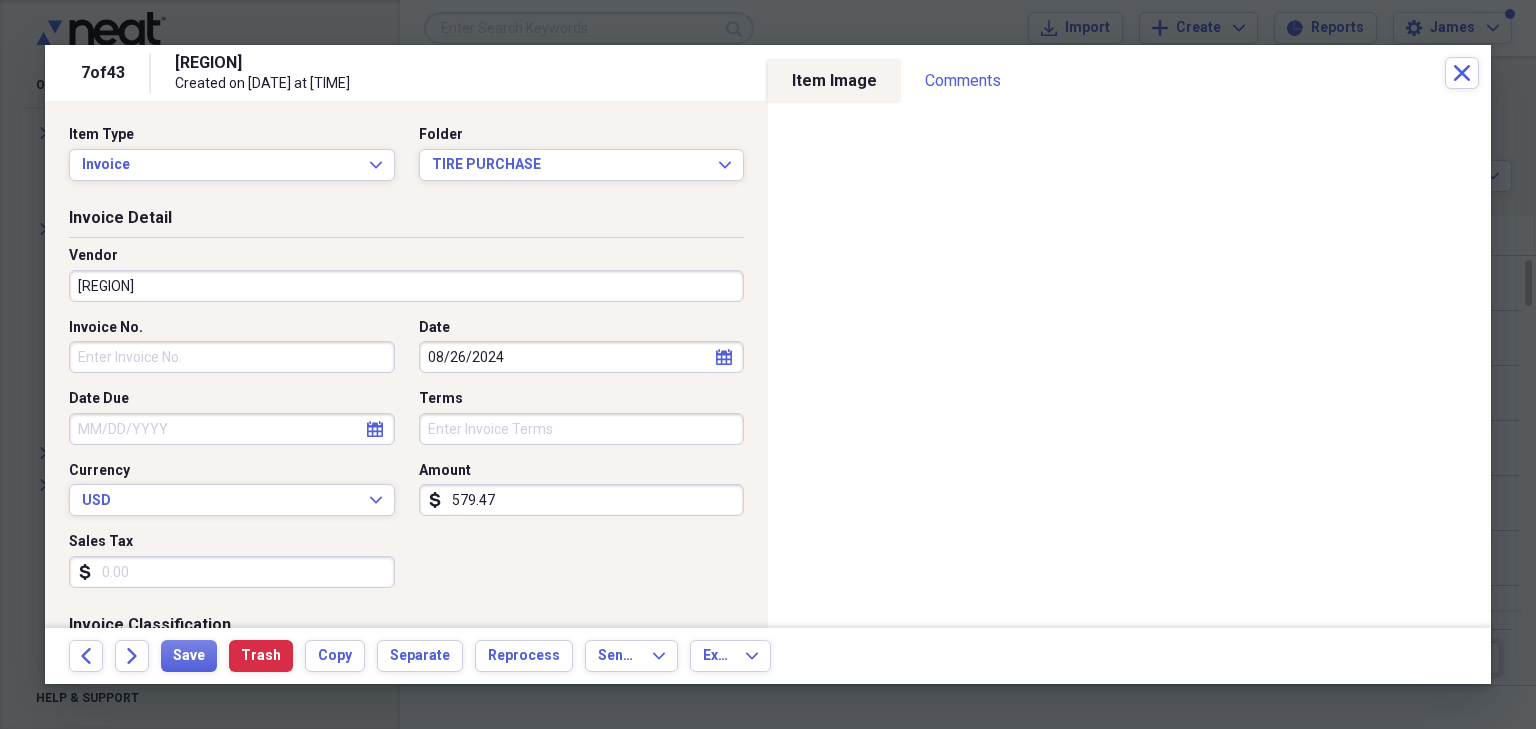 click on "[REGION]" at bounding box center [406, 286] 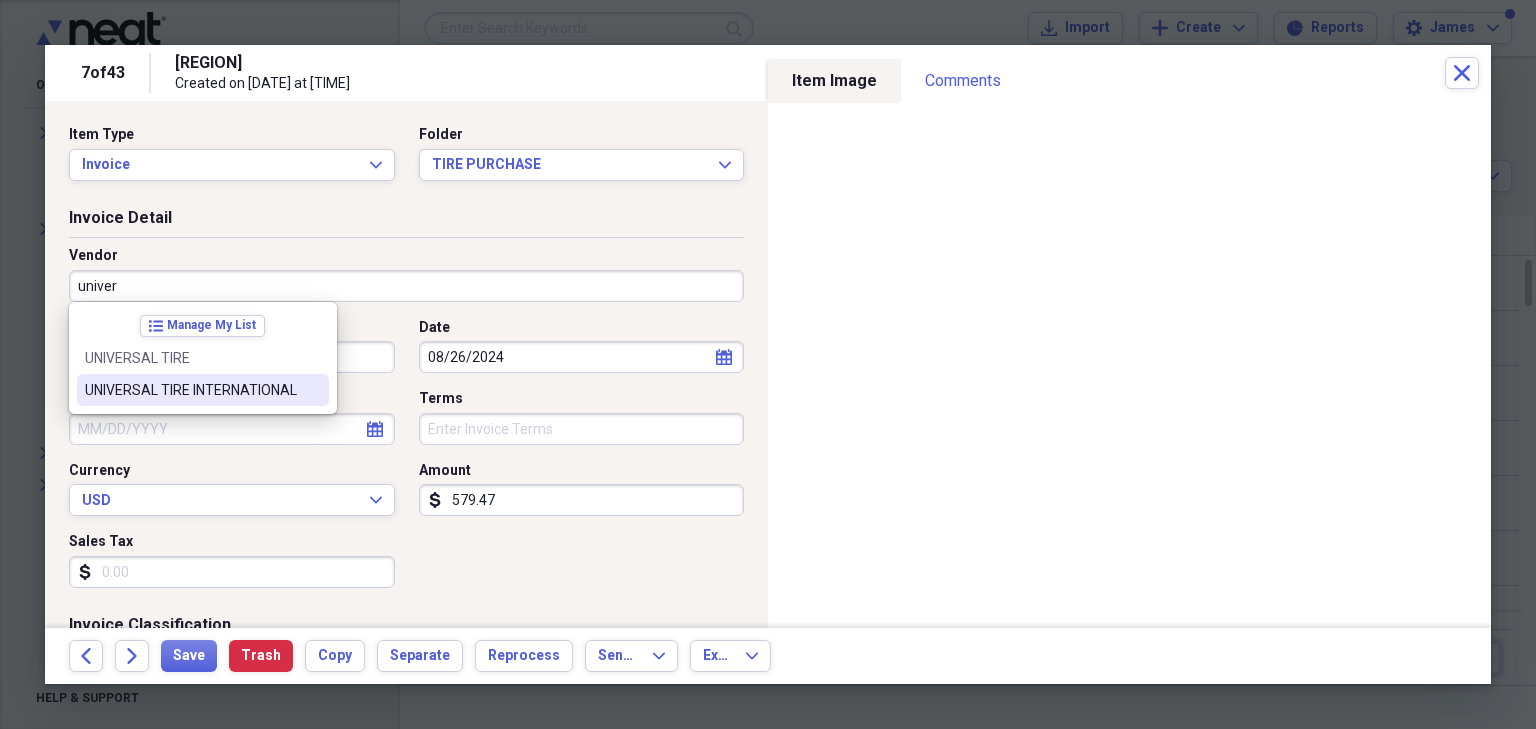 click on "UNIVERSAL TIRE INTERNATIONAL" at bounding box center (191, 390) 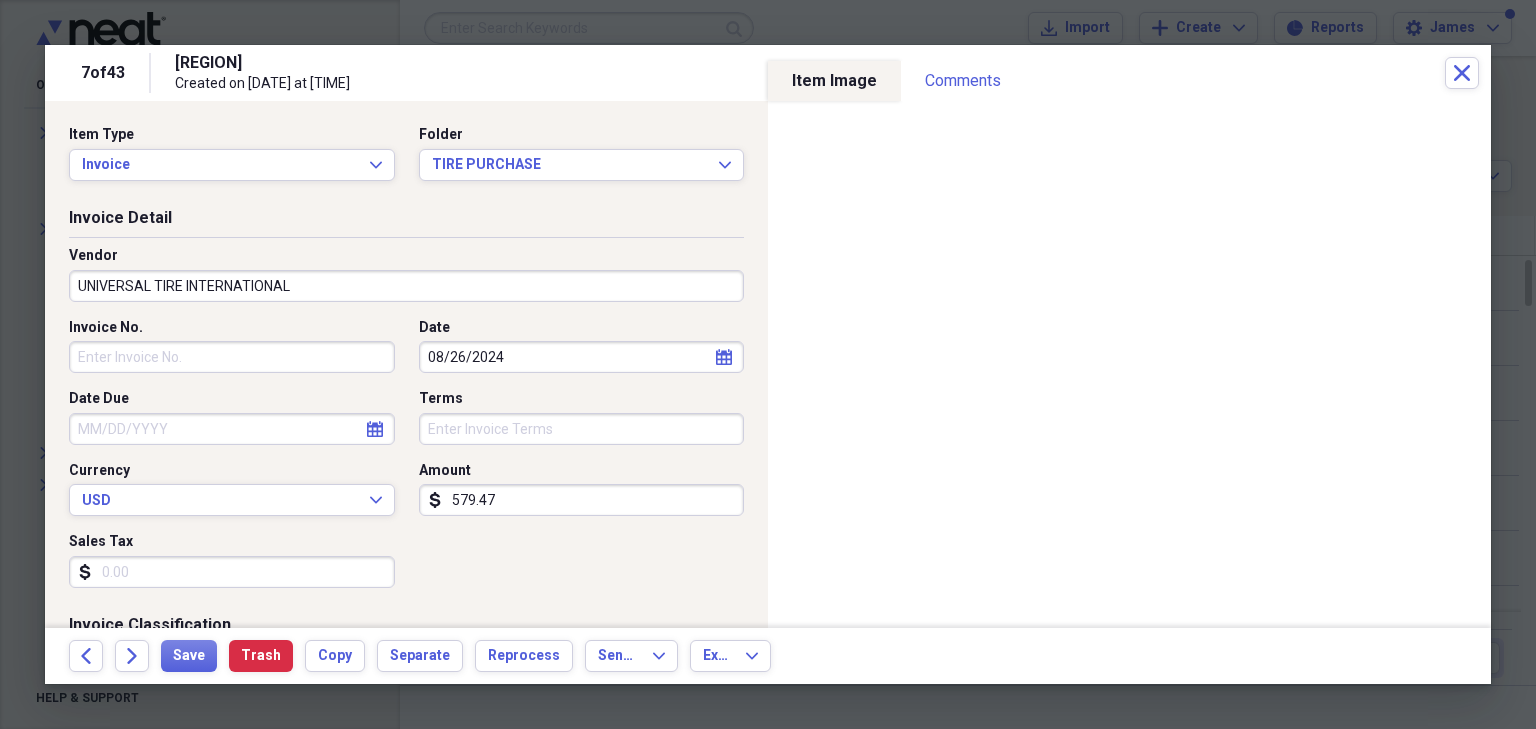 type on "TIRES" 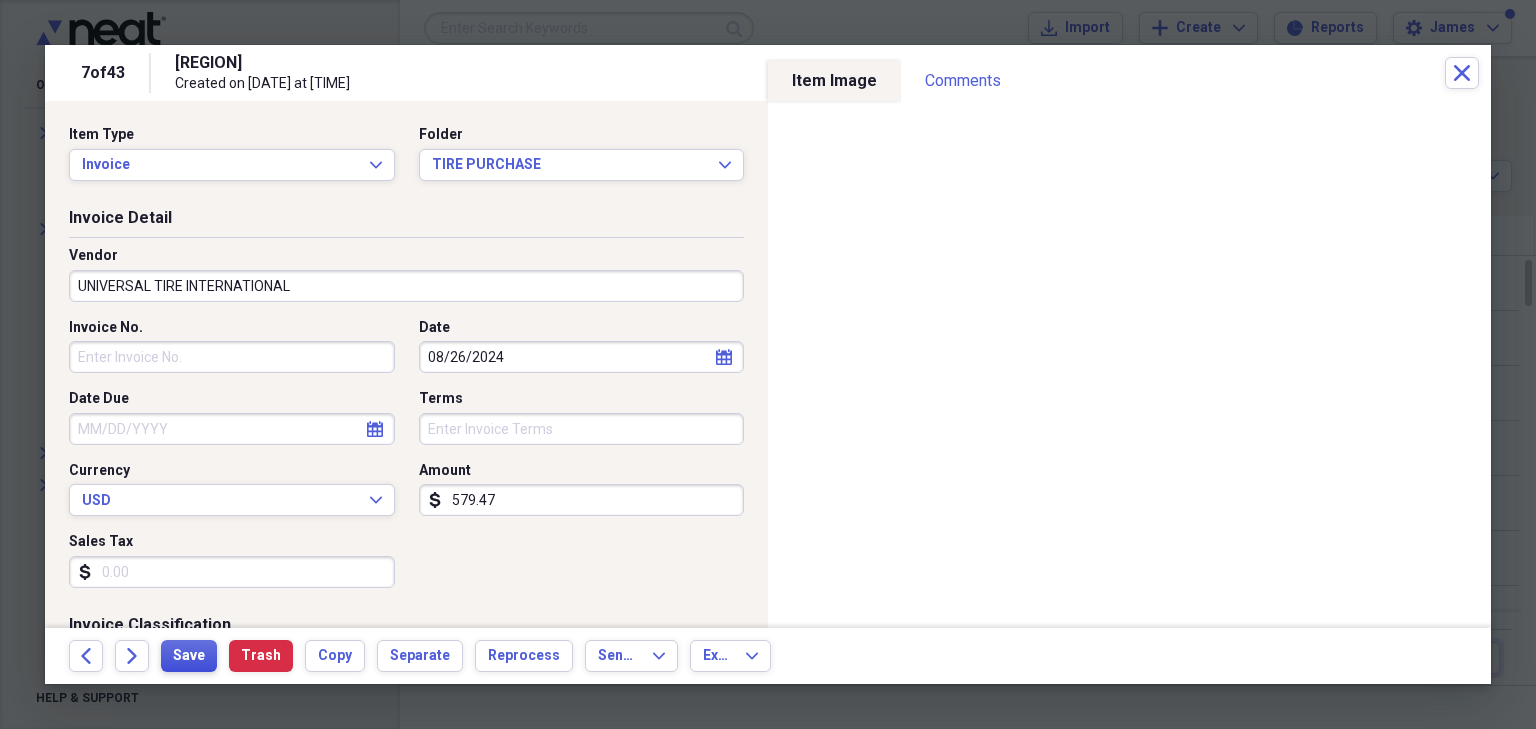 click on "Save" at bounding box center [189, 656] 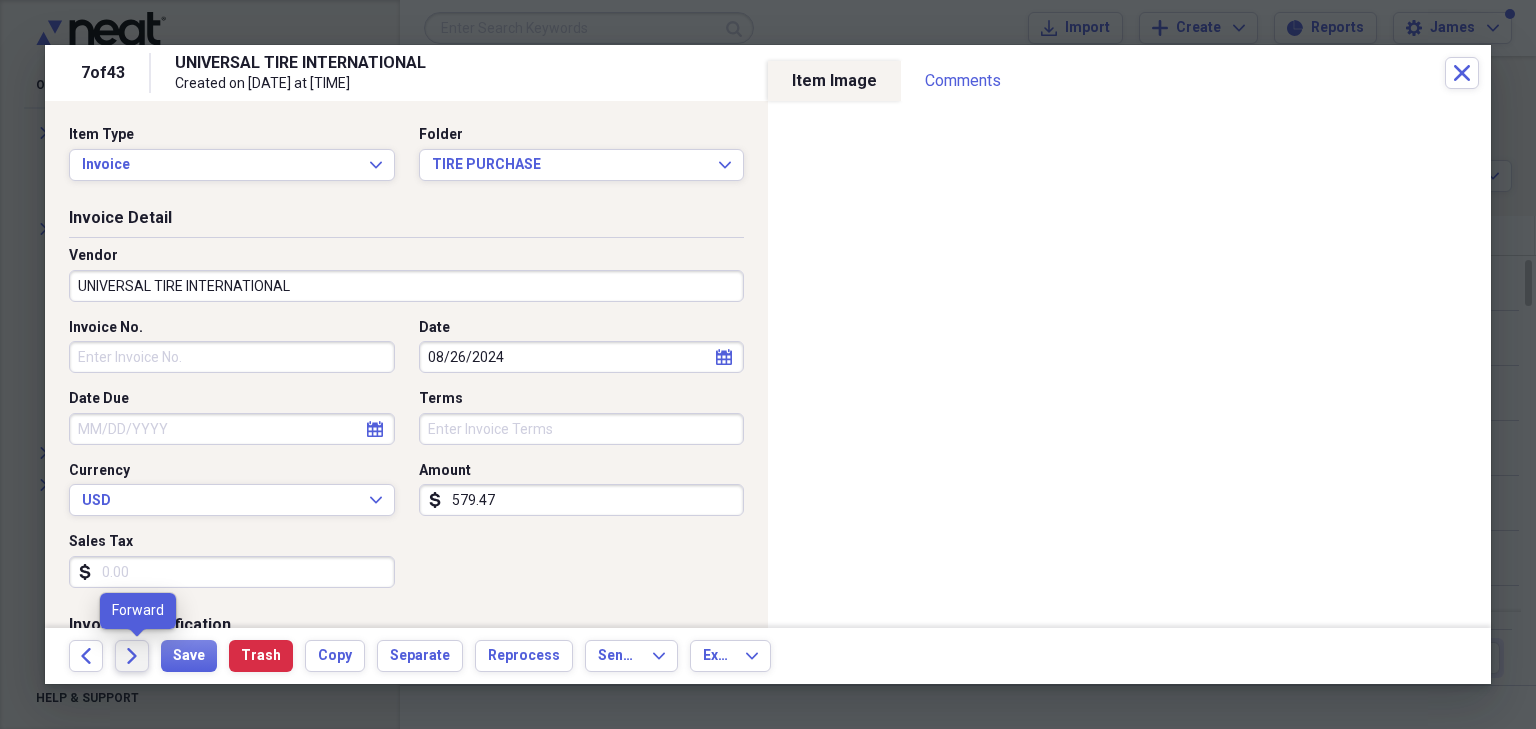 click on "Forward" 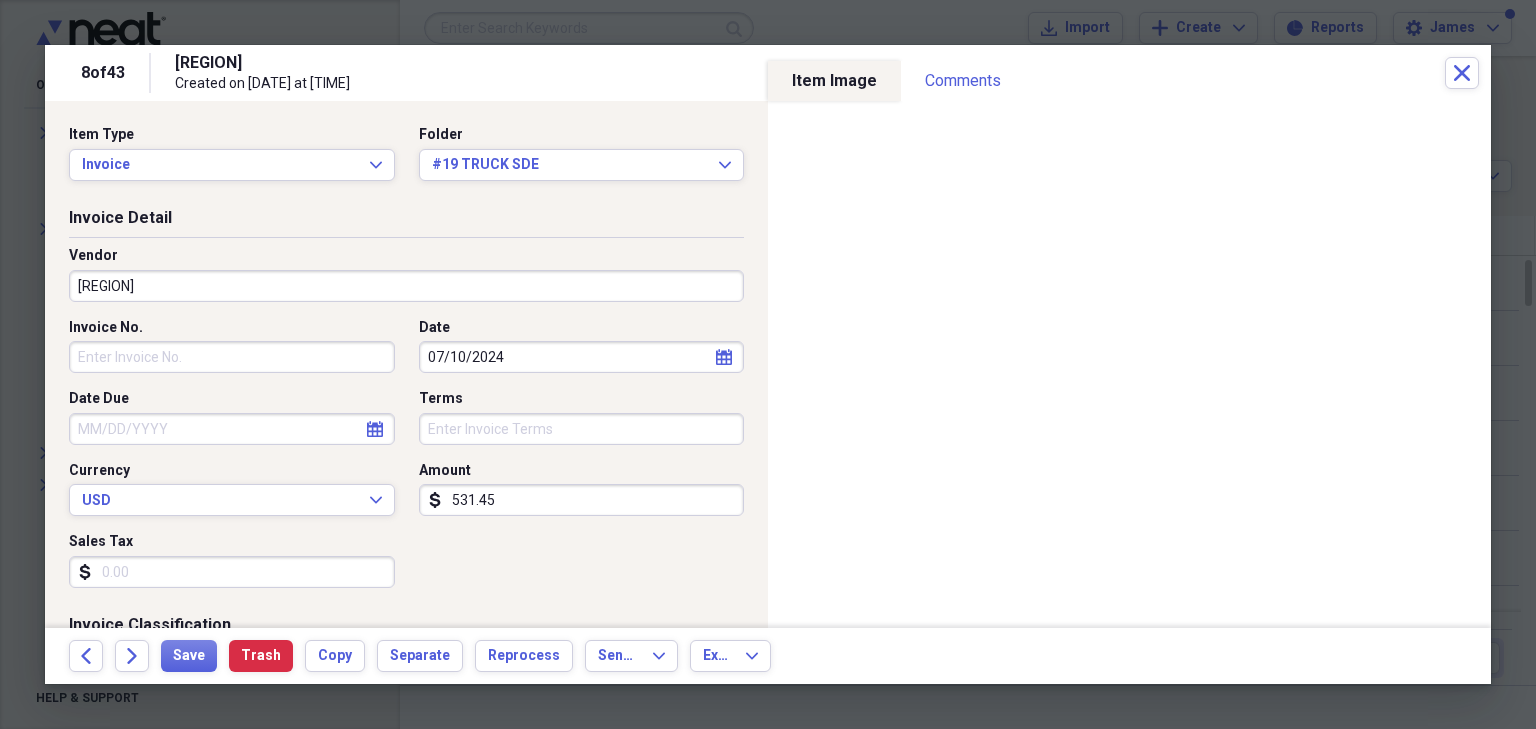 click on "[REGION]" at bounding box center (406, 286) 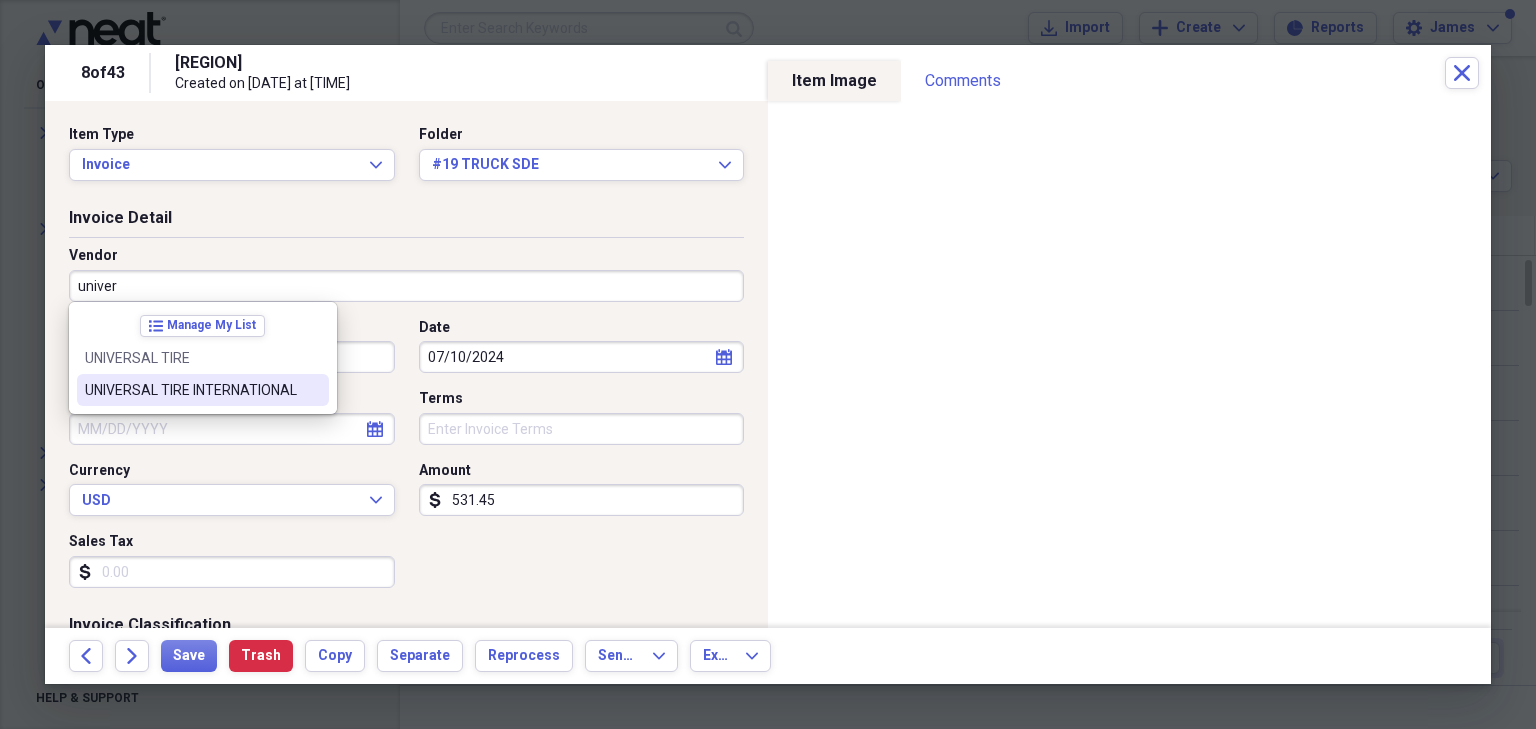 click on "UNIVERSAL TIRE INTERNATIONAL" at bounding box center [191, 390] 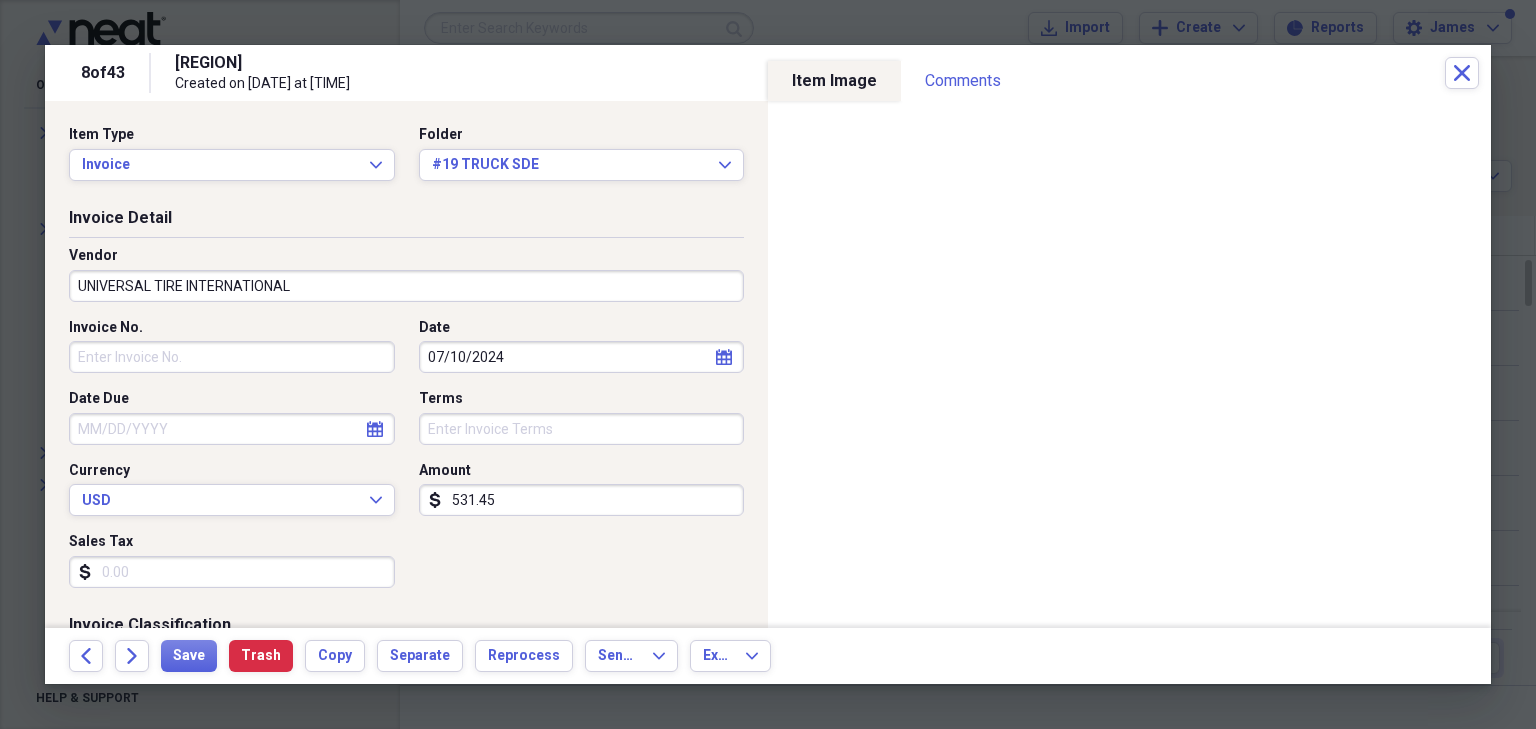 type on "TIRES" 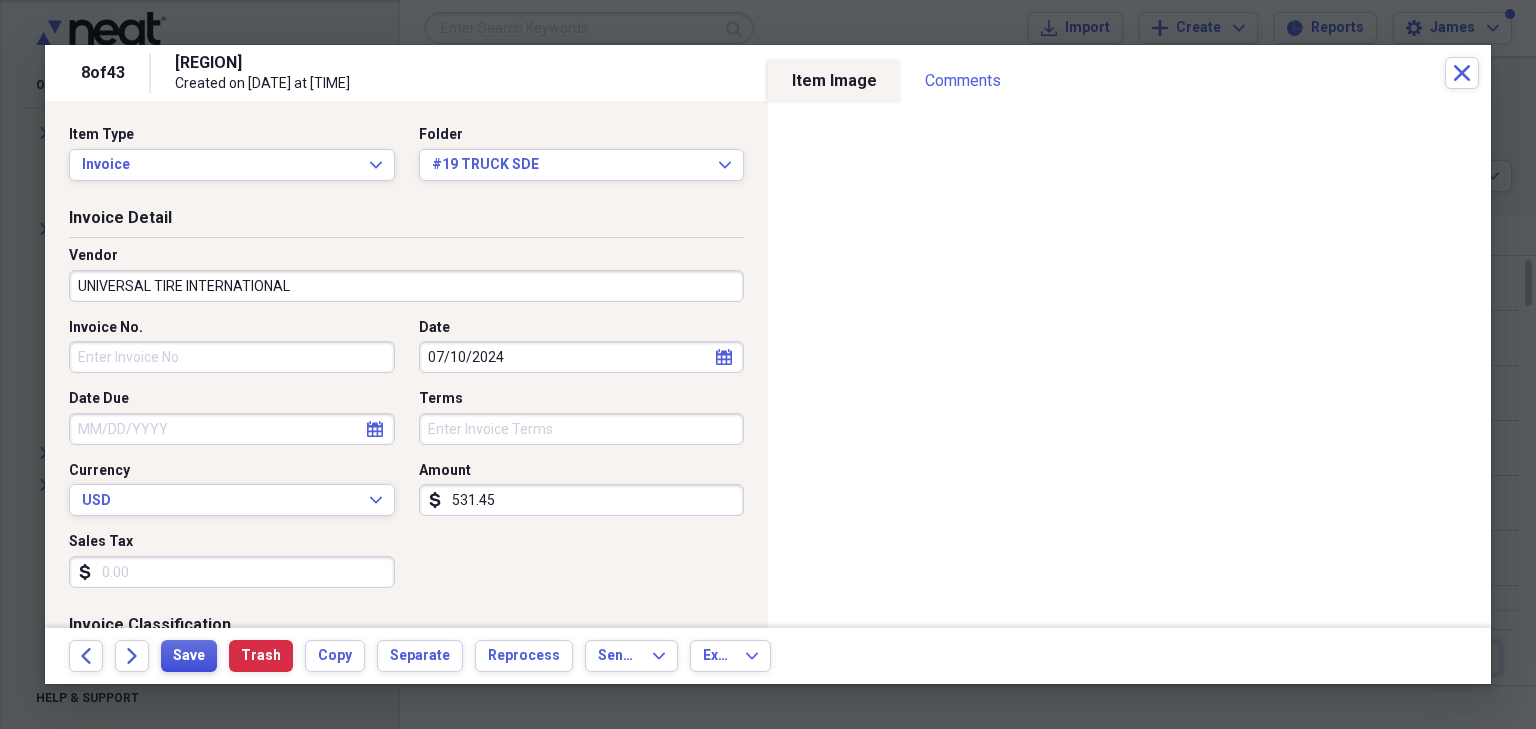 click on "Save" at bounding box center (189, 656) 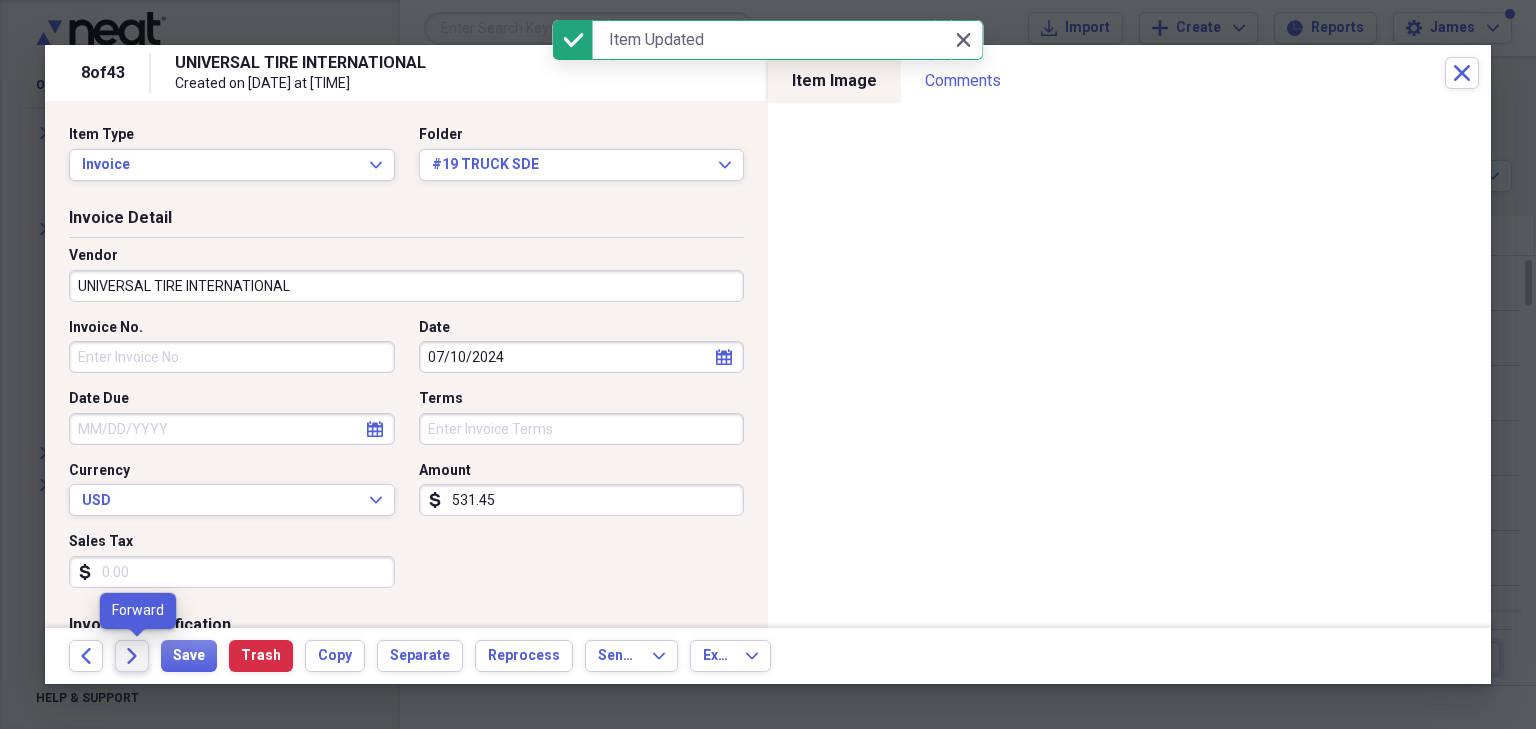 click on "Forward" 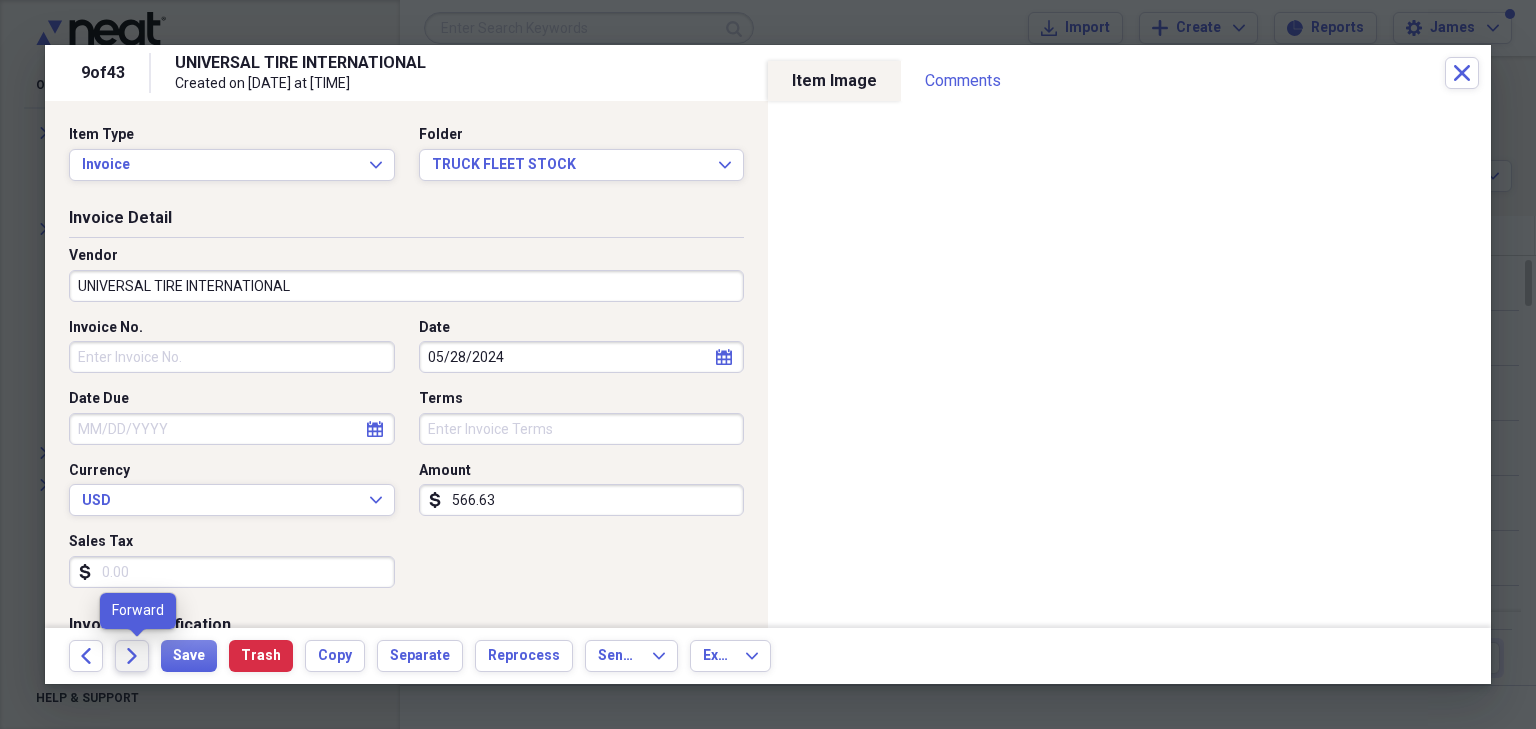 click on "Forward" 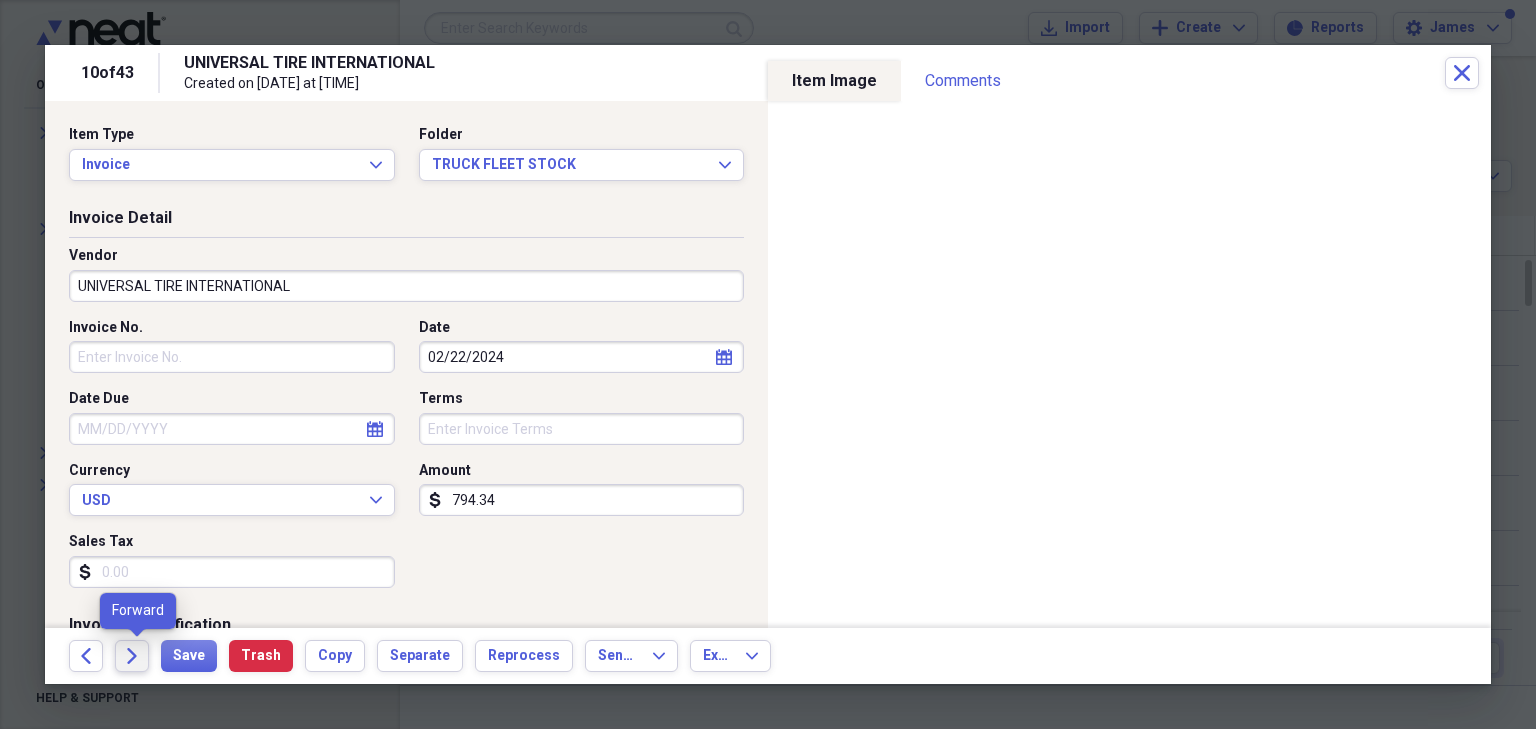 click on "Forward" 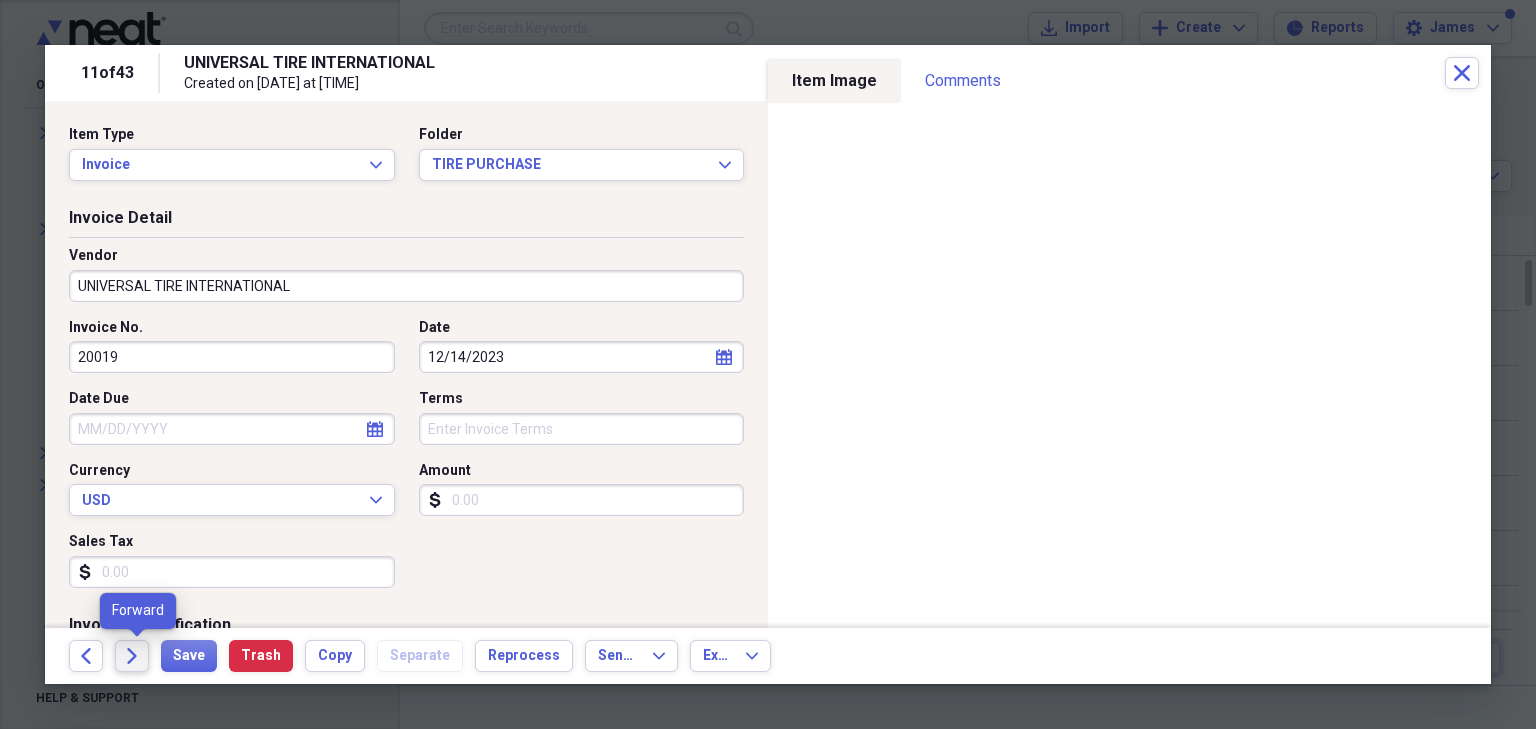 click on "Forward" 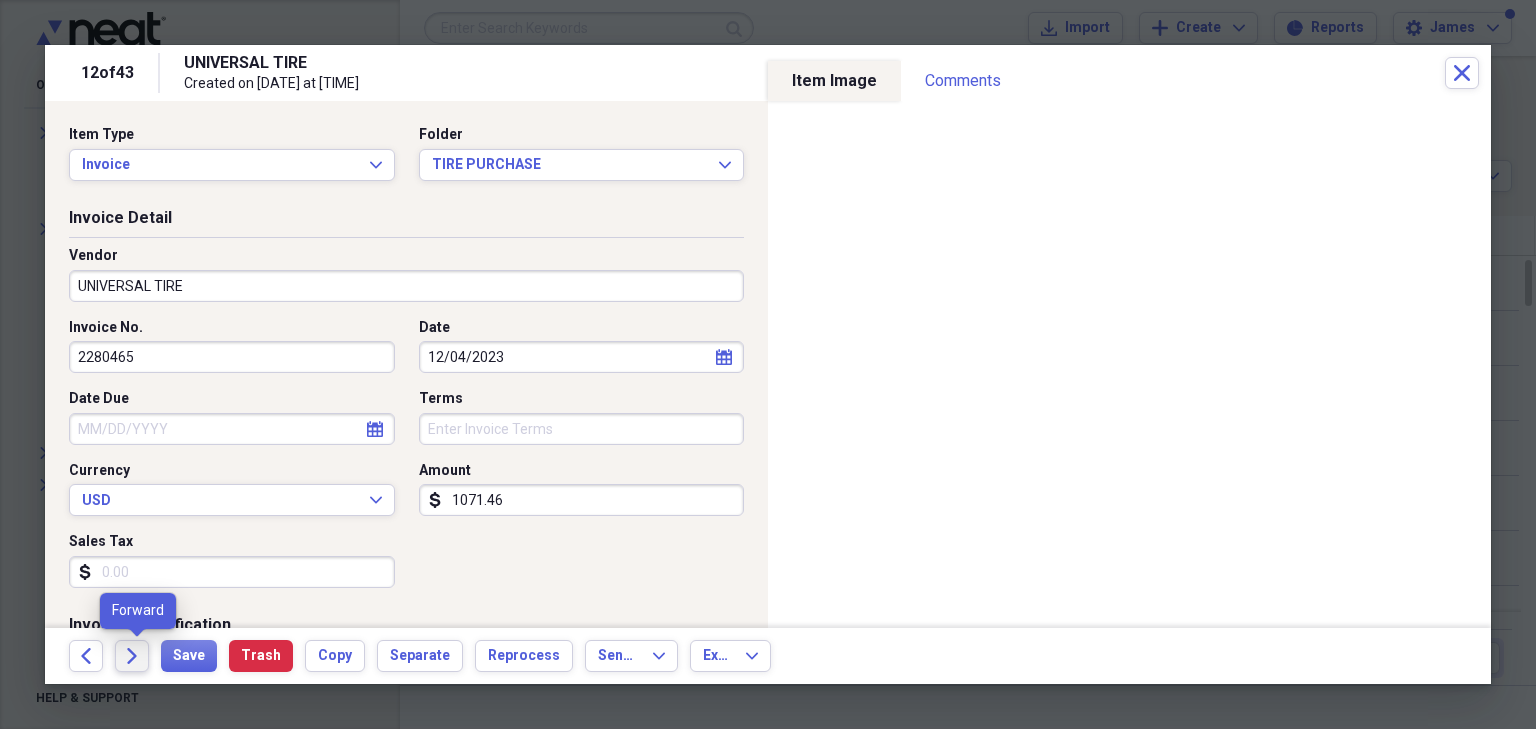 click on "Forward" 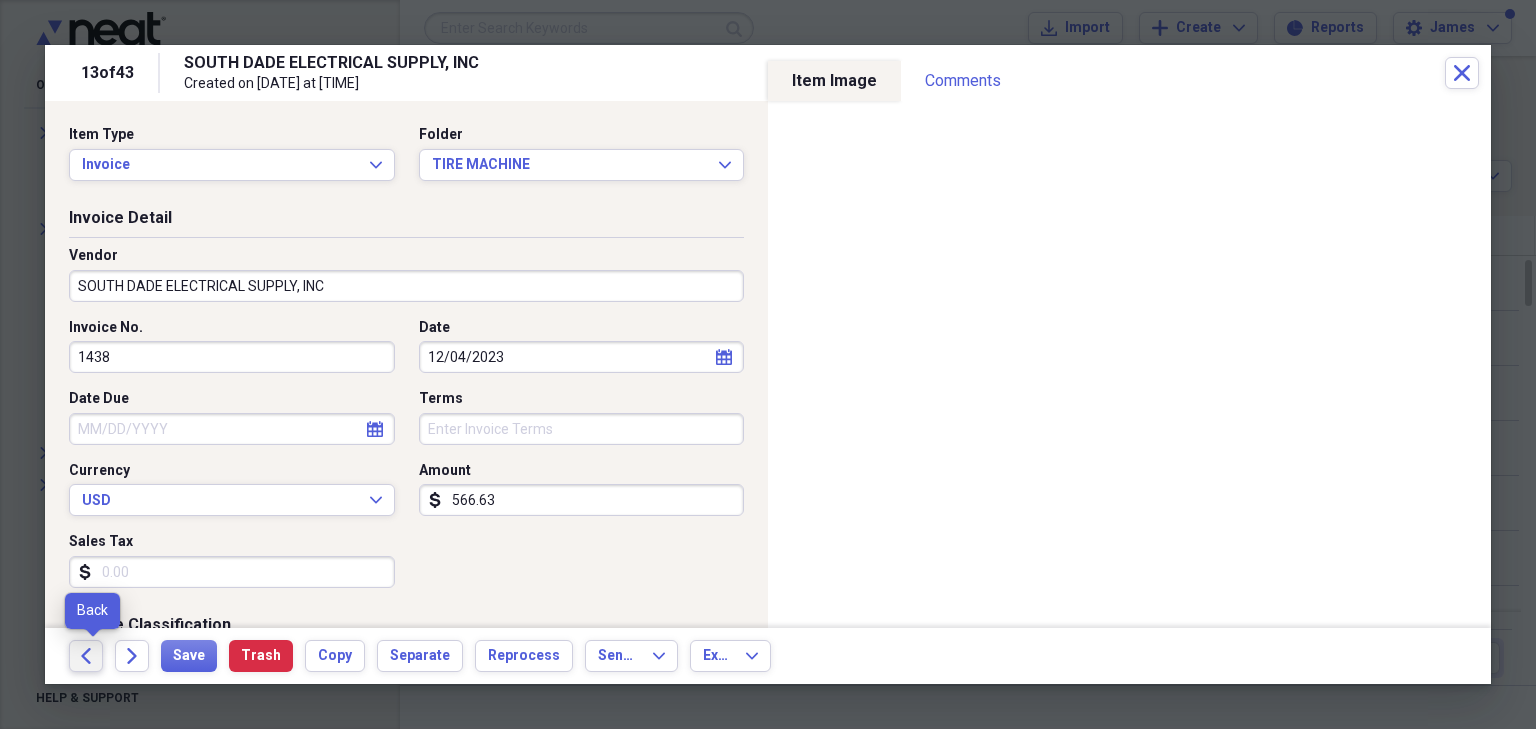 click on "Back" 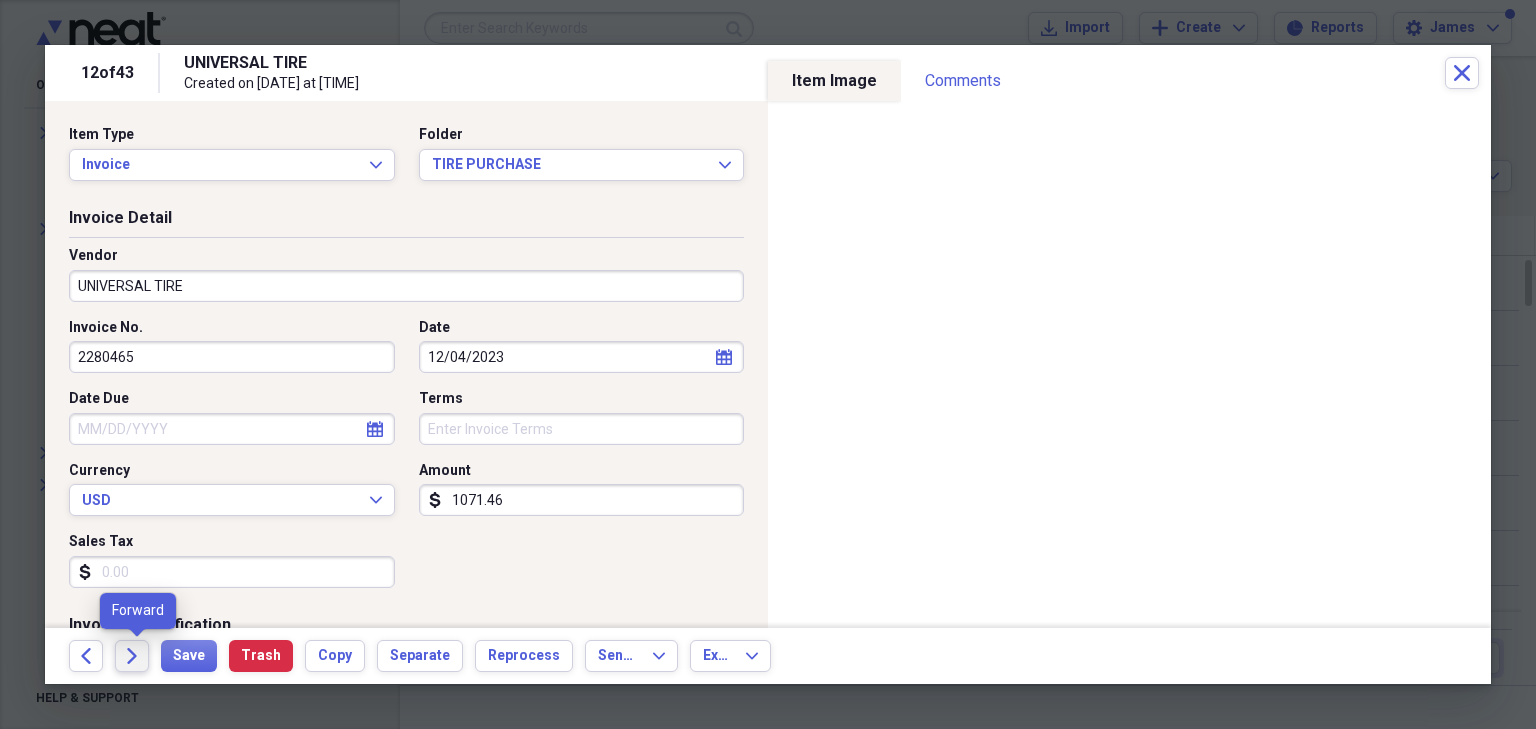 click on "Forward" 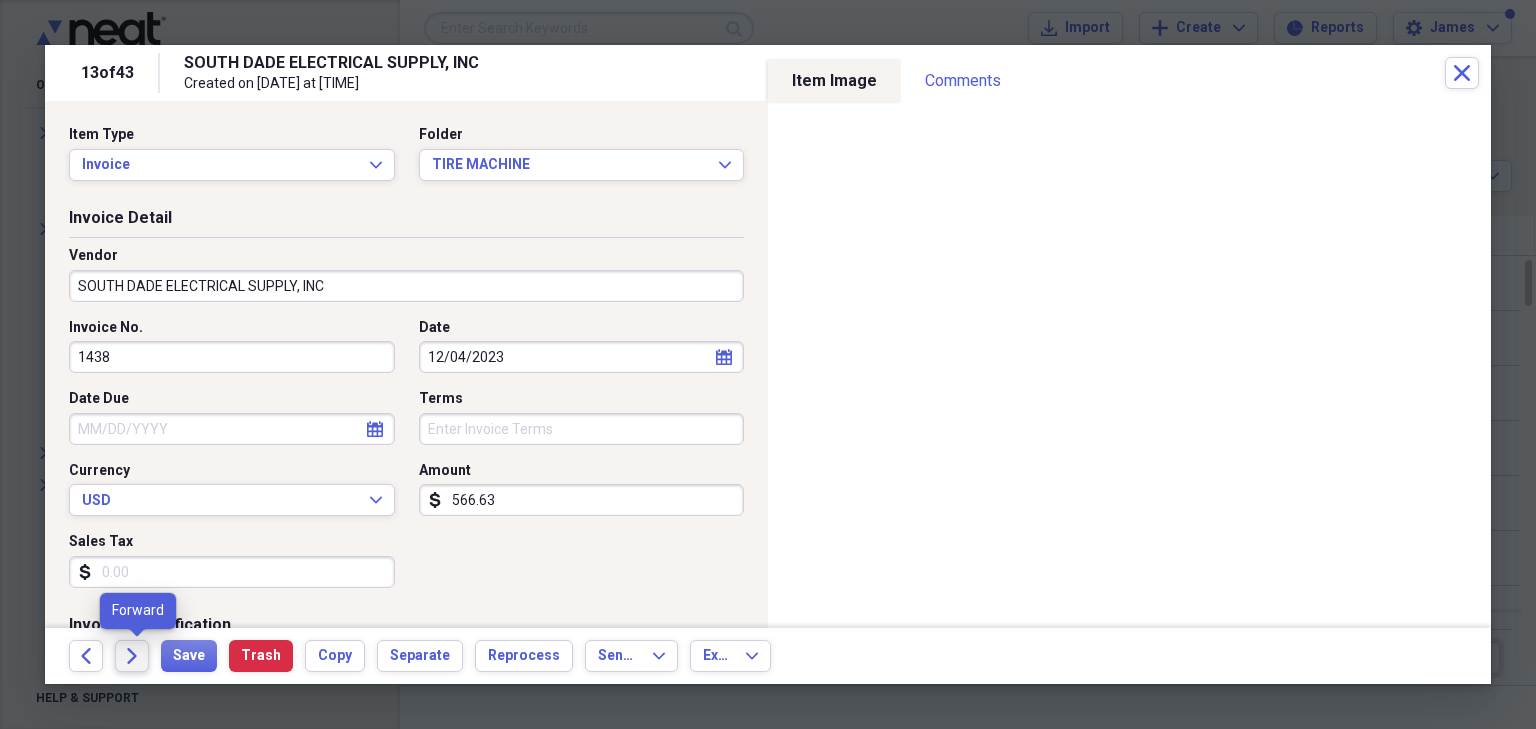 click on "Forward" 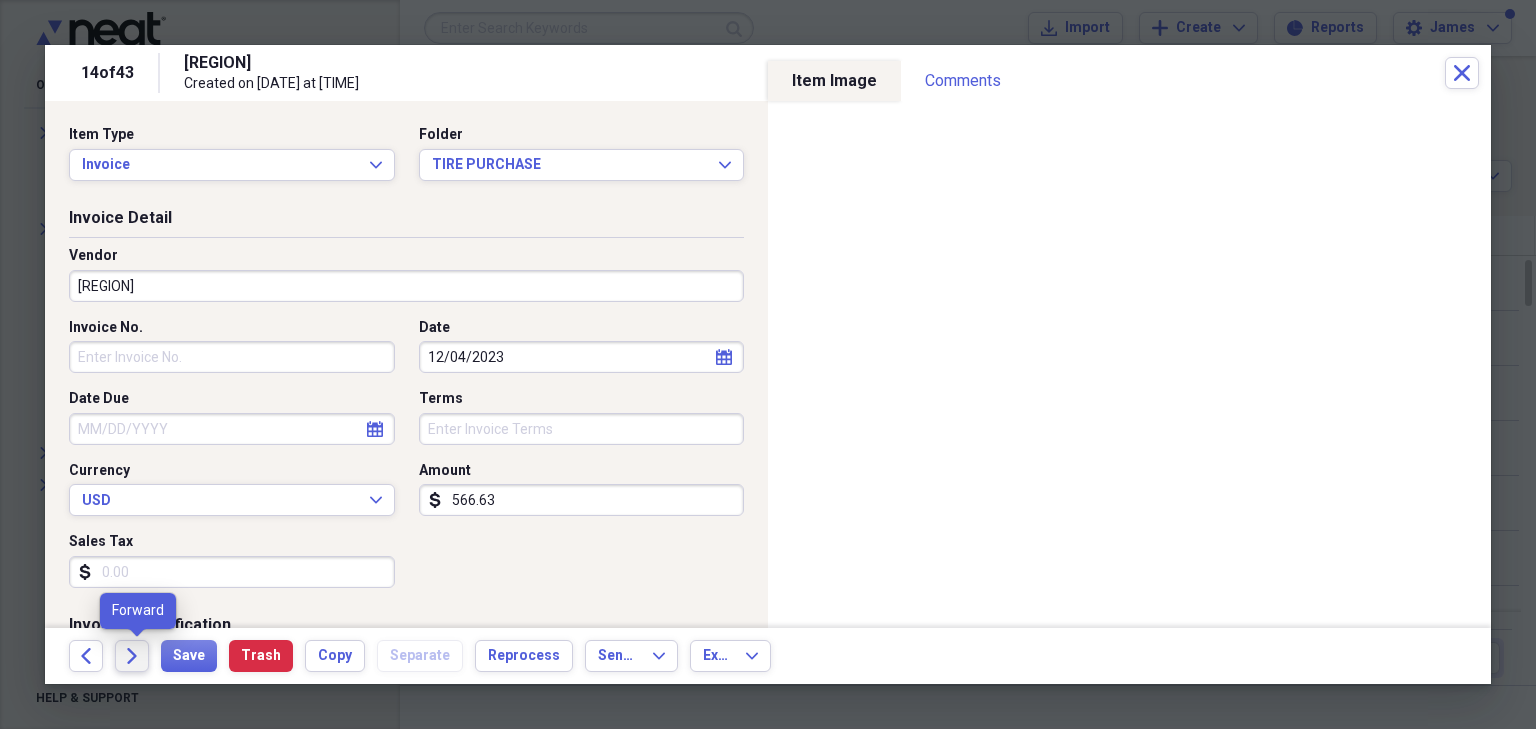click on "Forward" 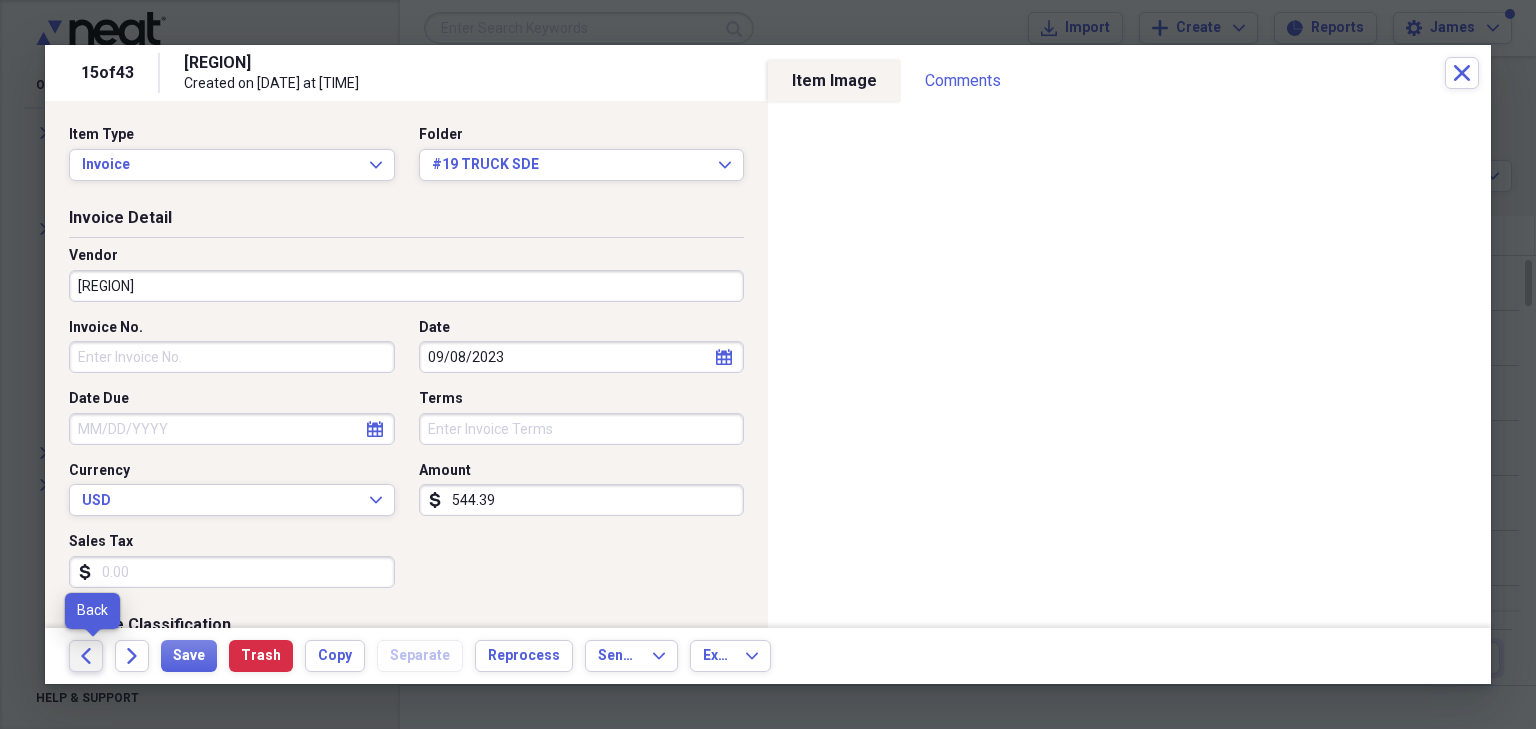 click on "Back" 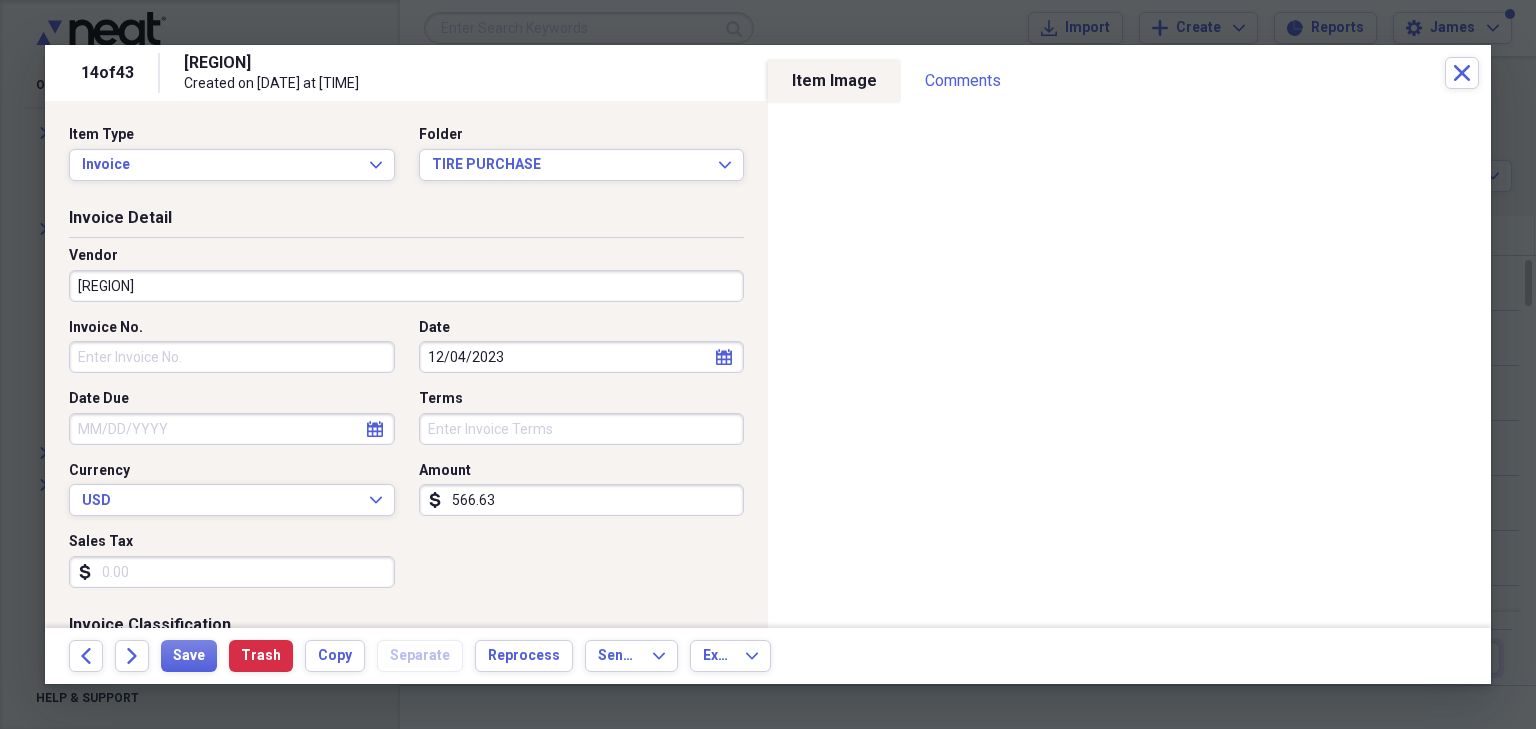 click on "[REGION]" at bounding box center [406, 286] 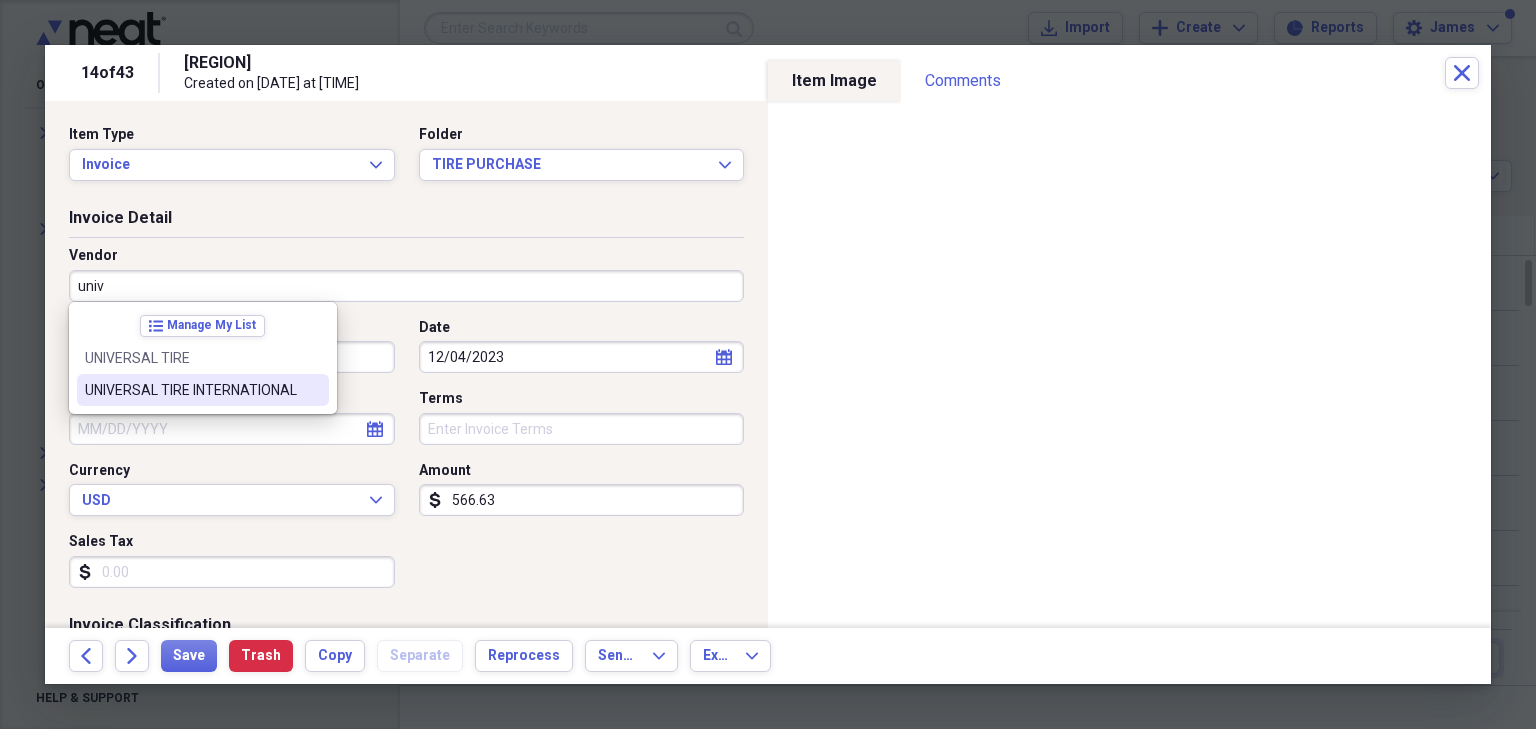 click on "UNIVERSAL TIRE INTERNATIONAL" at bounding box center (191, 390) 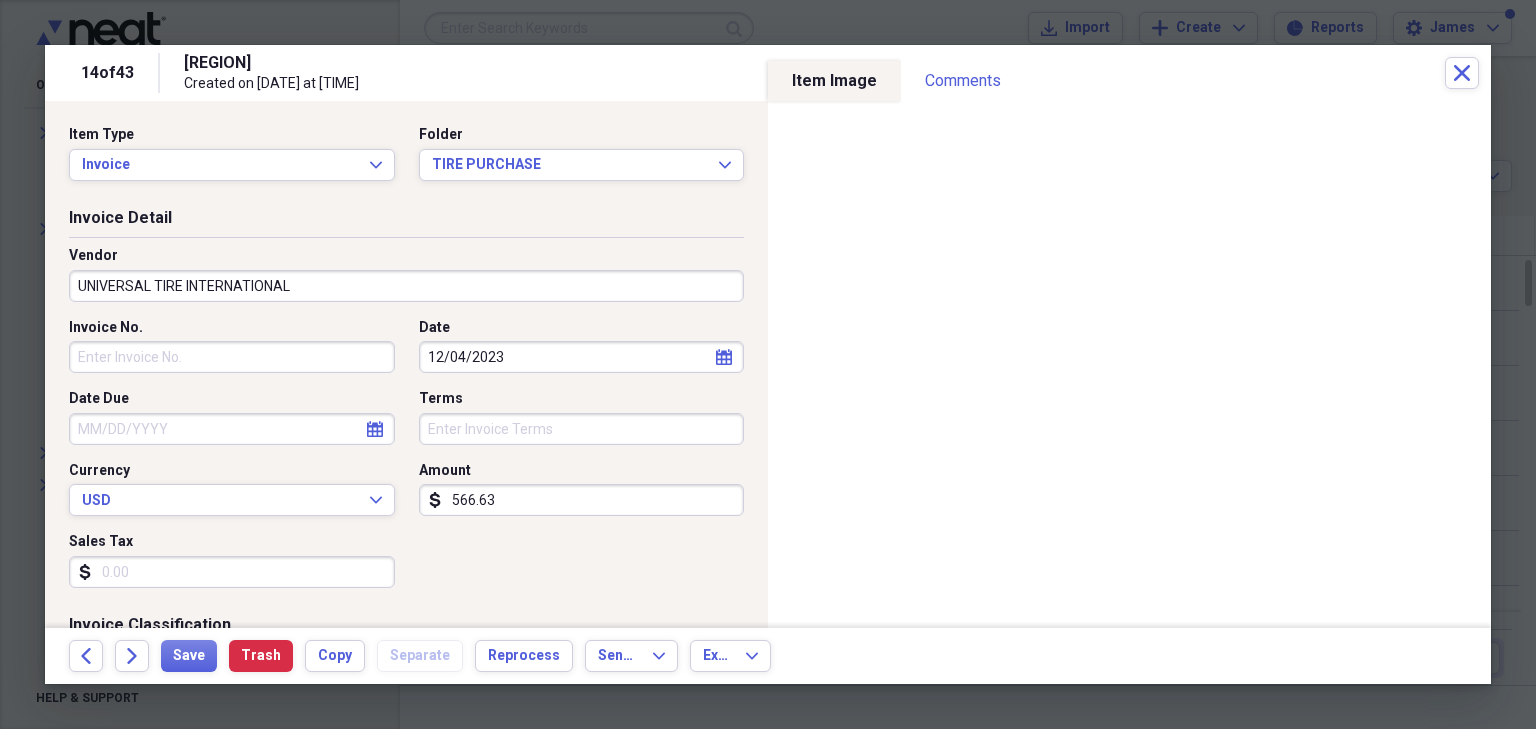 type on "TIRES" 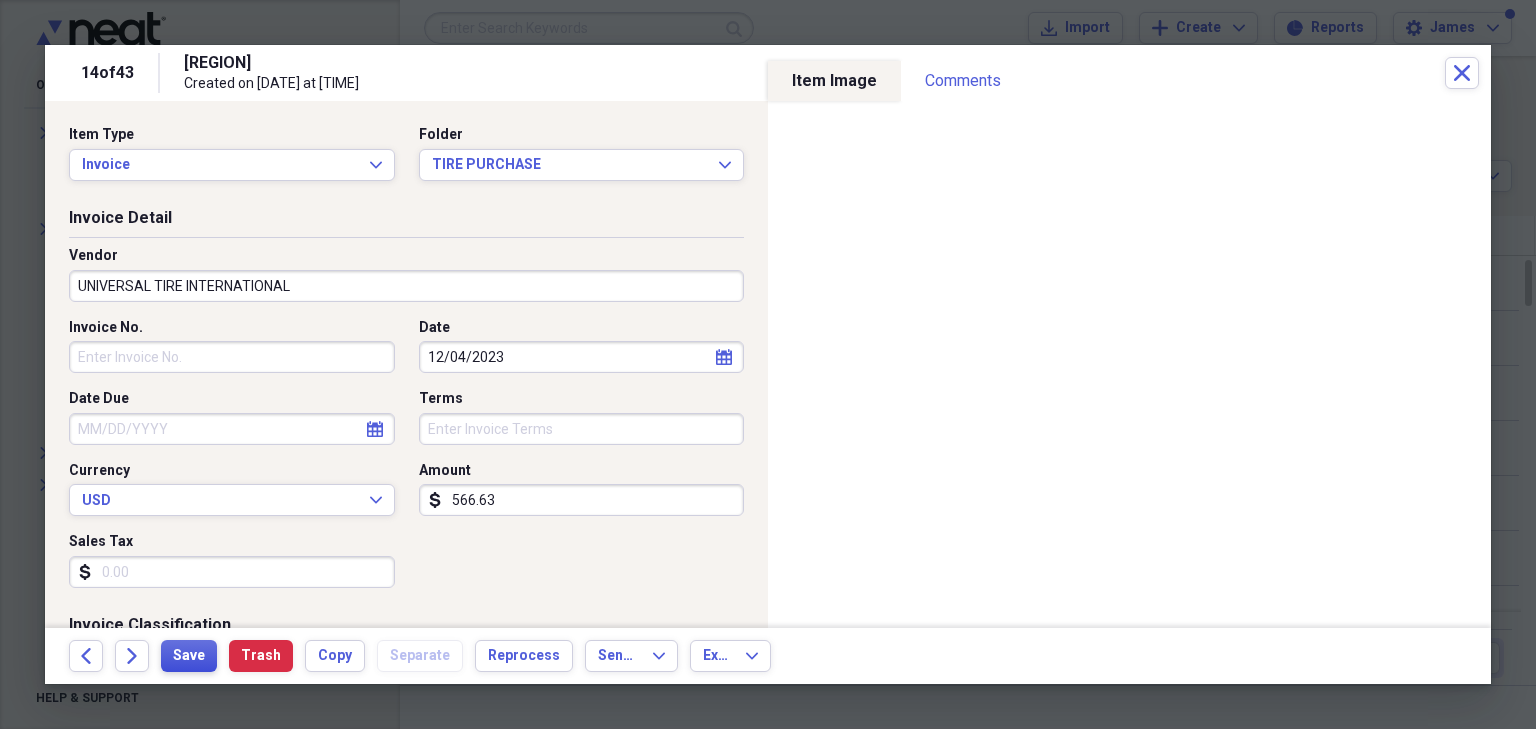 click on "Save" at bounding box center (189, 656) 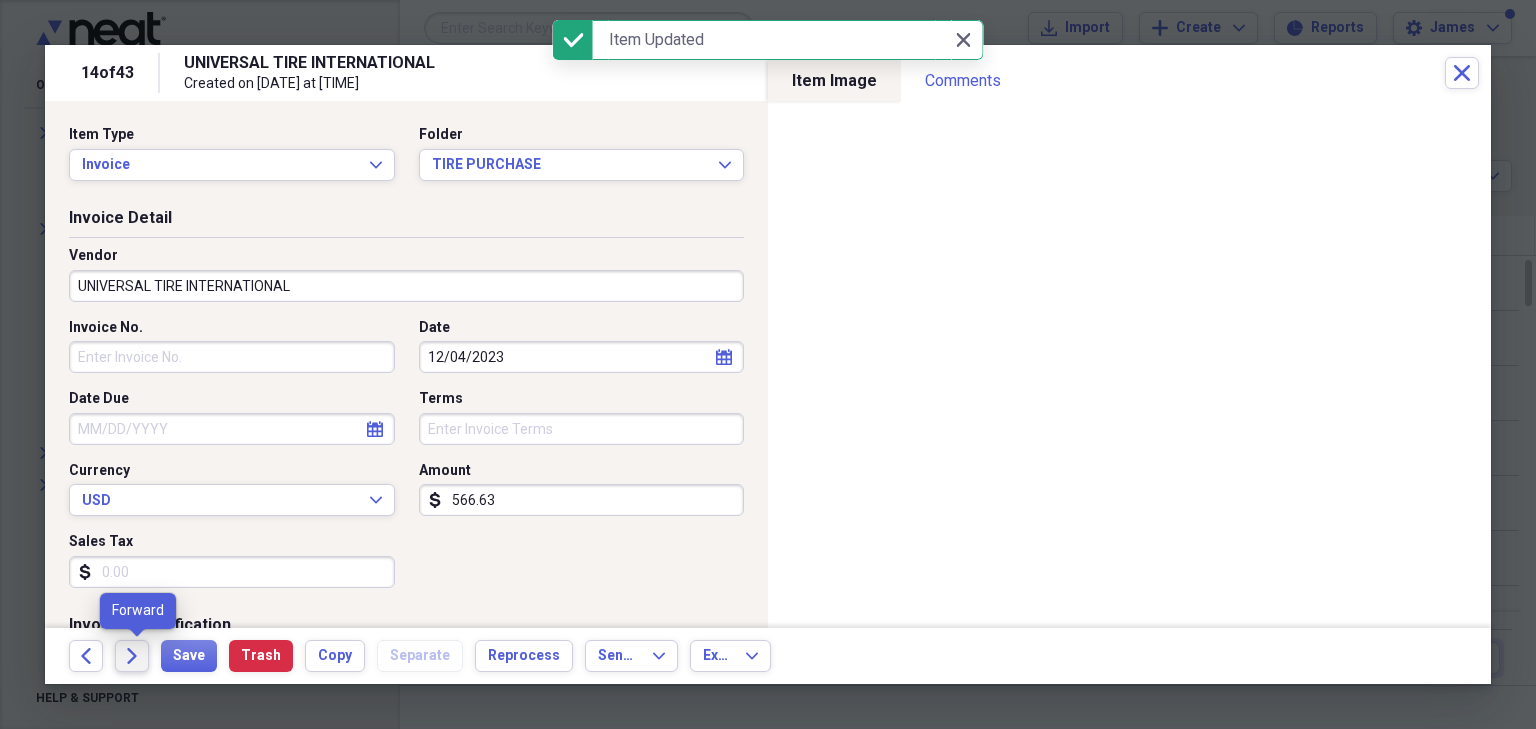 click on "Forward" 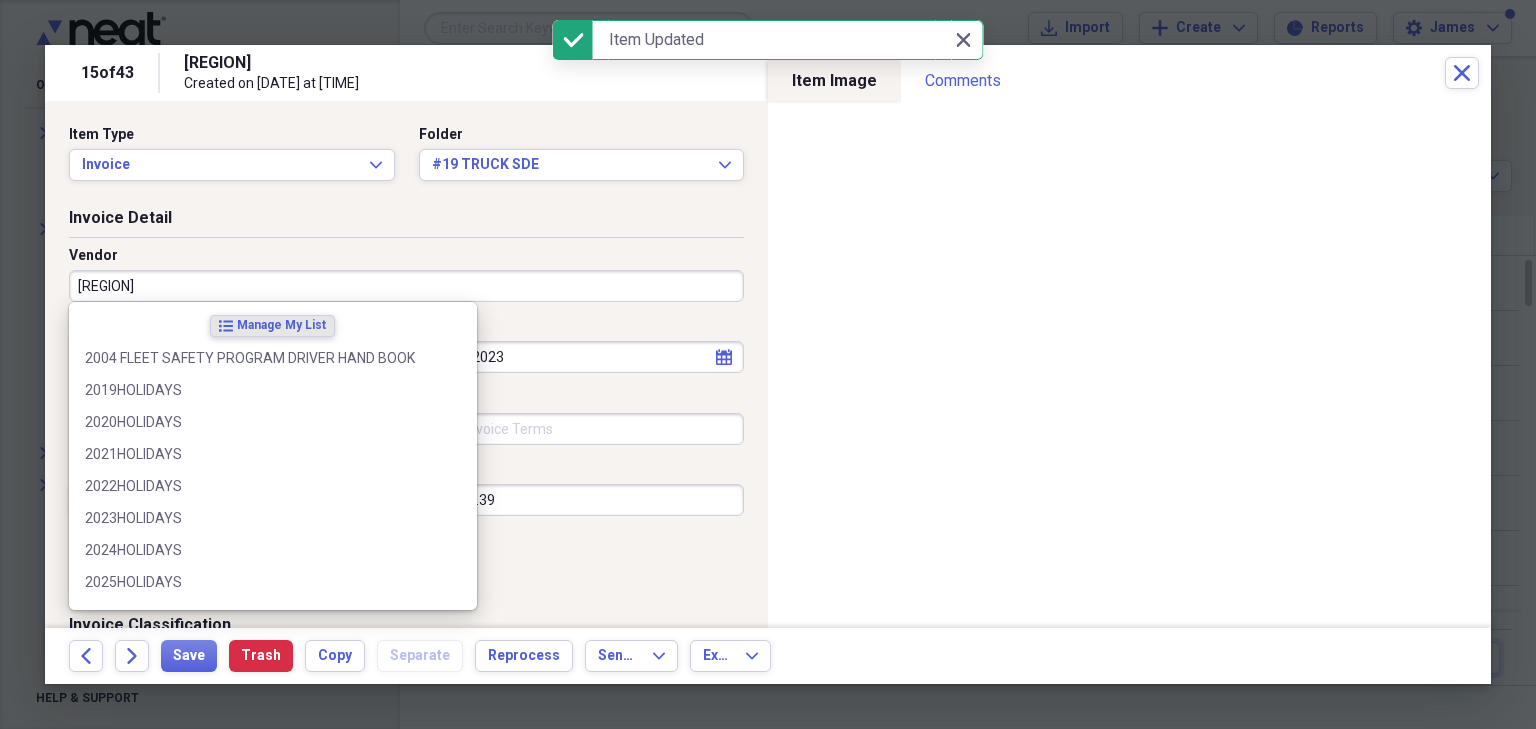 click on "[REGION]" at bounding box center [406, 286] 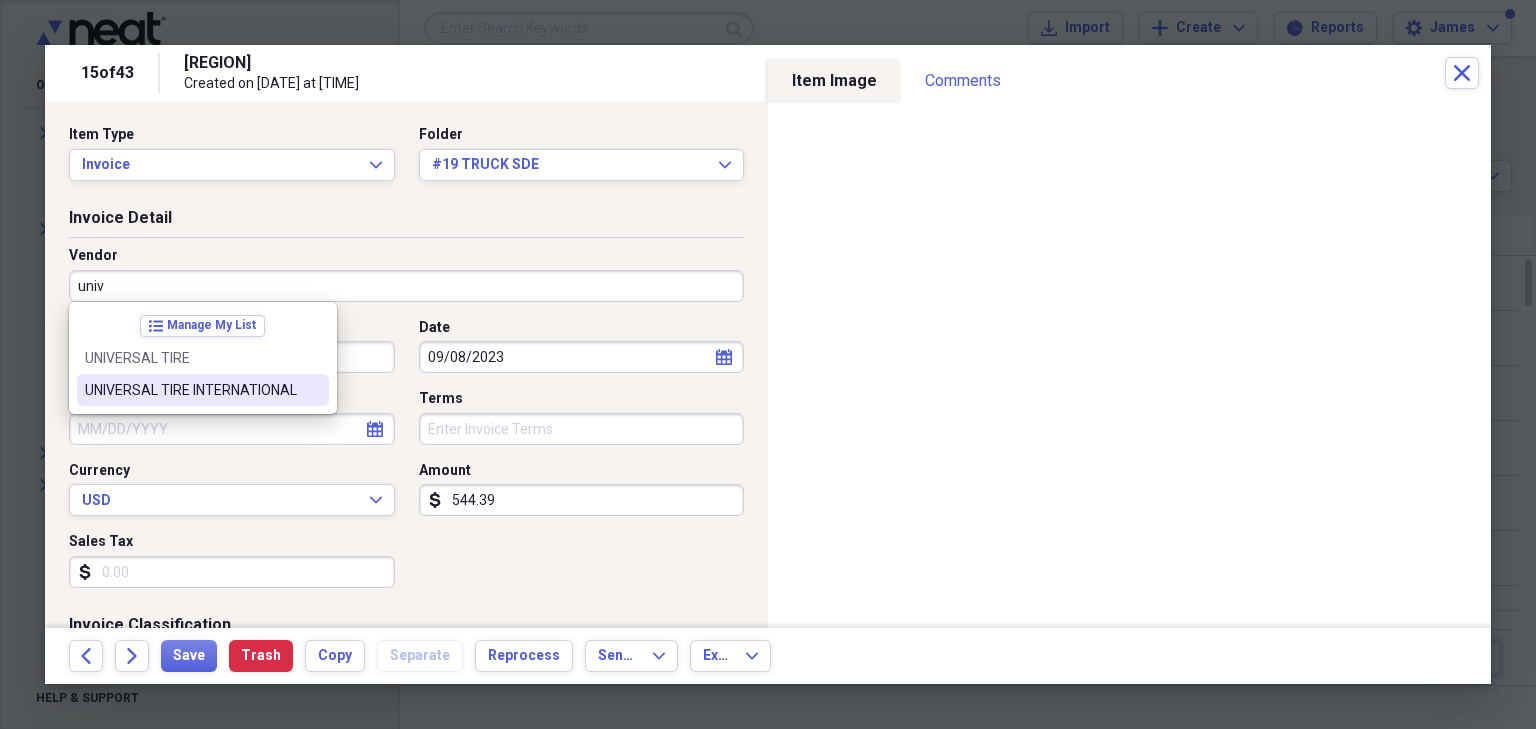 click on "UNIVERSAL TIRE INTERNATIONAL" at bounding box center [191, 390] 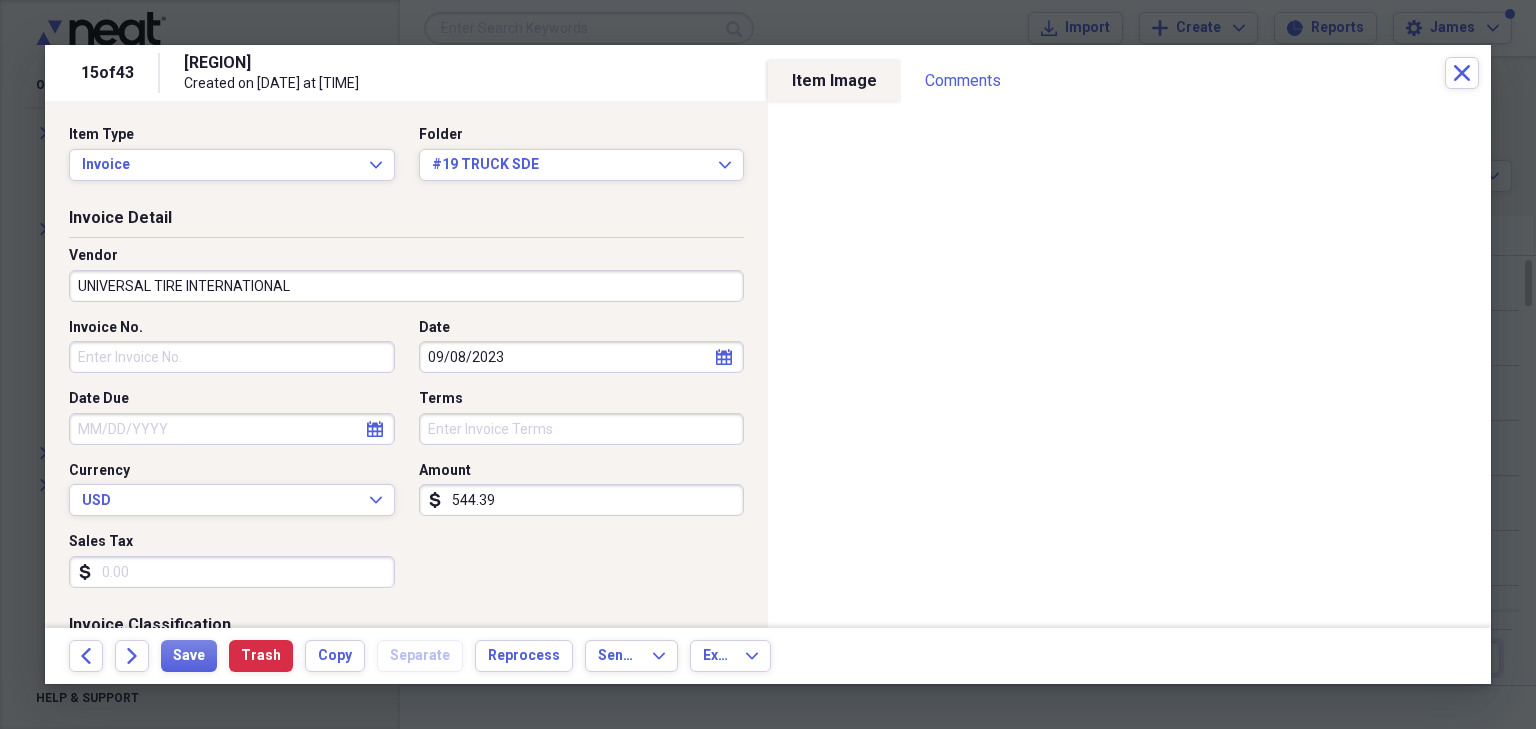 type on "TIRES" 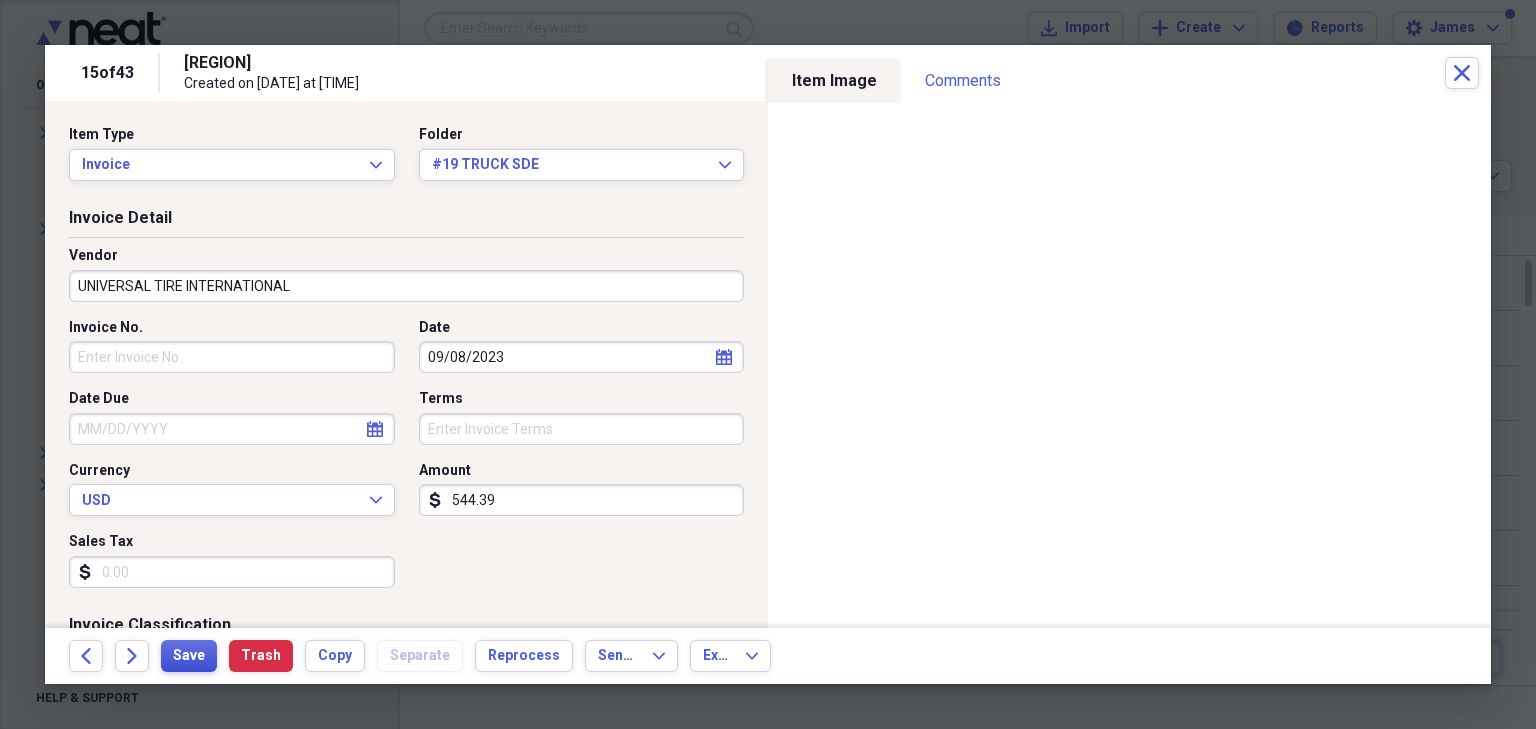 click on "Save" at bounding box center [189, 656] 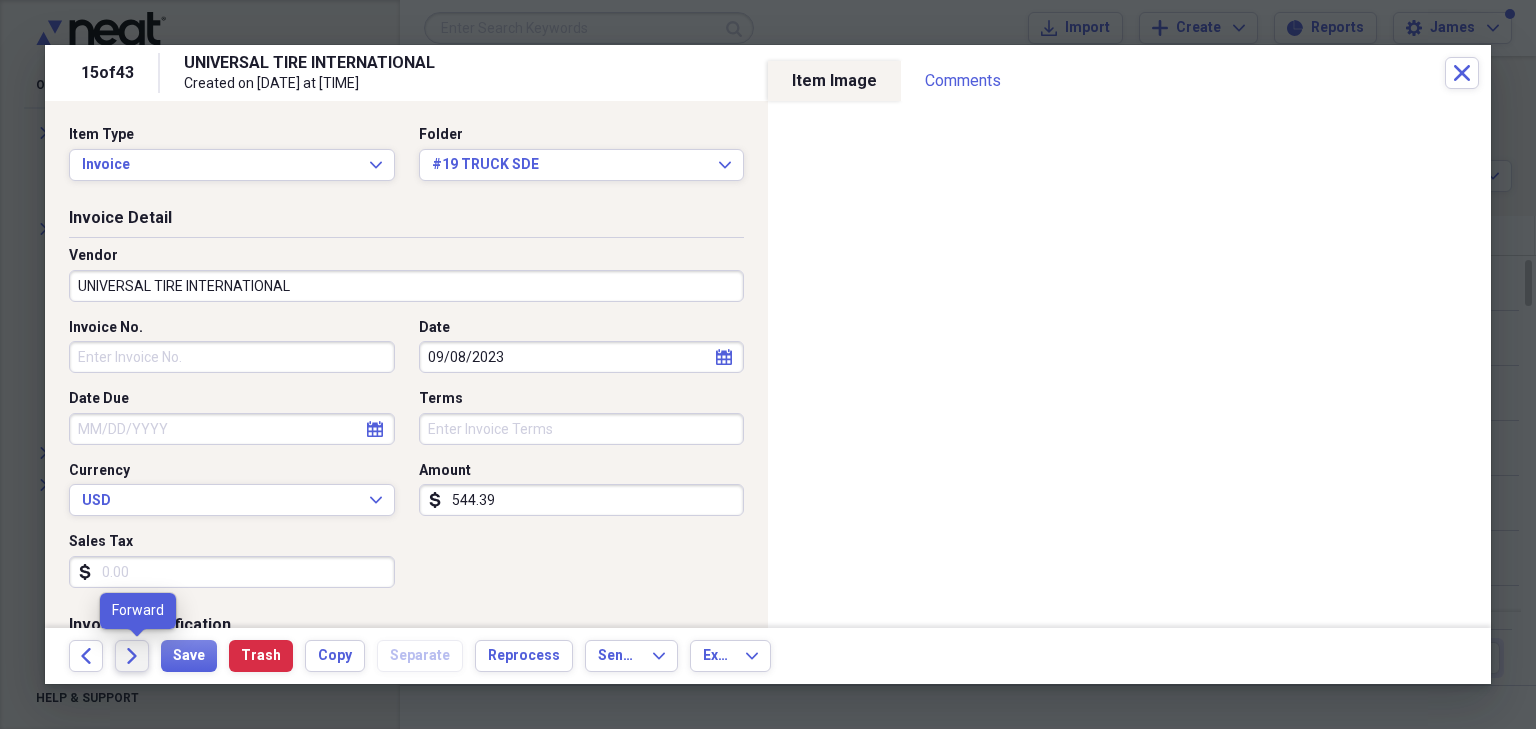 click on "Forward" 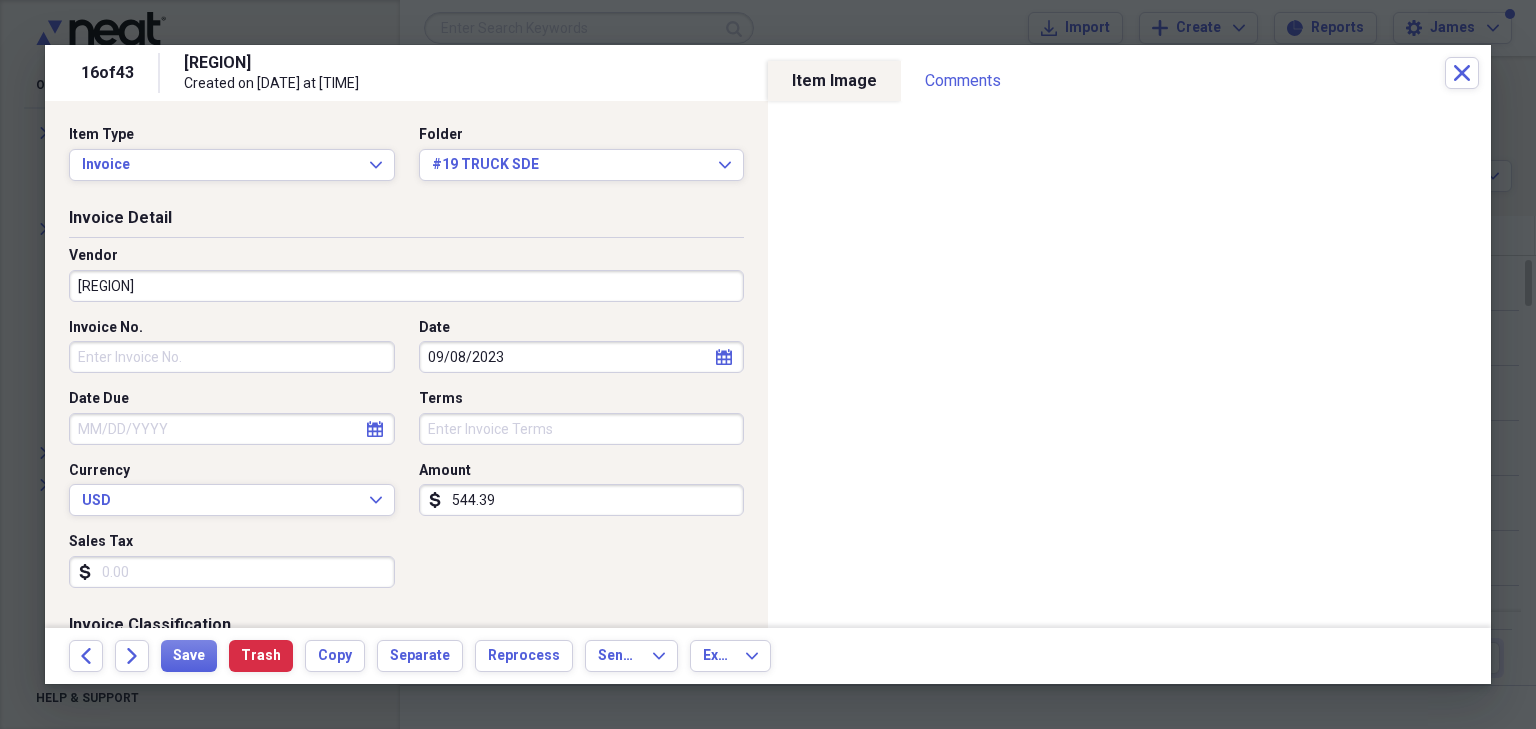 click on "[REGION]" at bounding box center [406, 286] 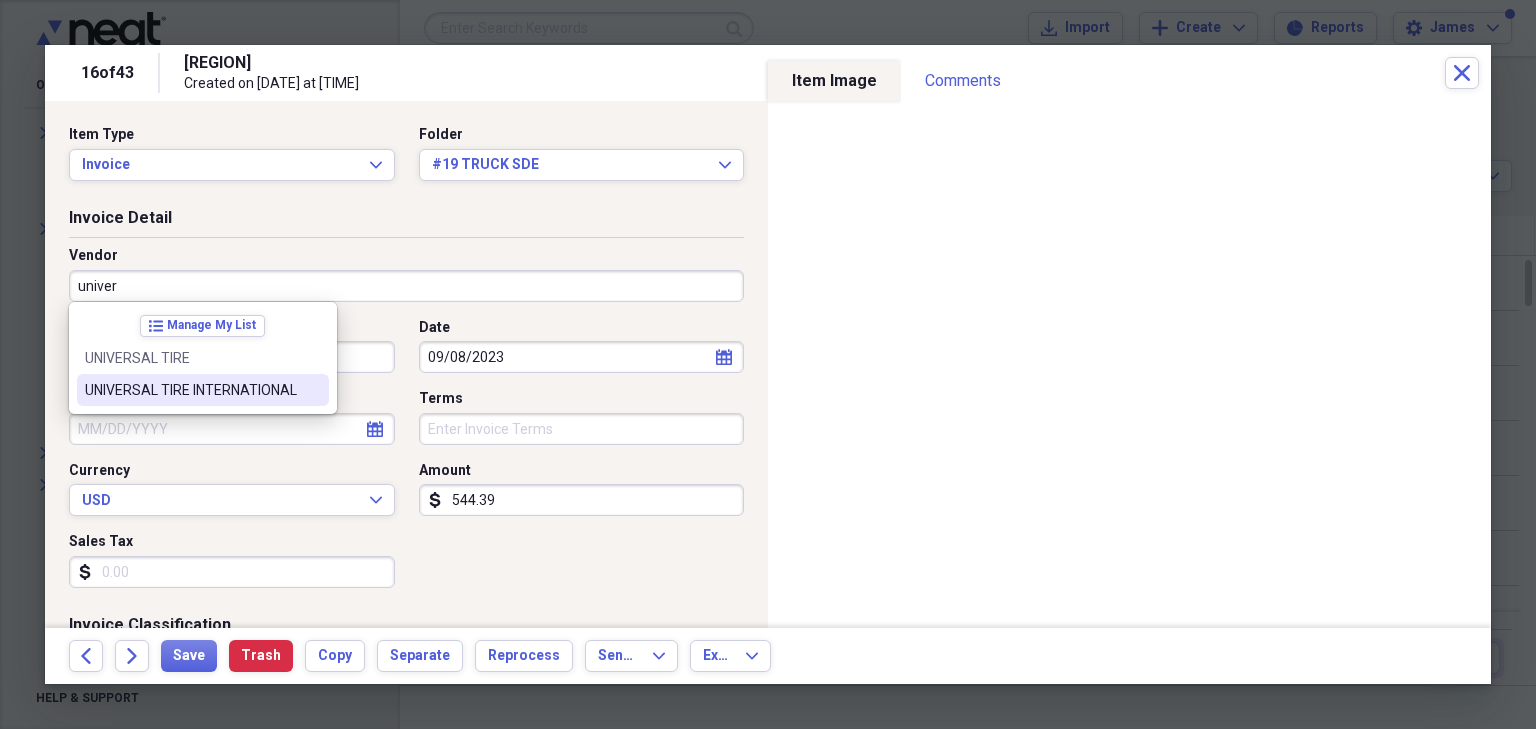 click on "UNIVERSAL TIRE INTERNATIONAL" at bounding box center [191, 390] 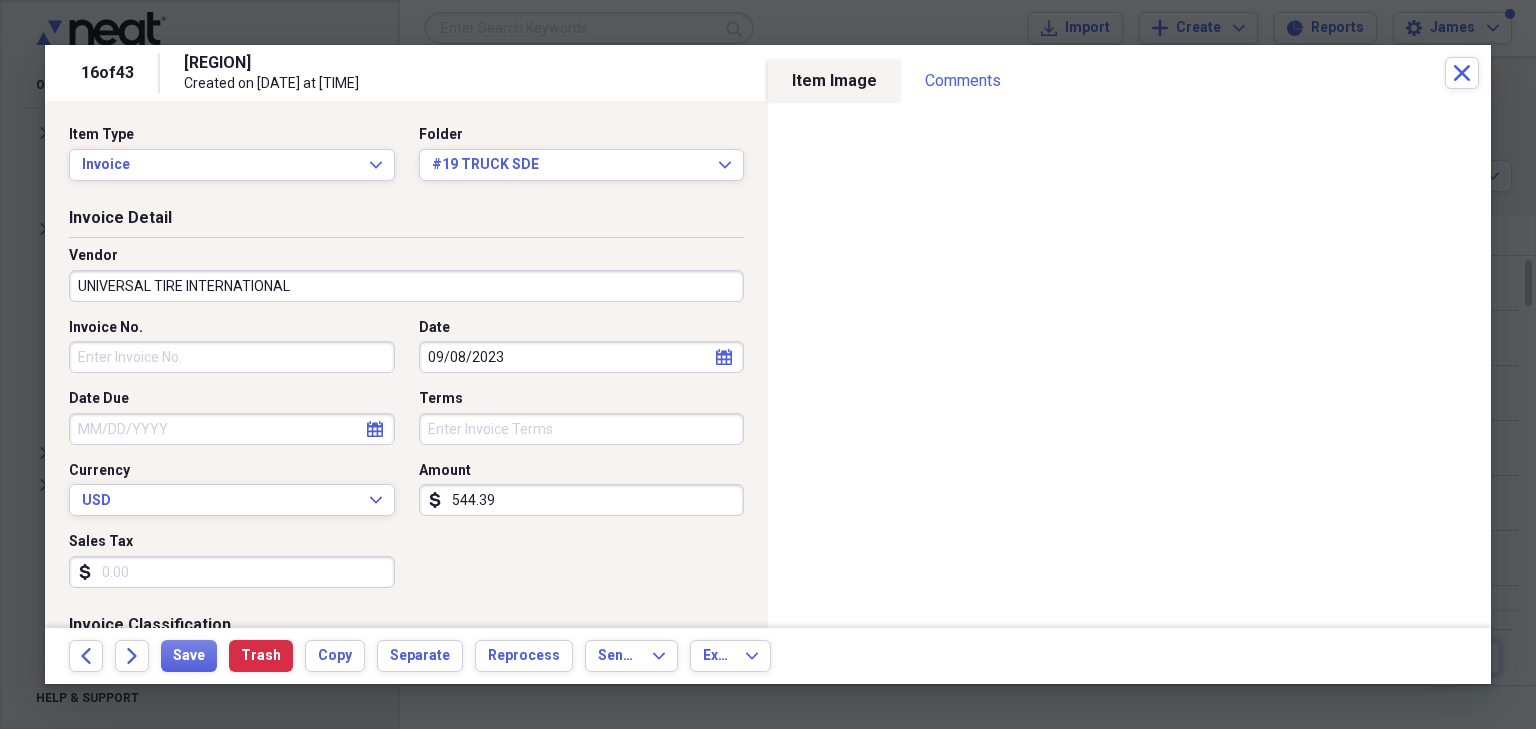 type on "TIRES" 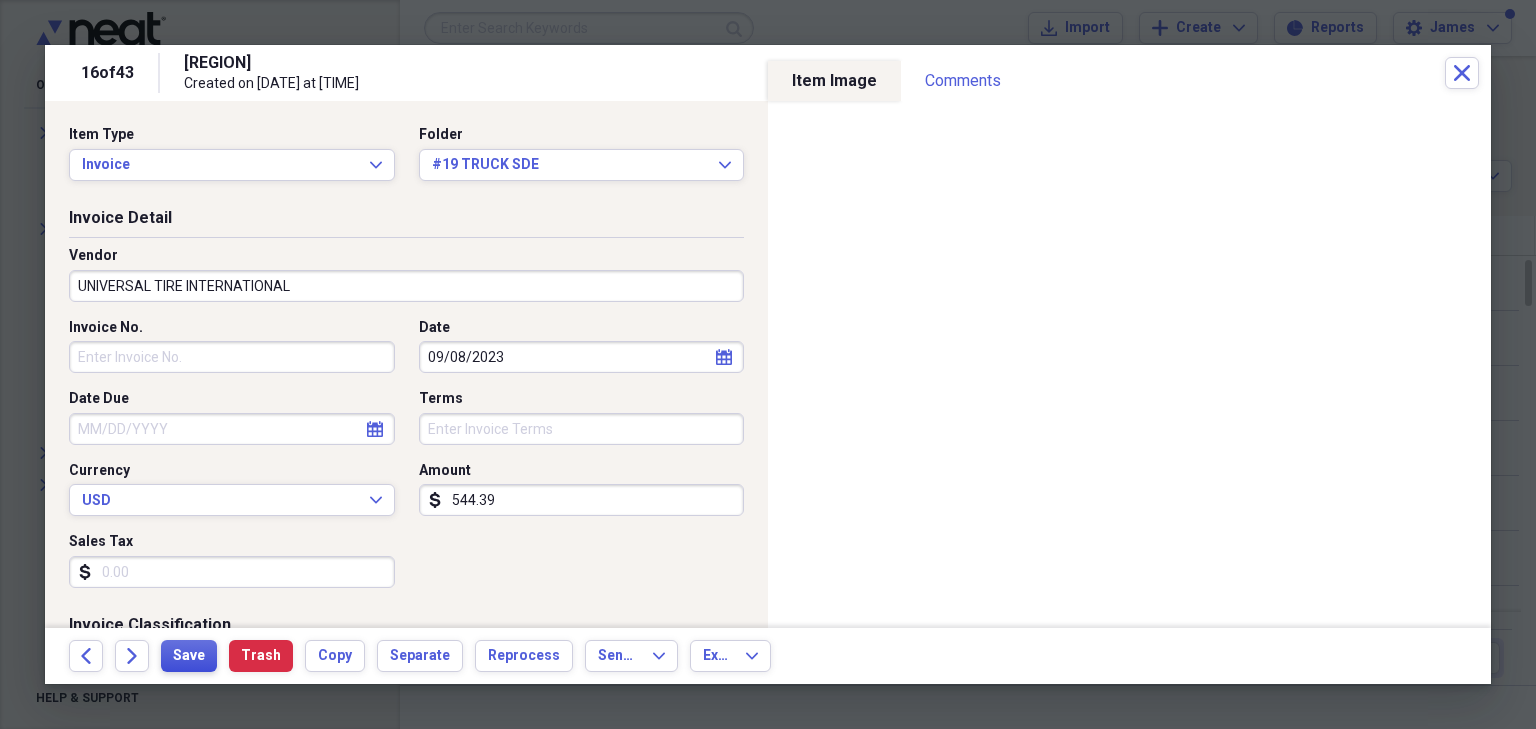 click on "Save" at bounding box center (189, 656) 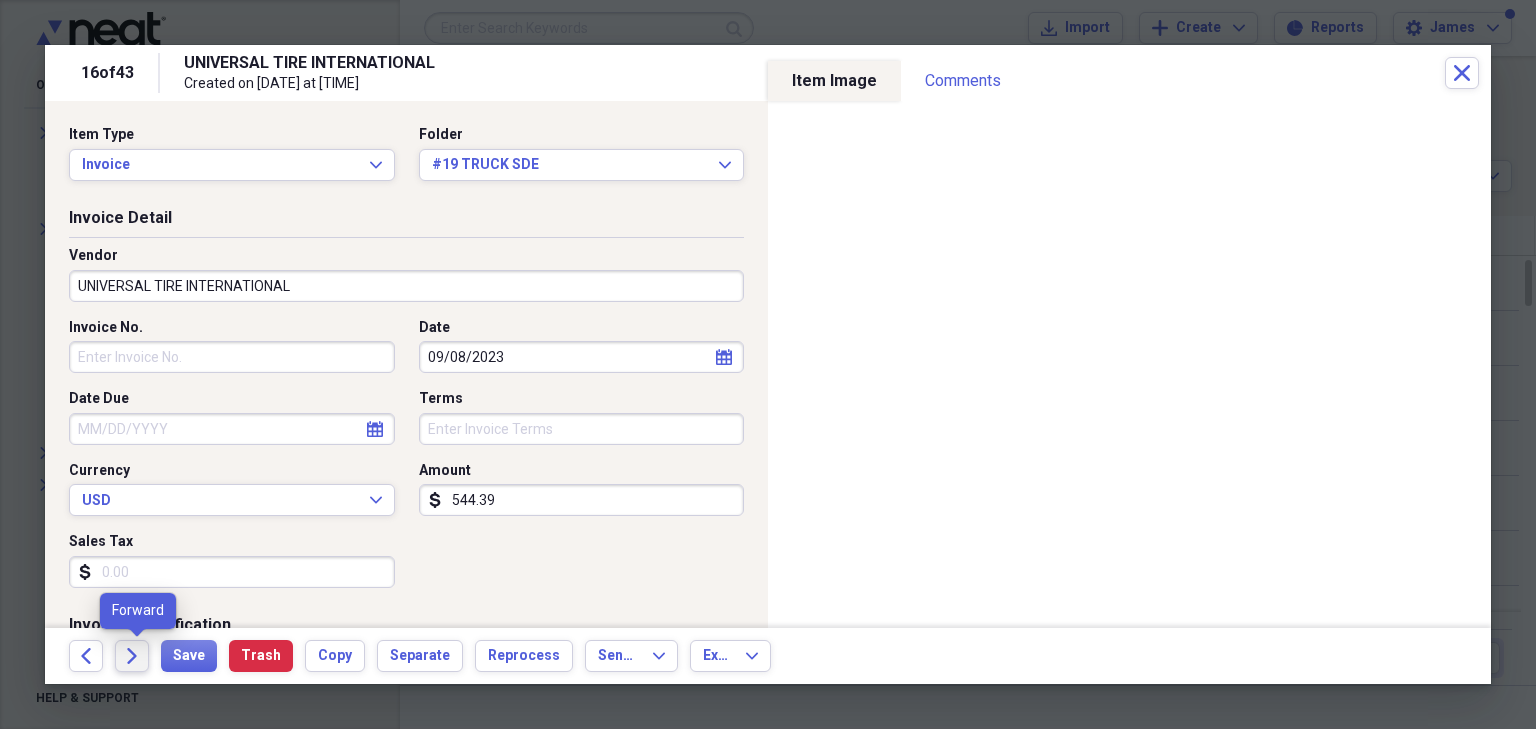 click 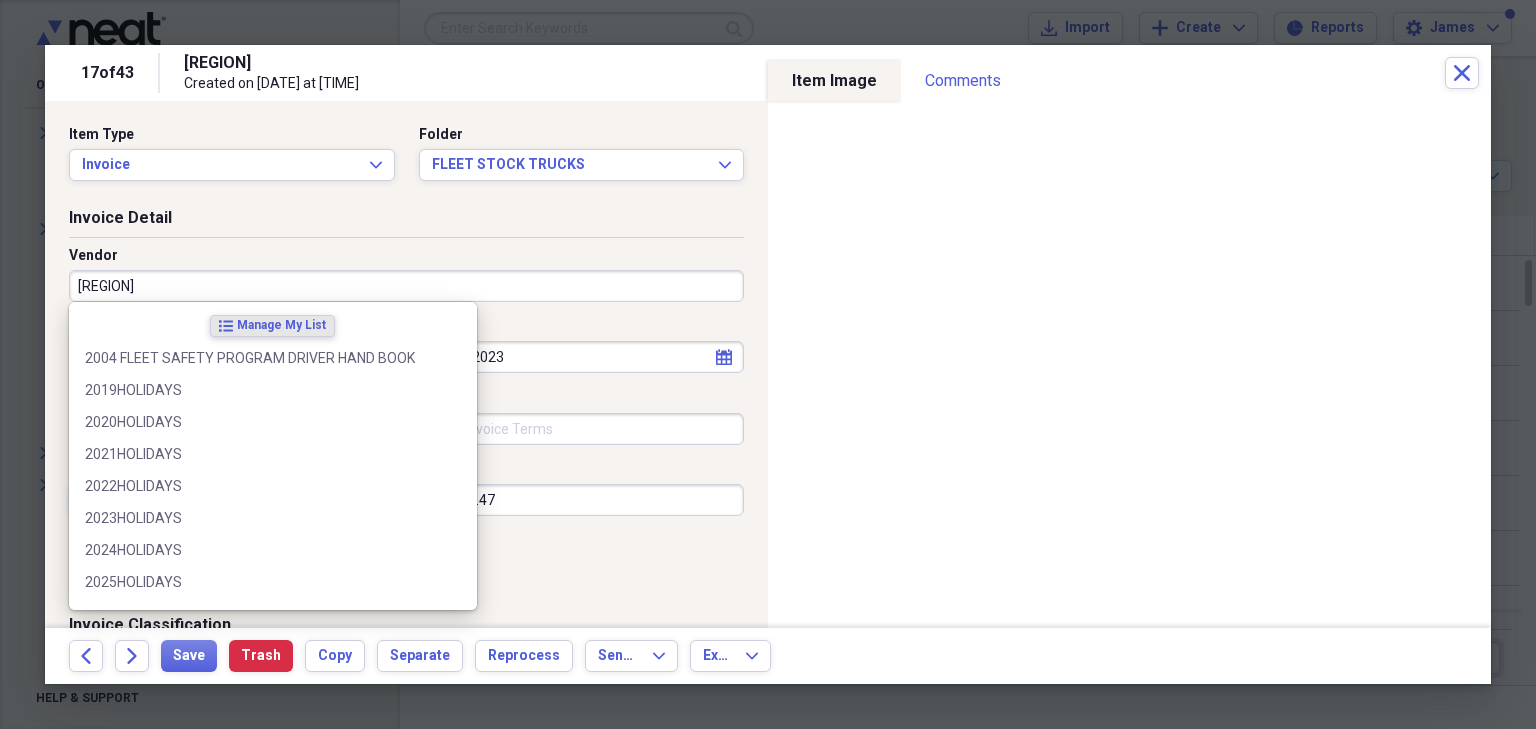 click on "[REGION]" at bounding box center (406, 286) 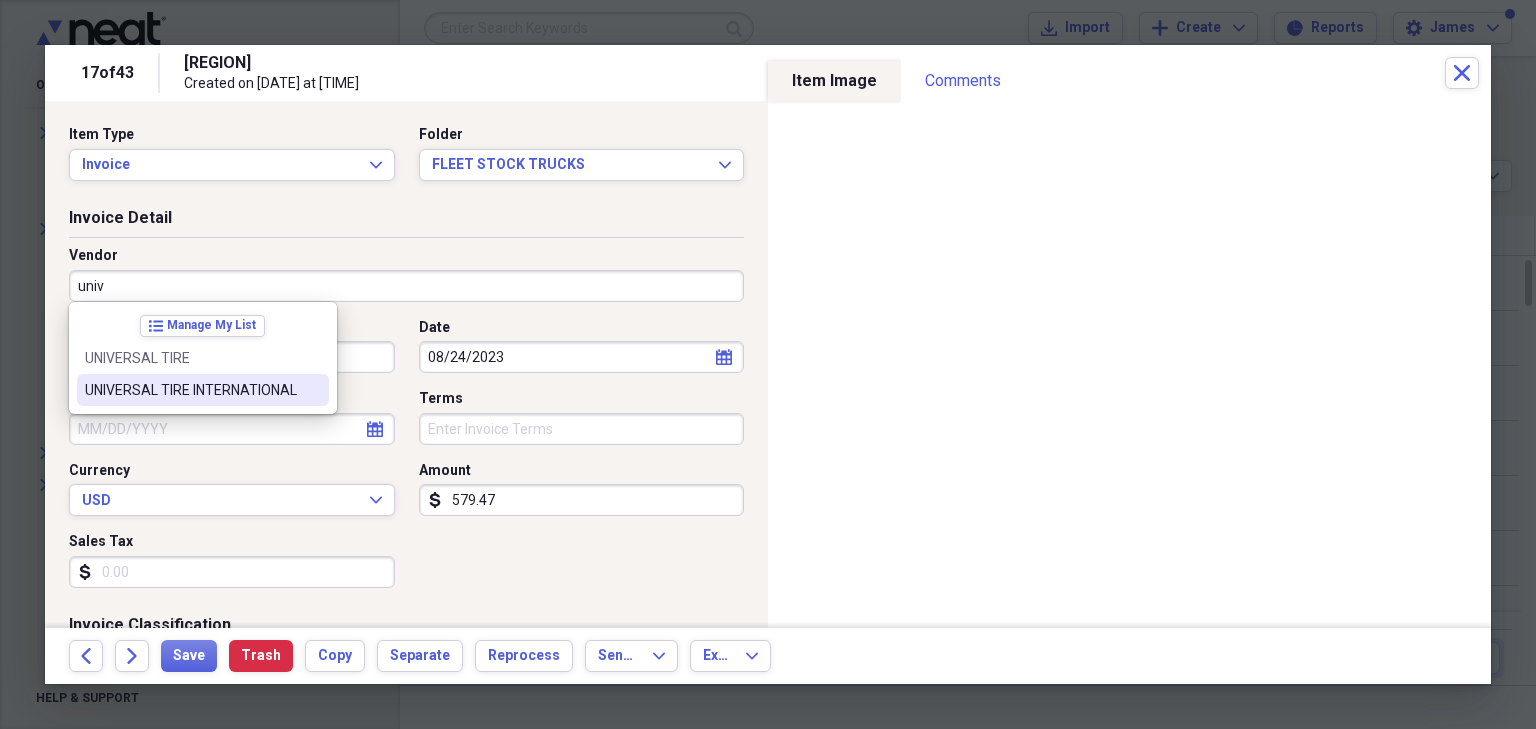 click on "UNIVERSAL TIRE INTERNATIONAL" at bounding box center [191, 390] 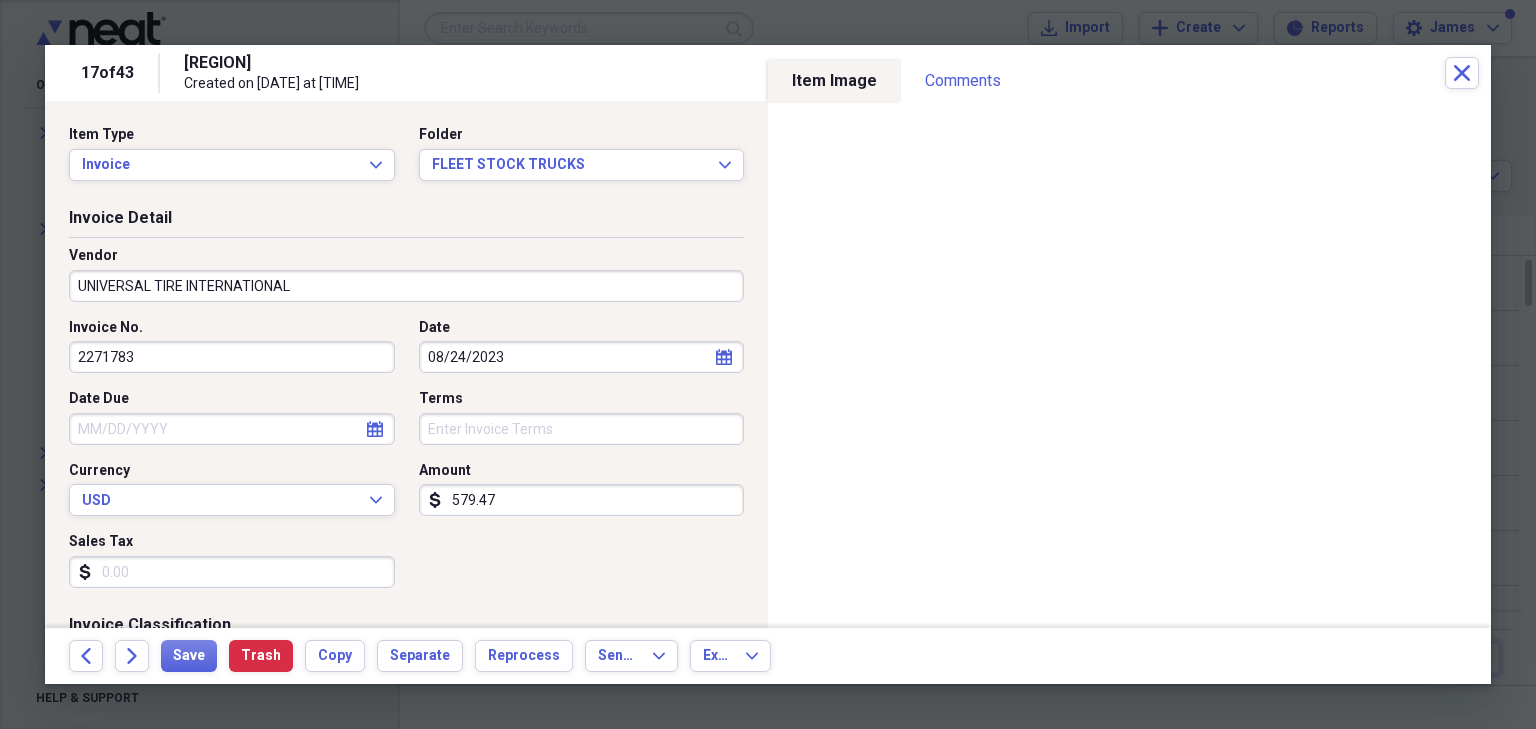 type on "TIRES" 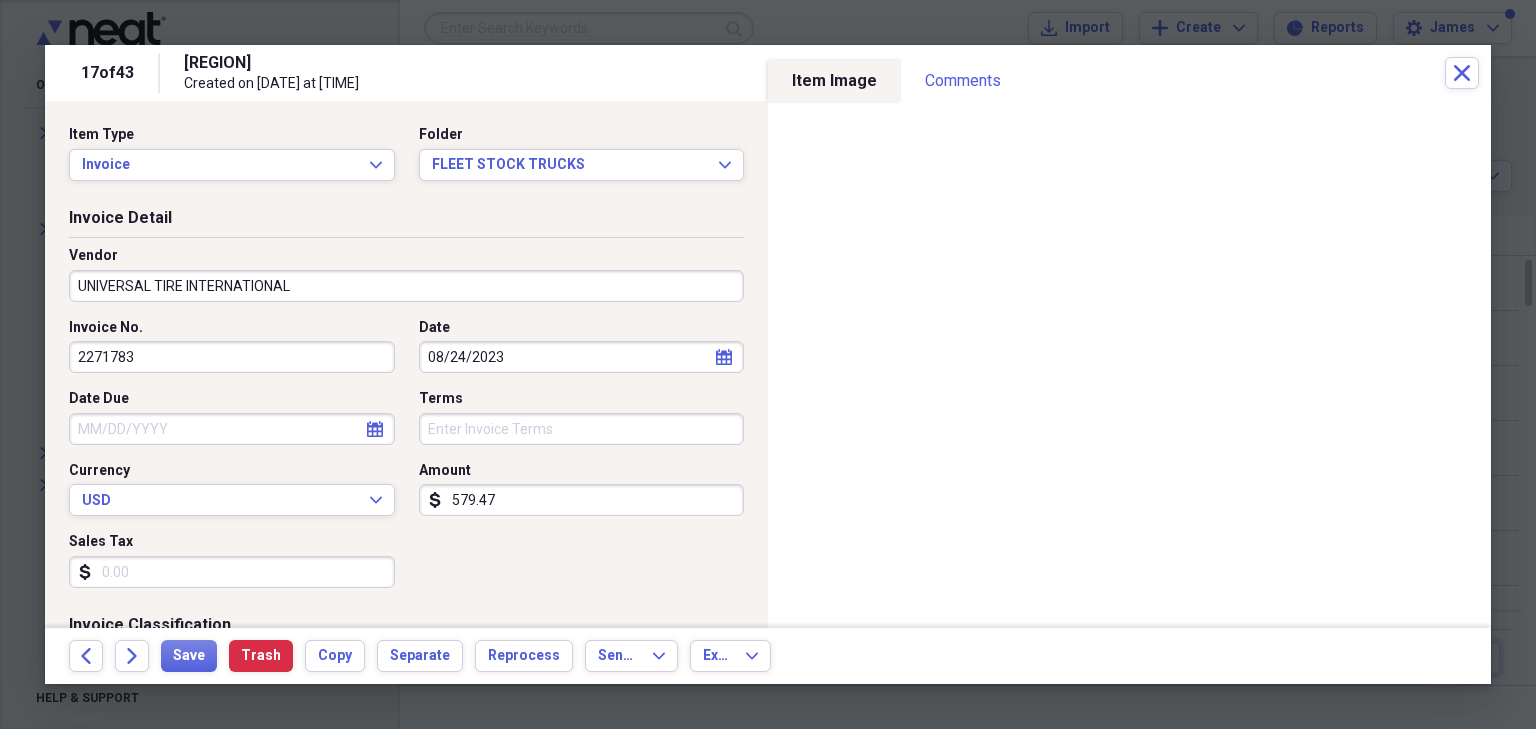 drag, startPoint x: 321, startPoint y: 276, endPoint x: 52, endPoint y: 287, distance: 269.22482 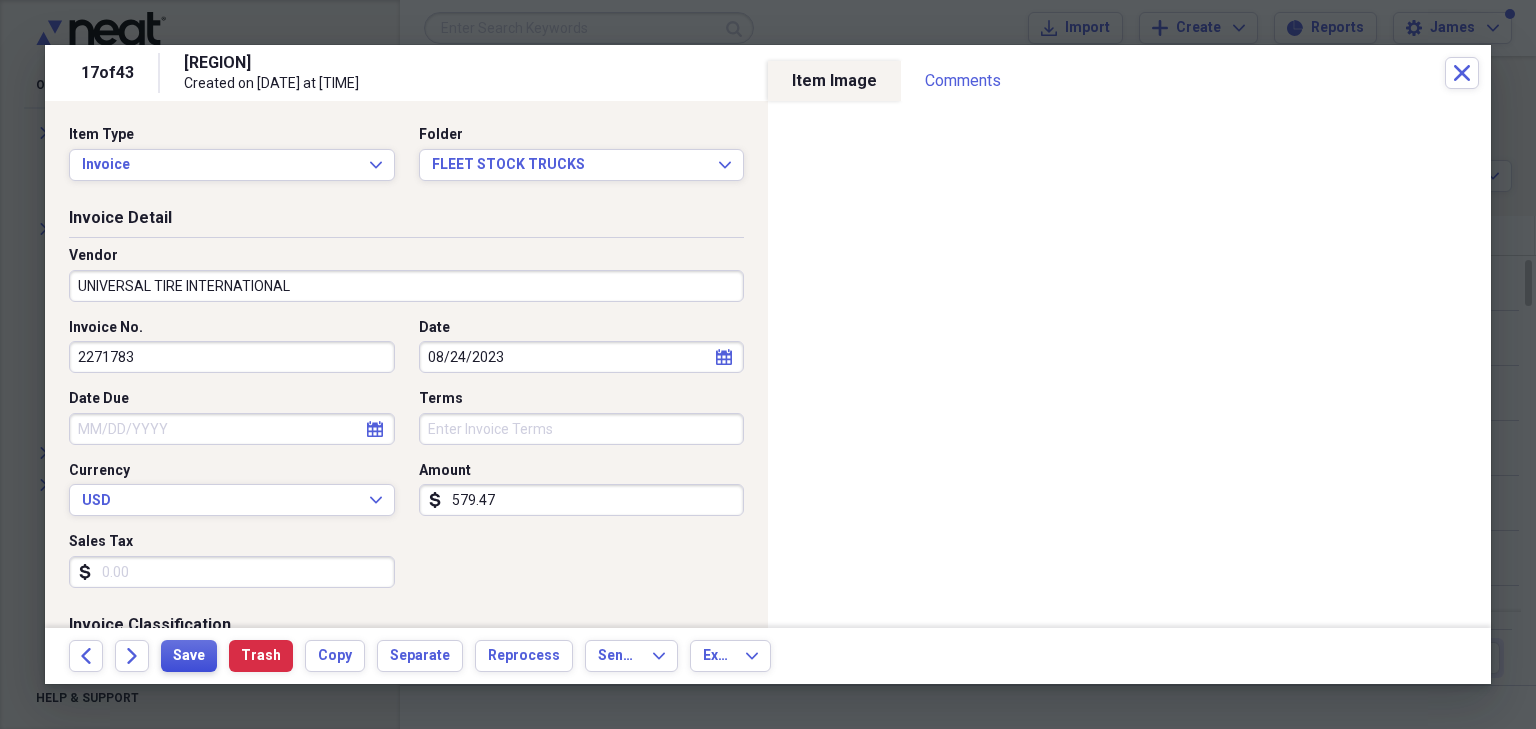 click on "Save" at bounding box center [189, 656] 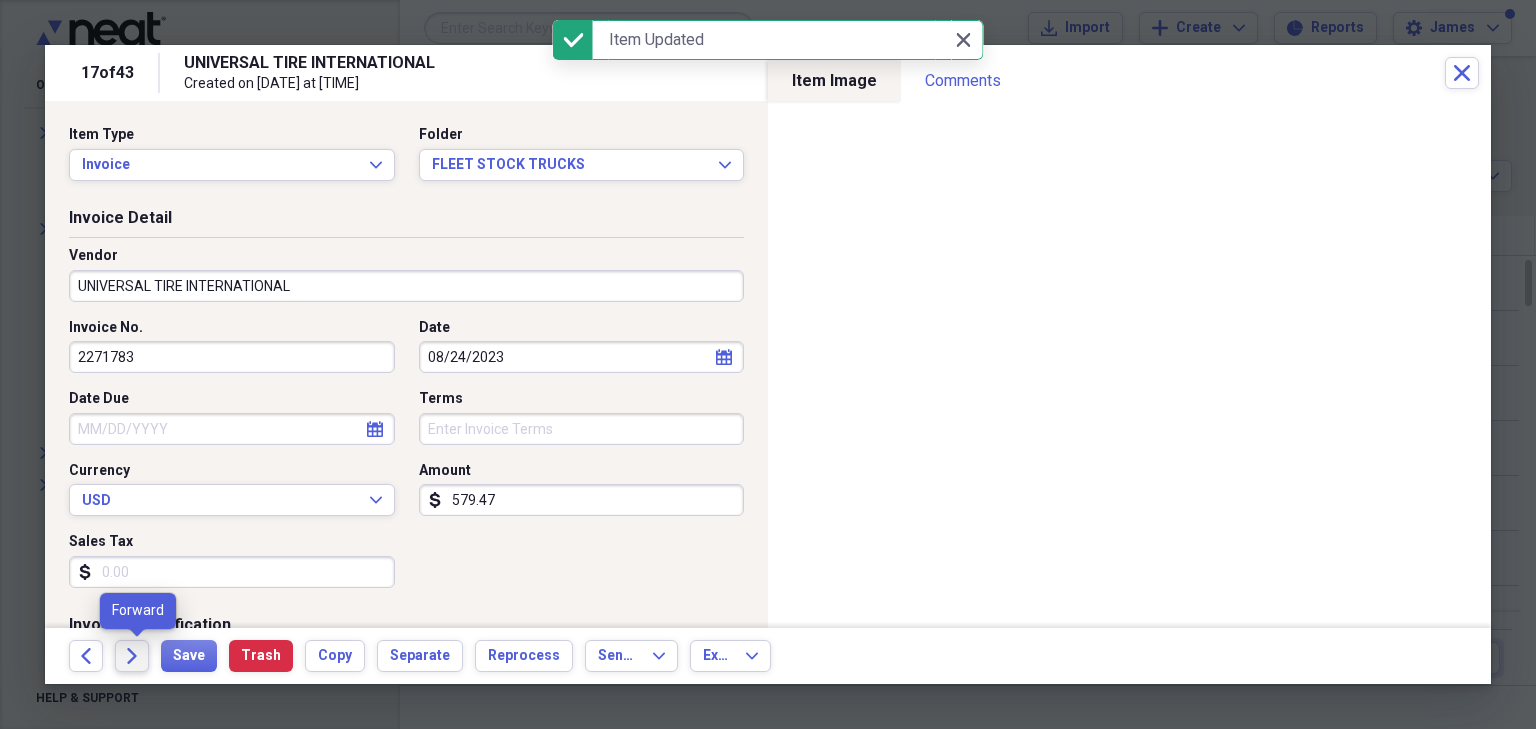click on "Forward" 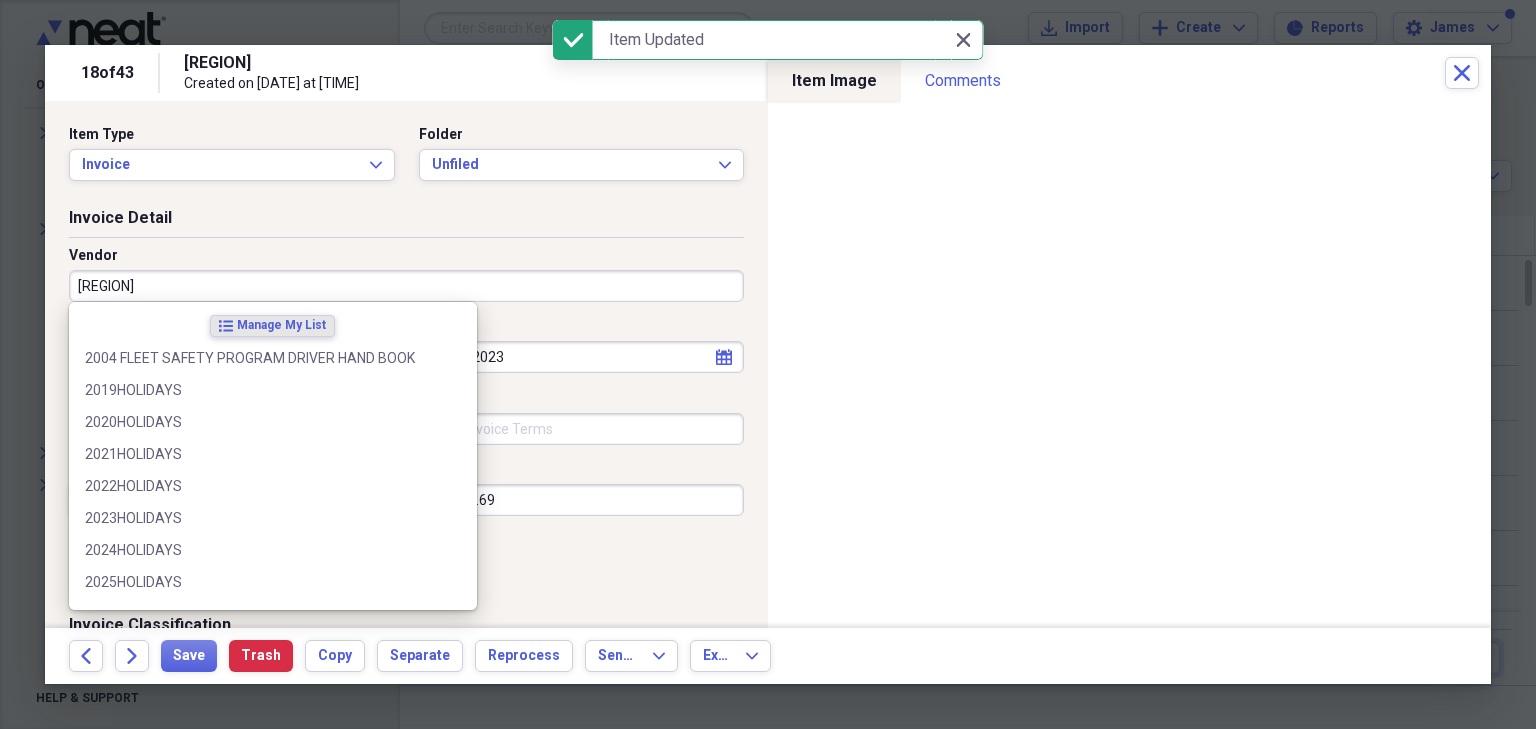 click on "[REGION]" at bounding box center [406, 286] 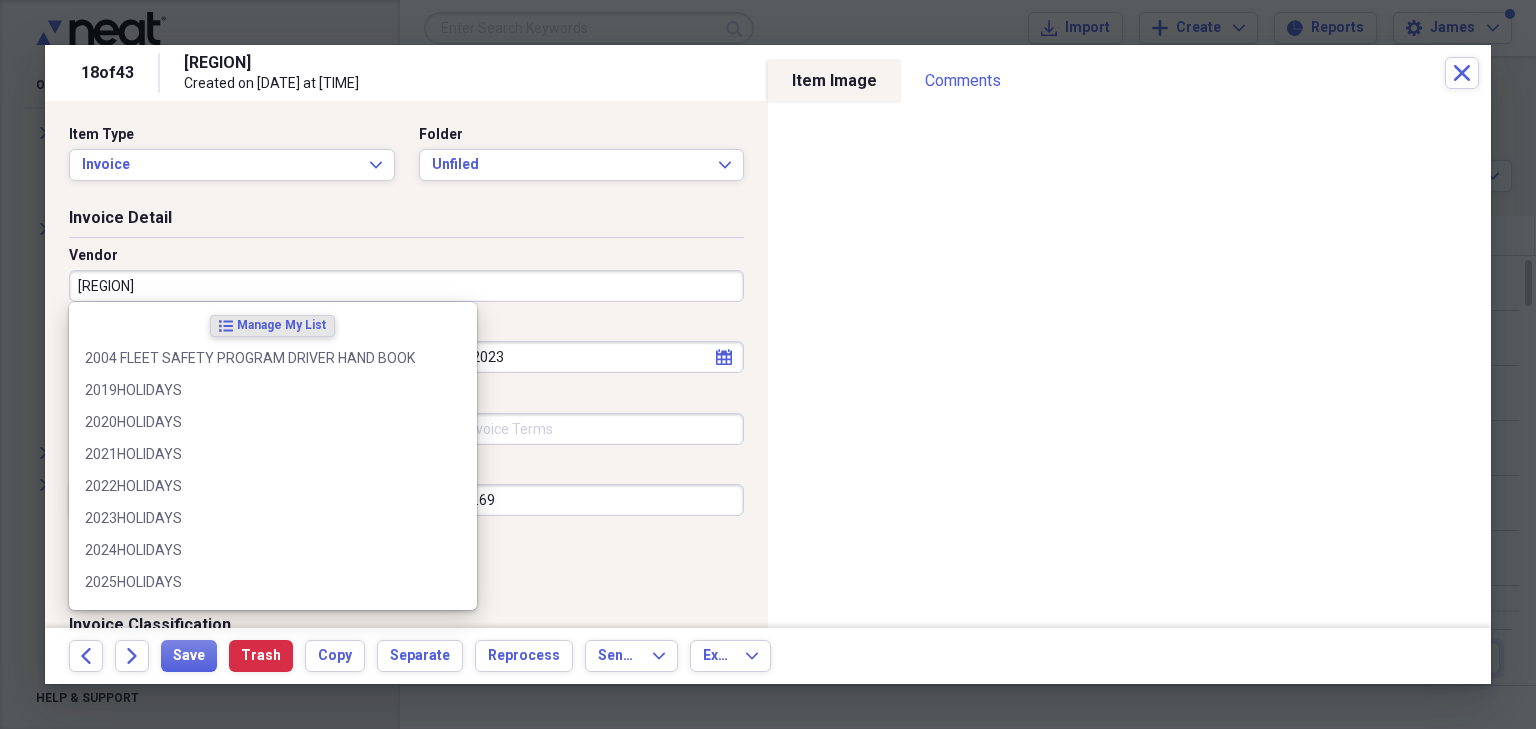paste on "UNIVERSAL TIRE INTERNATIONAL" 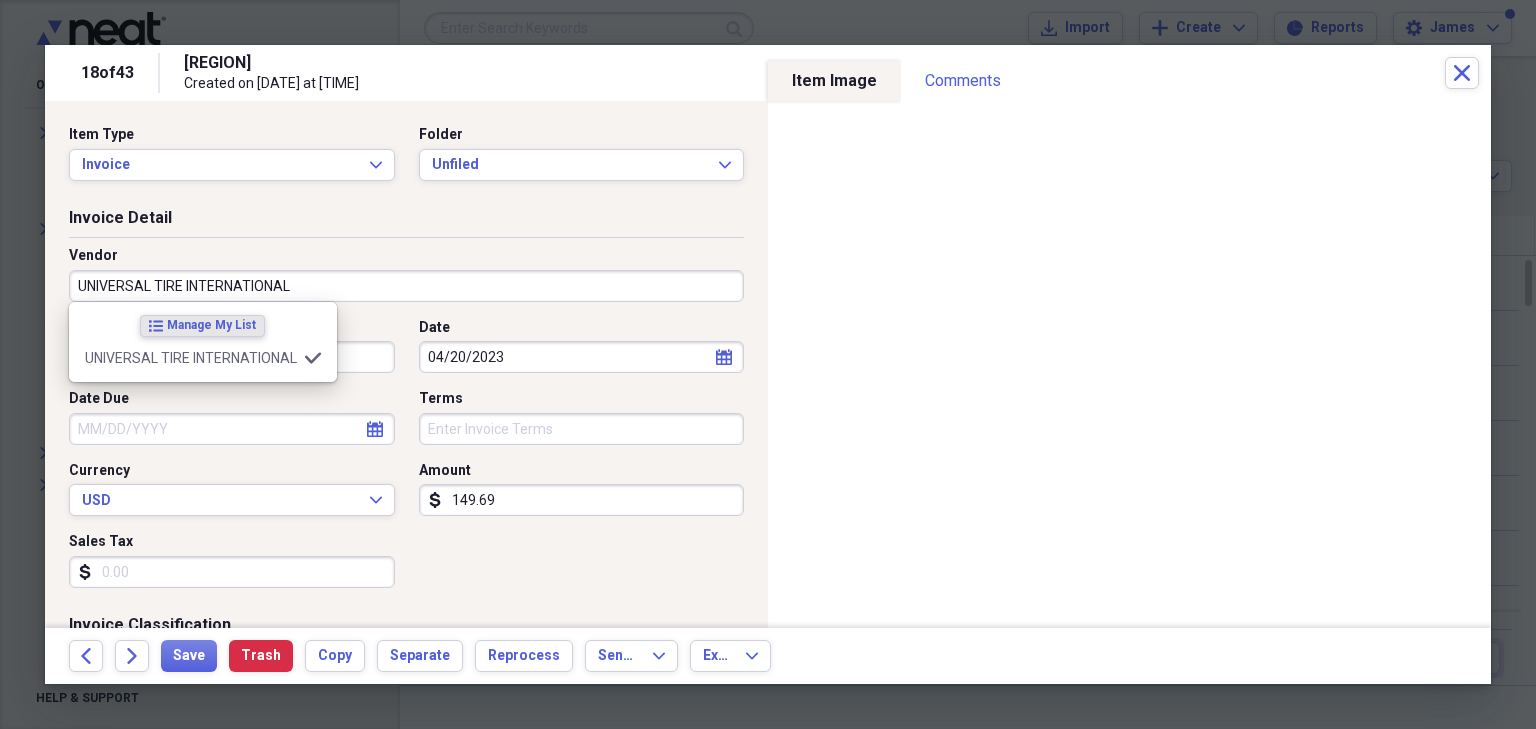 type on "TIRES" 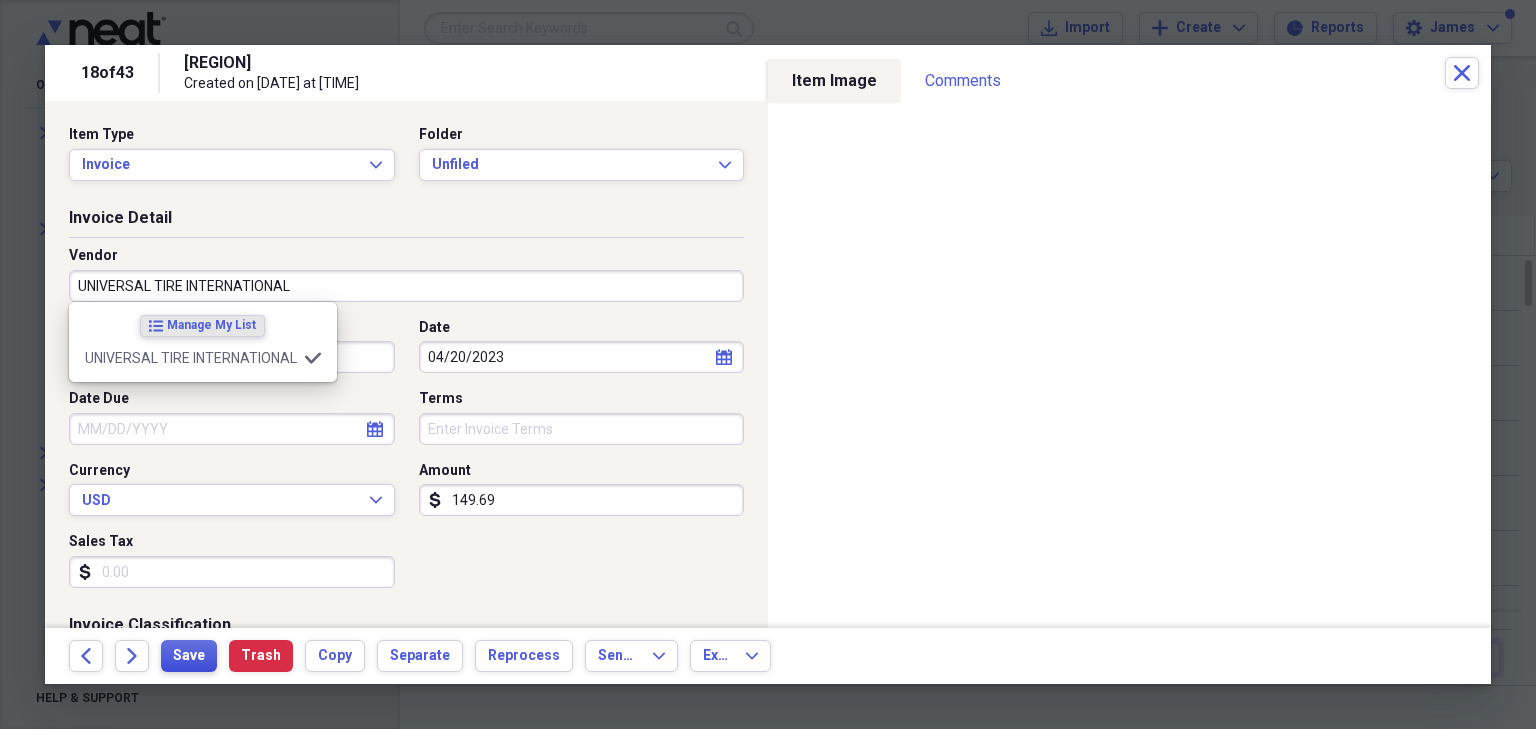 type on "UNIVERSAL TIRE INTERNATIONAL" 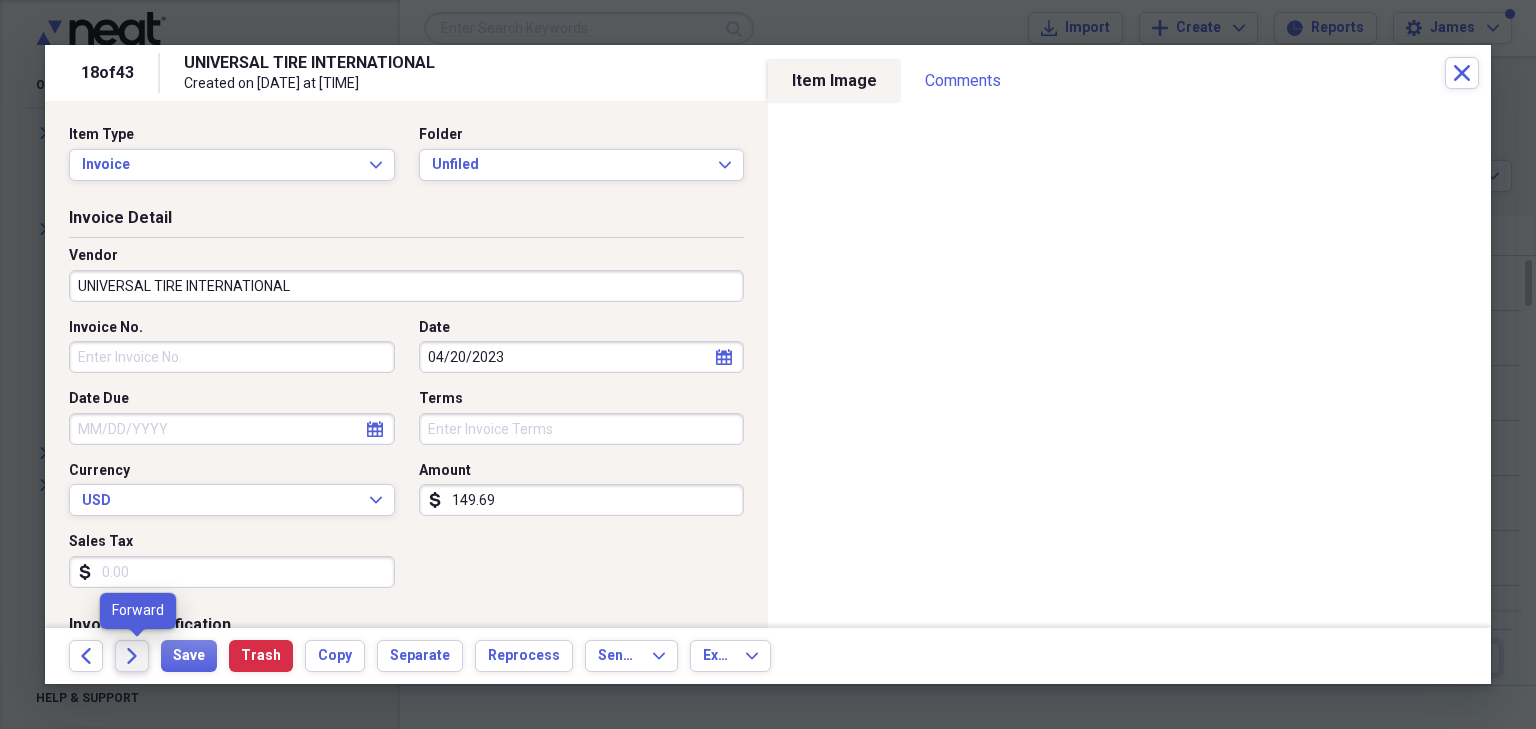 click 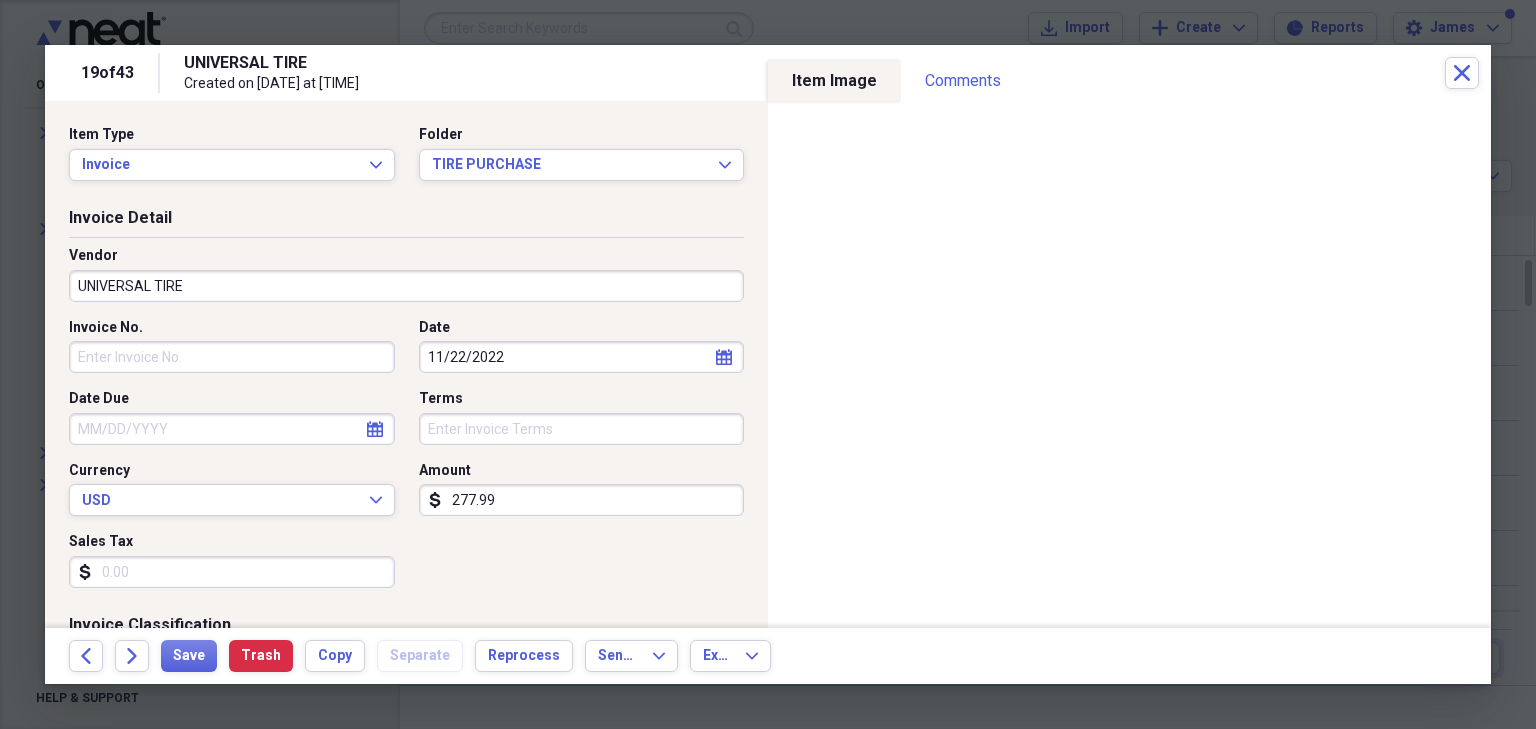 click on "UNIVERSAL TIRE" at bounding box center (406, 286) 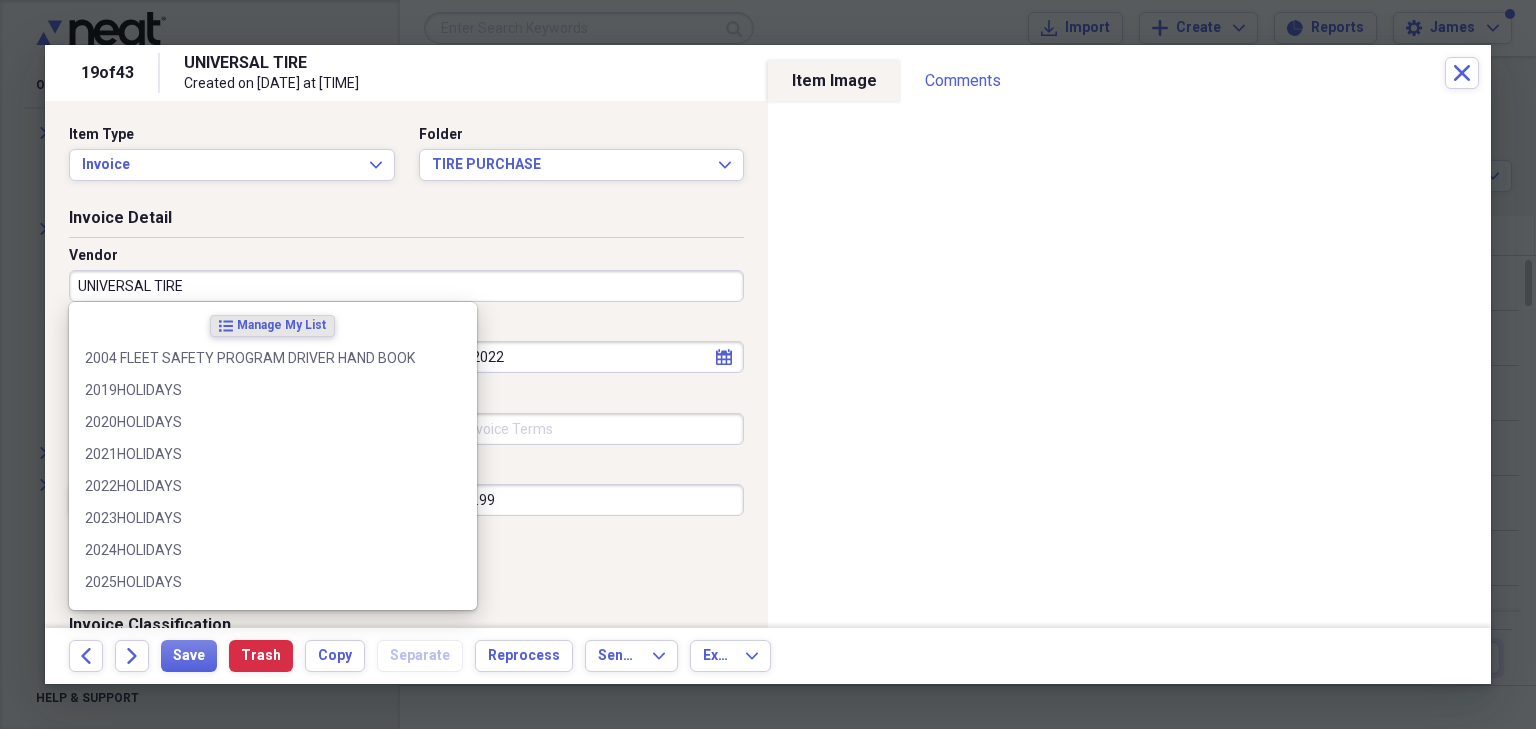 paste on "INTERNATIONAL" 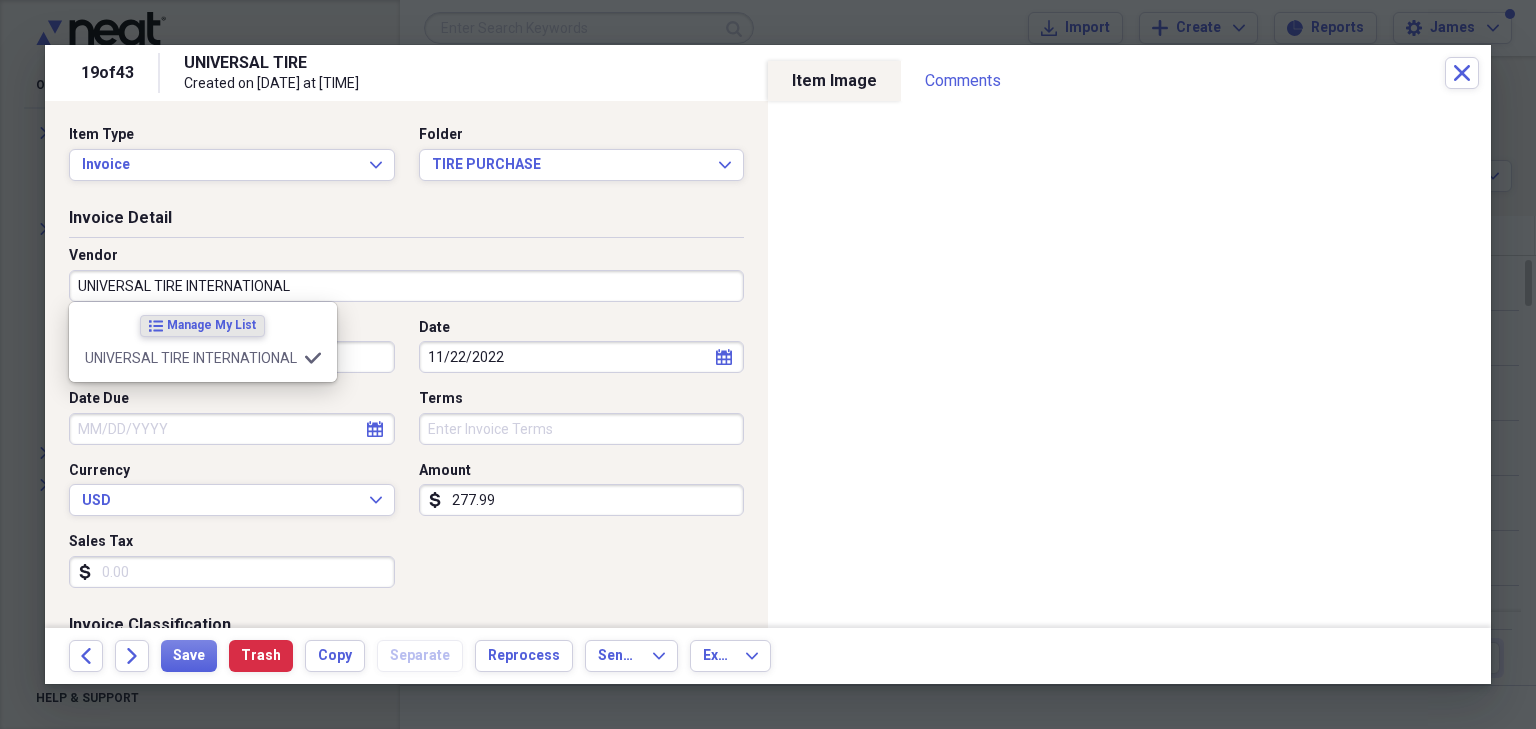 type on "TIRES" 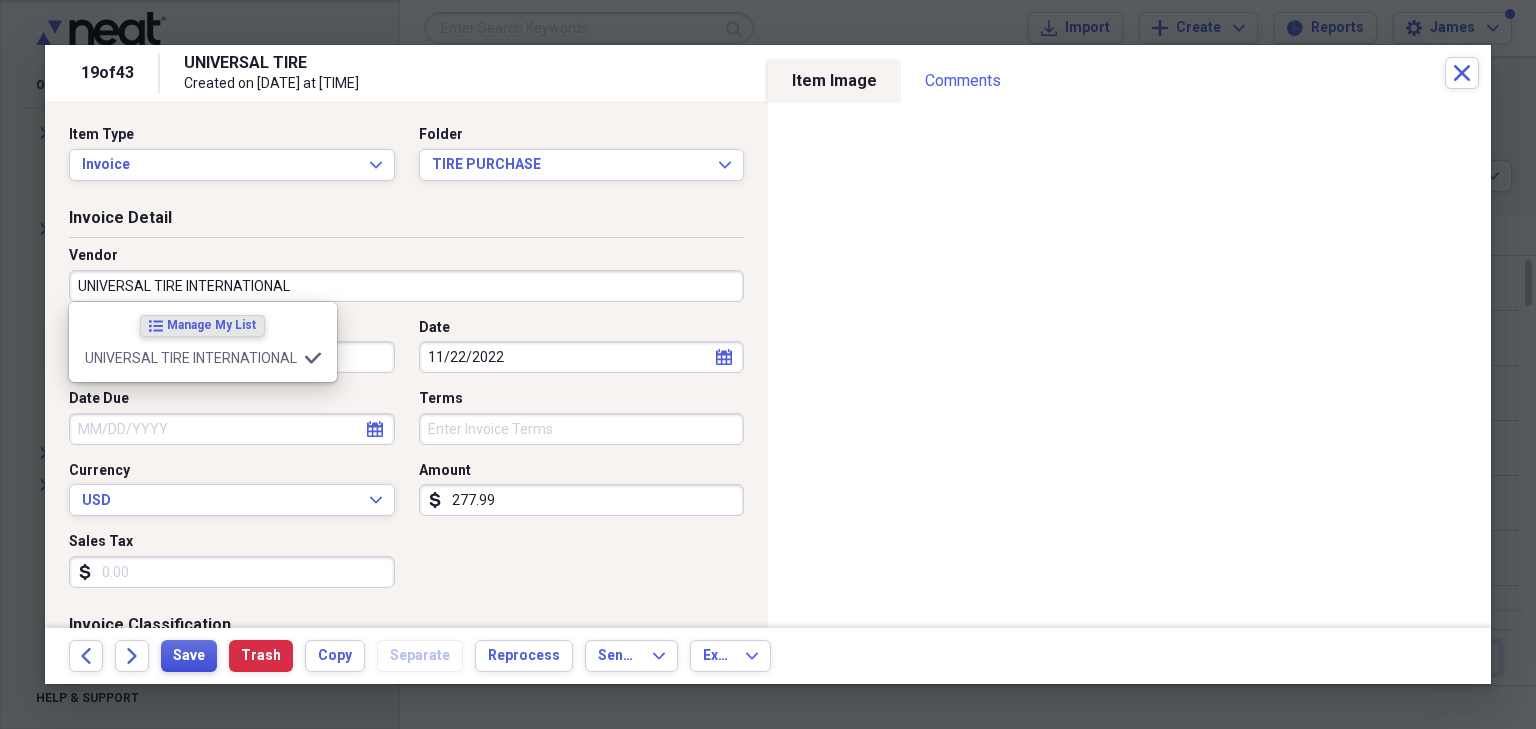 type on "UNIVERSAL TIRE INTERNATIONAL" 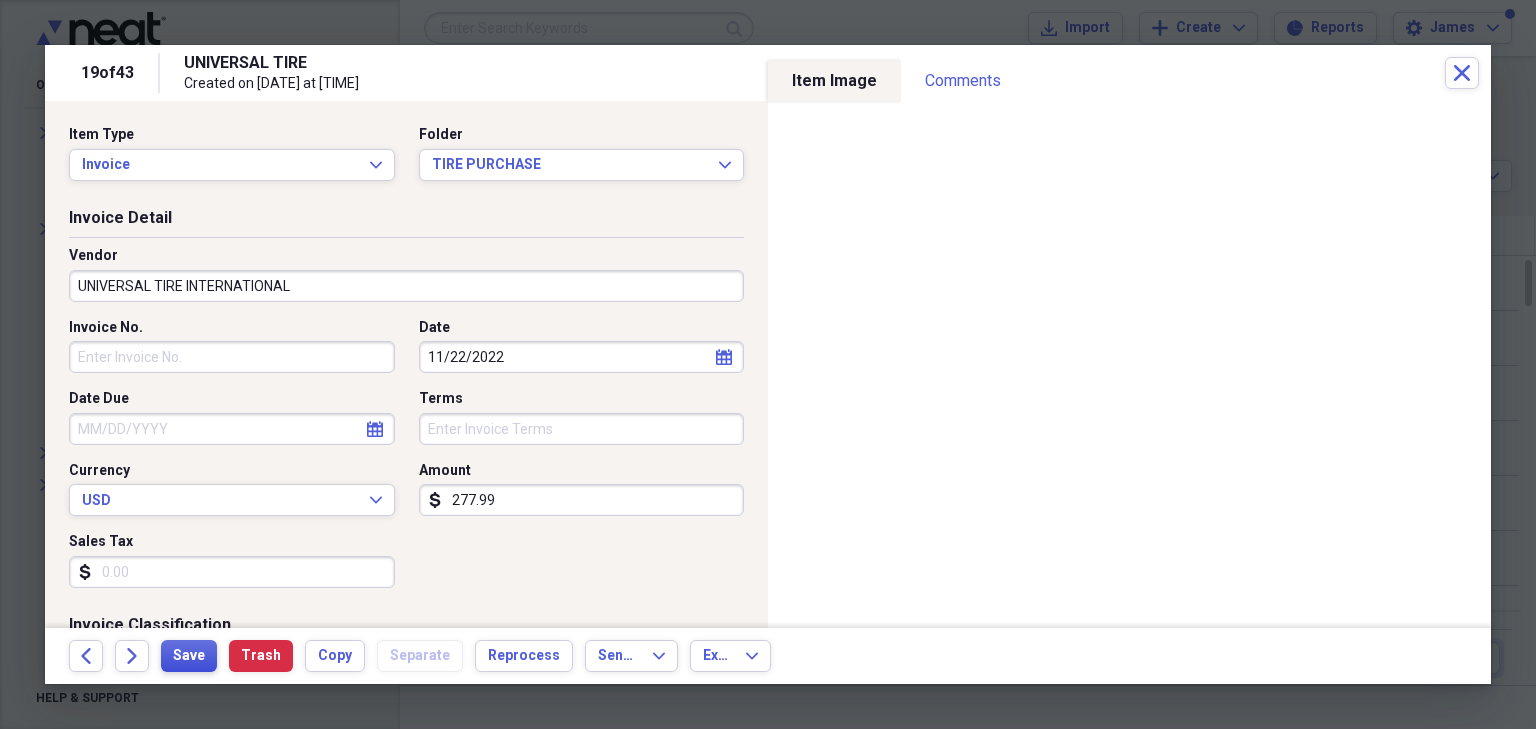 click on "Save" at bounding box center [189, 656] 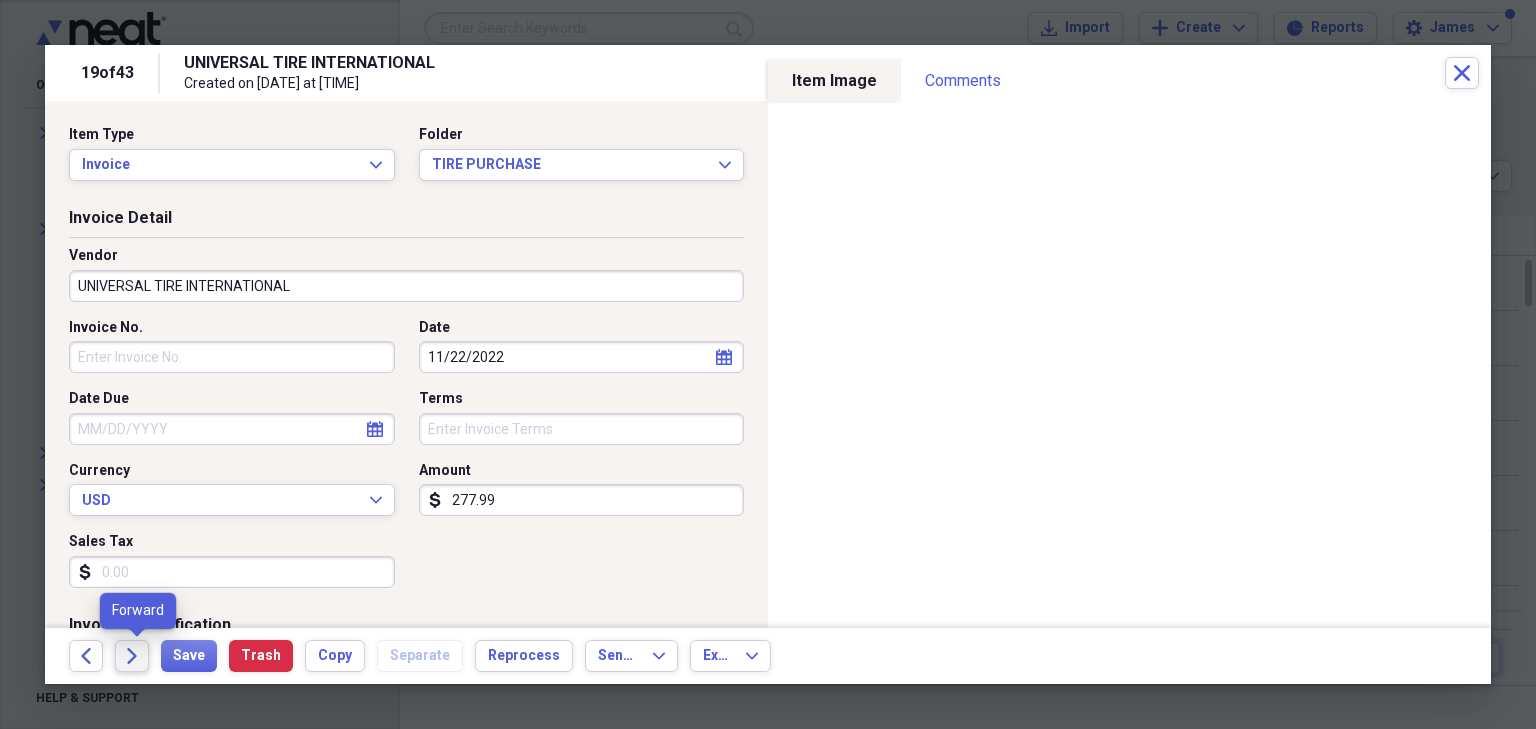 click 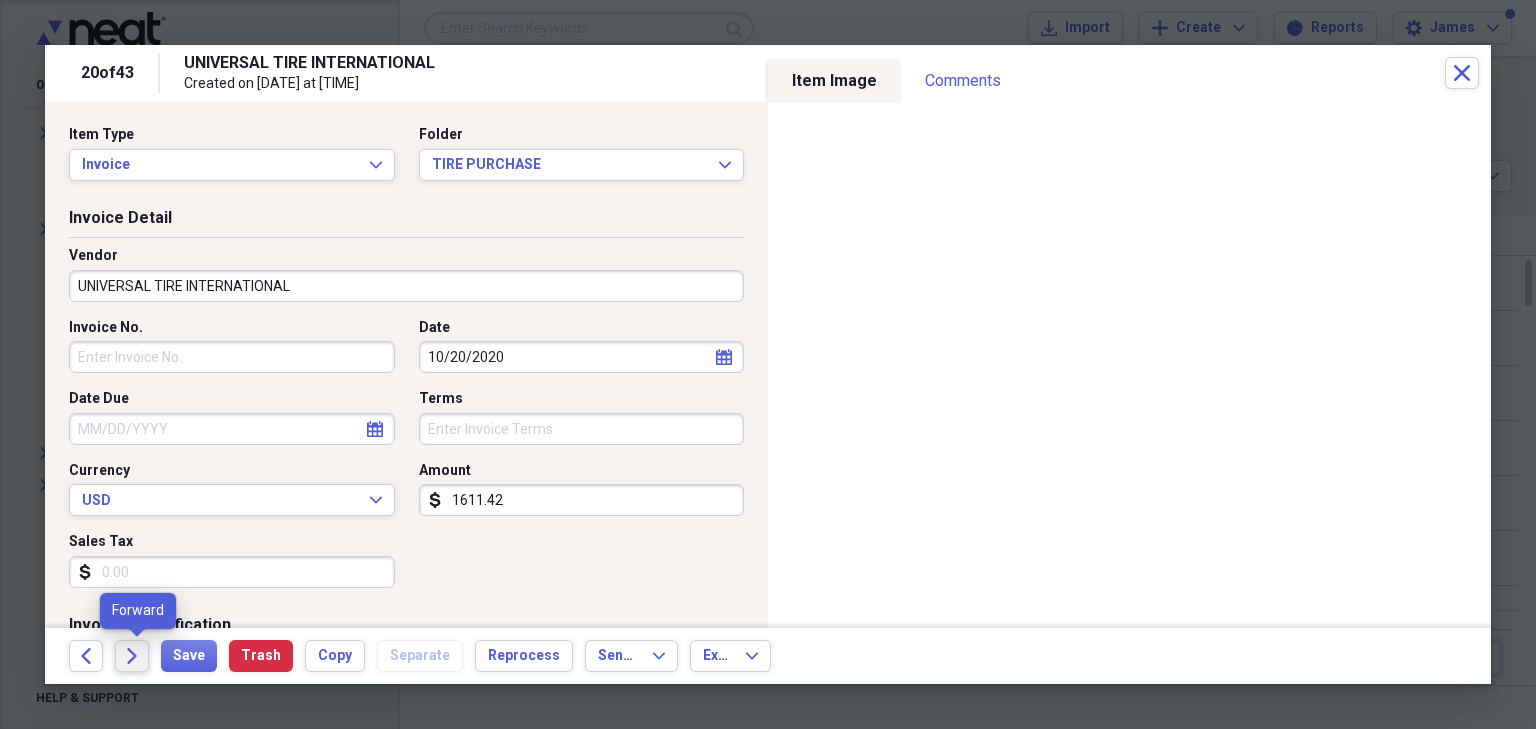 click 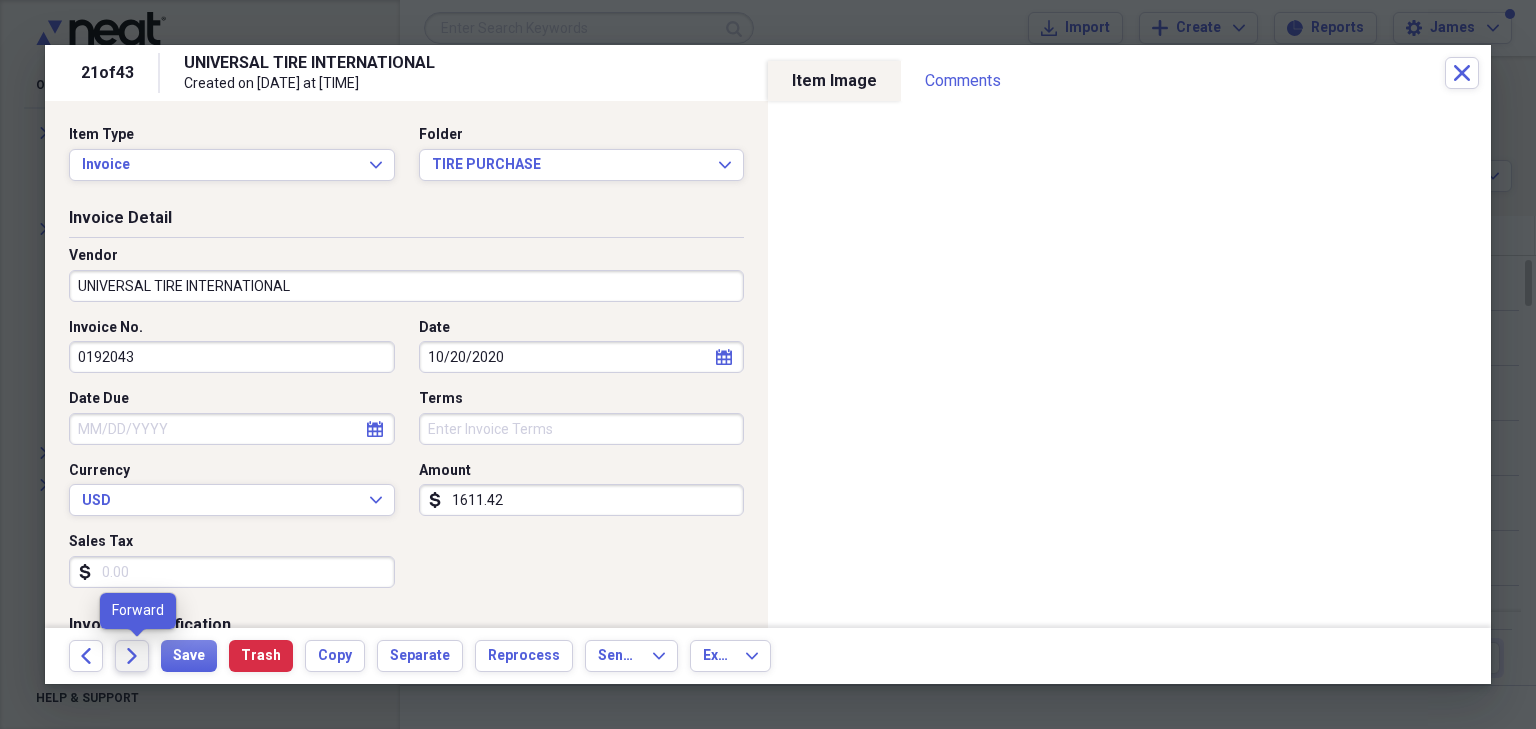 click on "Forward" 